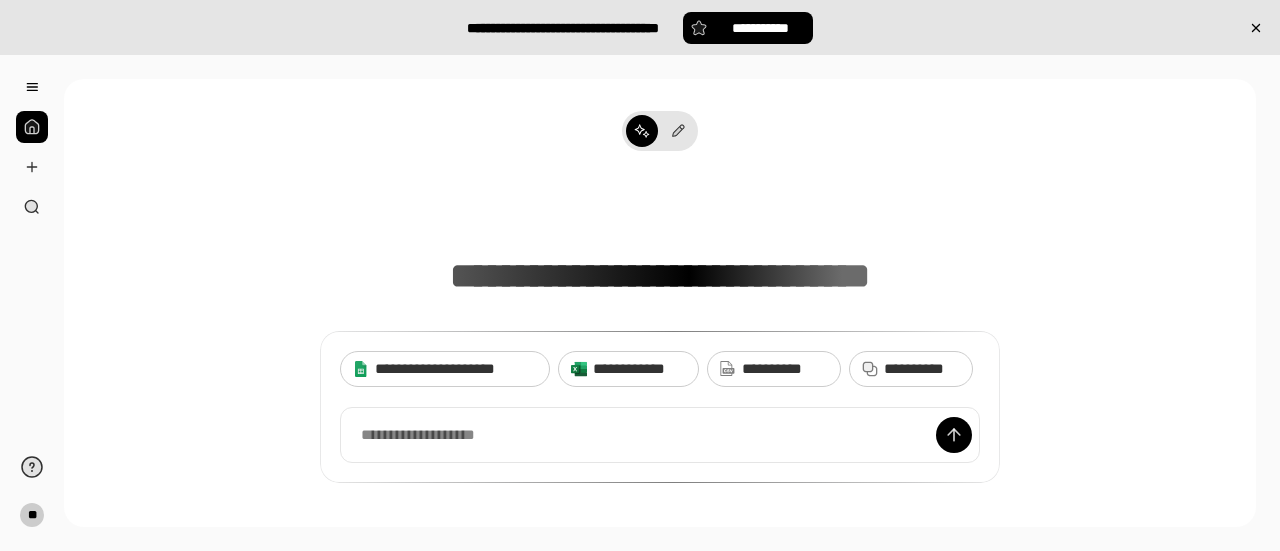 scroll, scrollTop: 0, scrollLeft: 0, axis: both 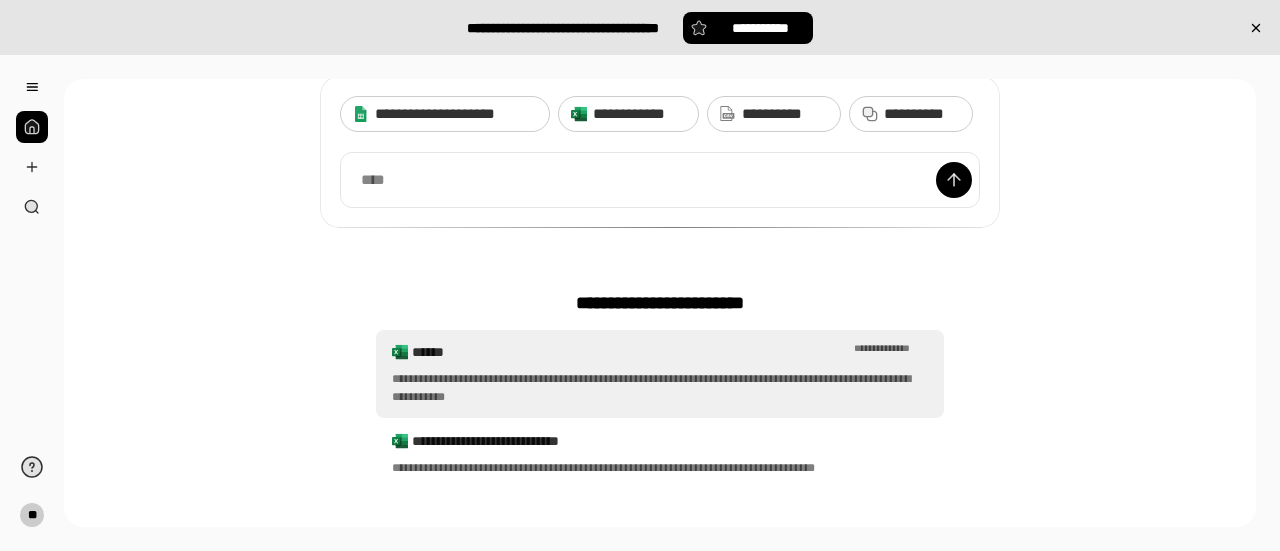click on "**********" at bounding box center (891, 348) 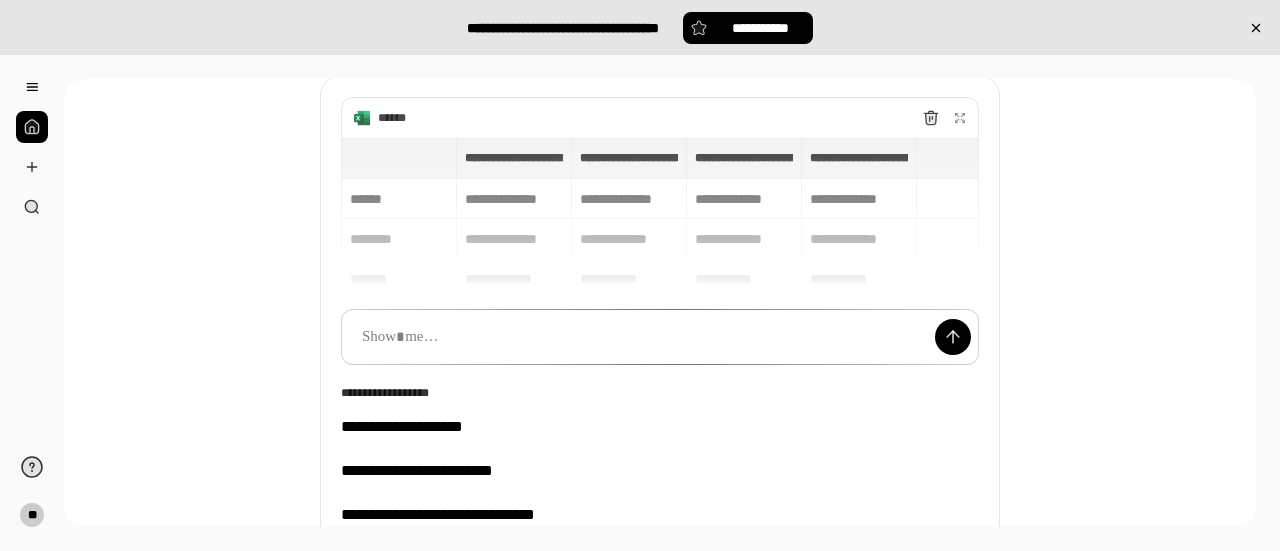 scroll, scrollTop: 0, scrollLeft: 0, axis: both 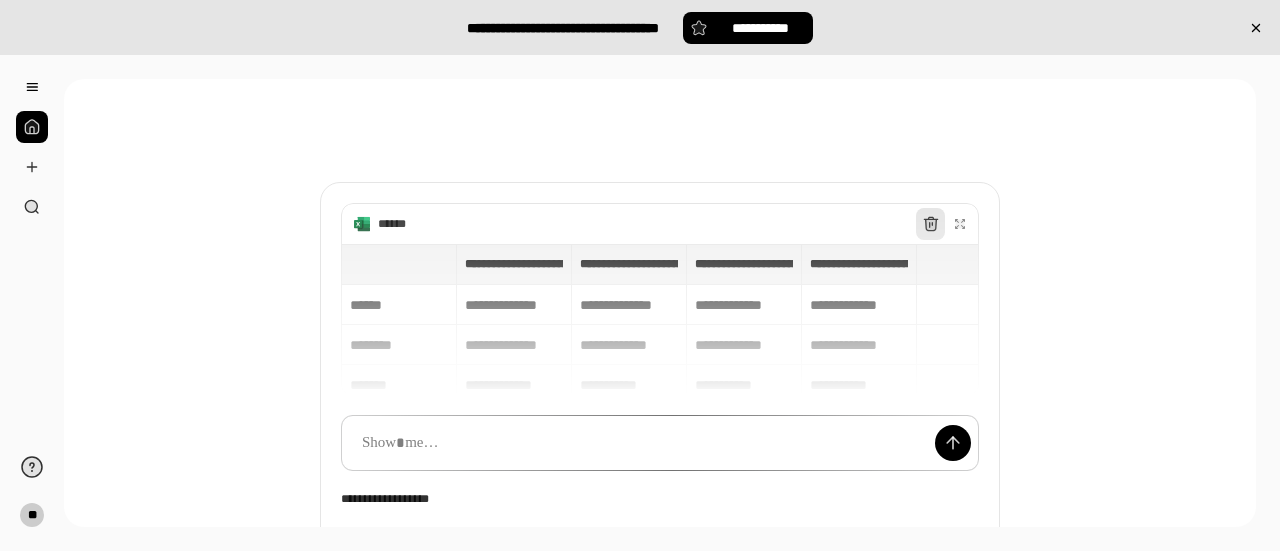 click 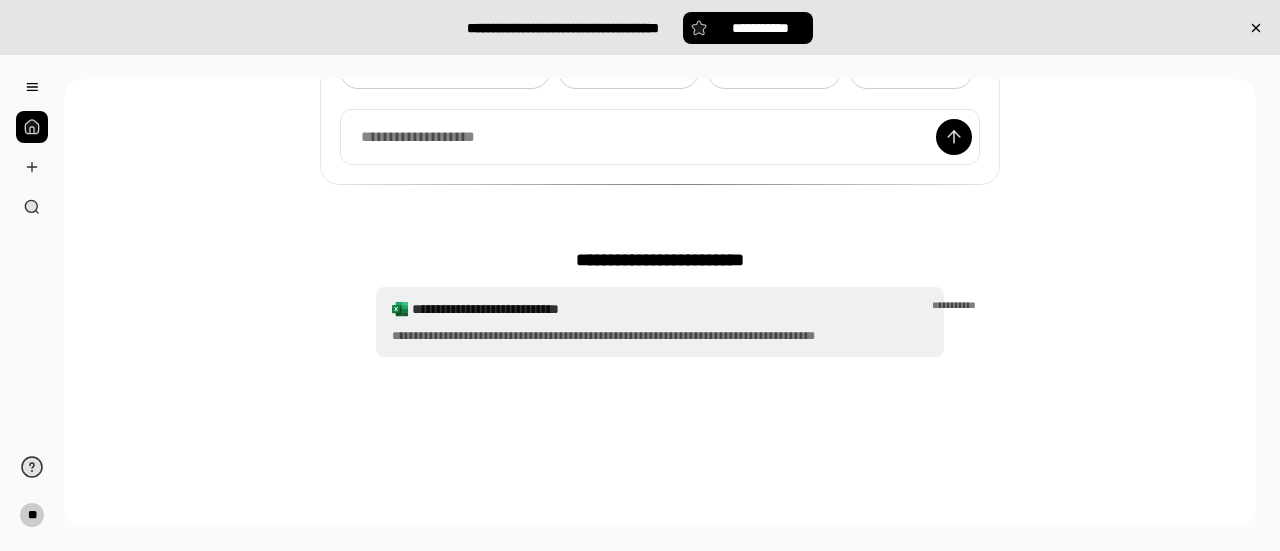 scroll, scrollTop: 300, scrollLeft: 0, axis: vertical 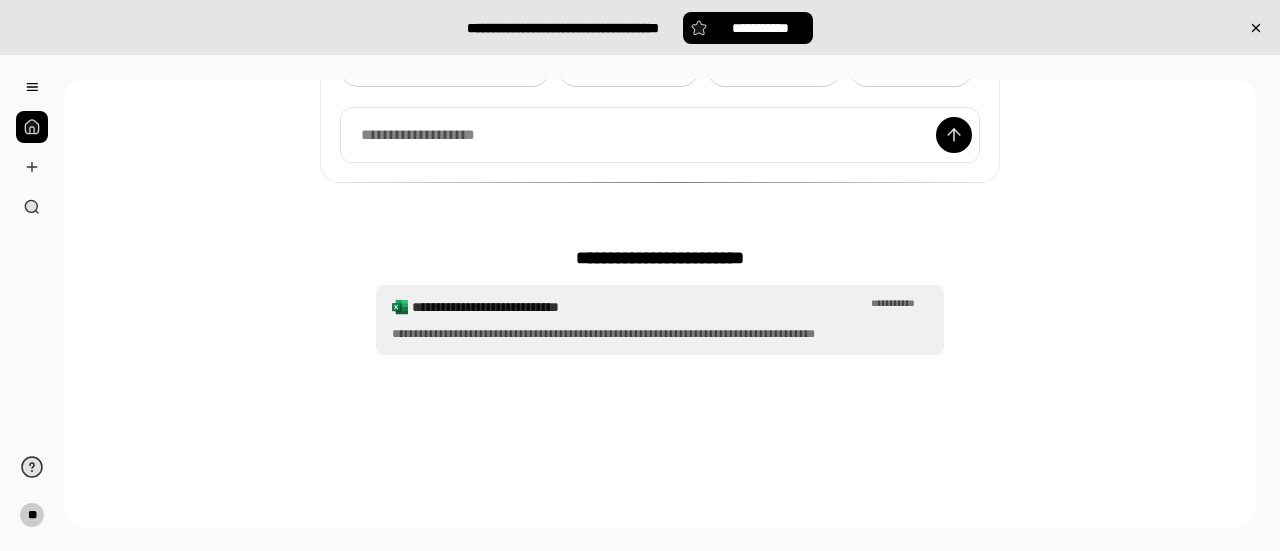 click on "**********" at bounding box center [639, 307] 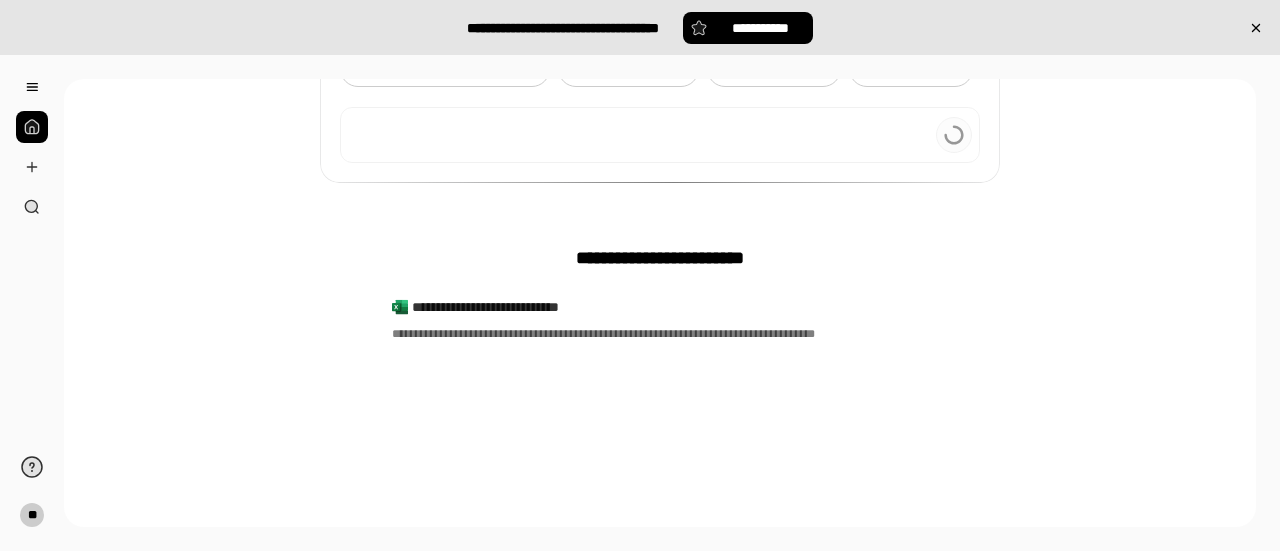 scroll, scrollTop: 0, scrollLeft: 0, axis: both 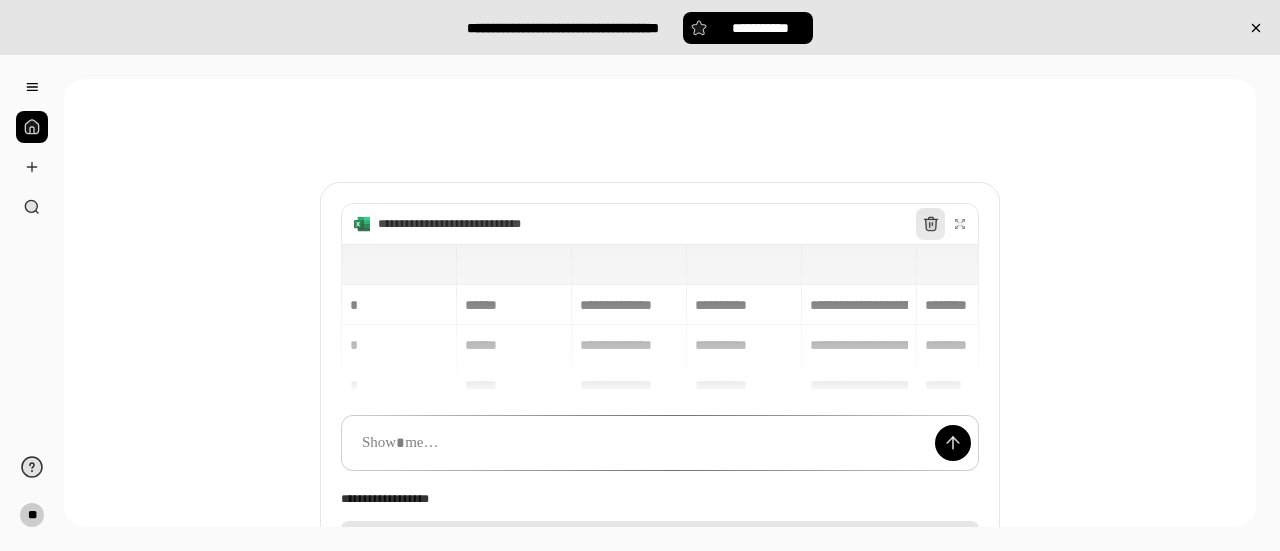click 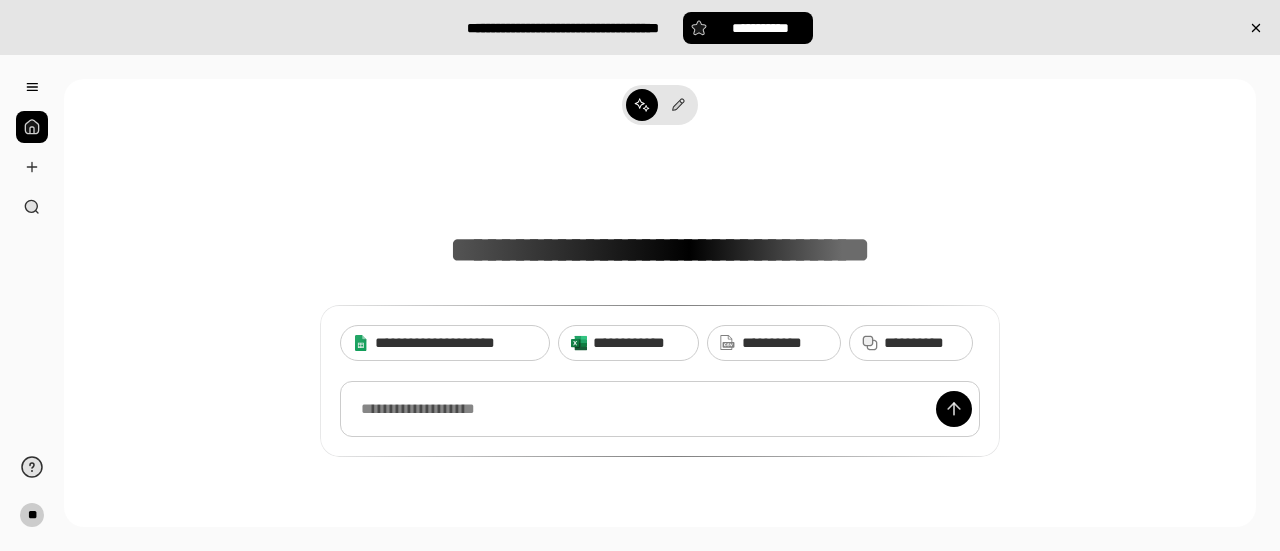 scroll, scrollTop: 0, scrollLeft: 0, axis: both 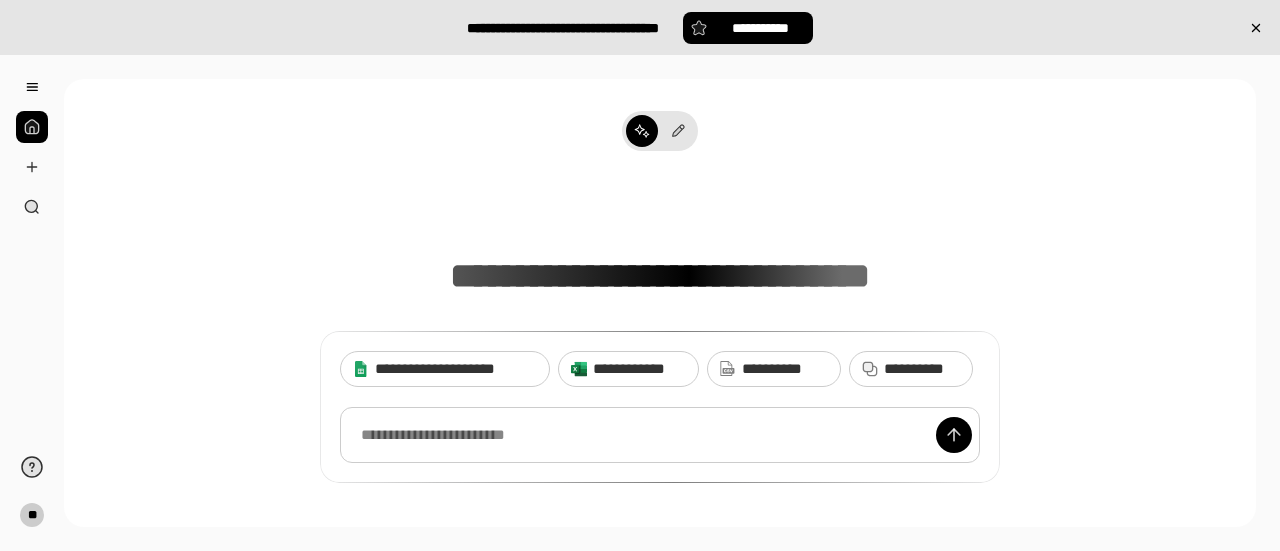 click at bounding box center [660, 435] 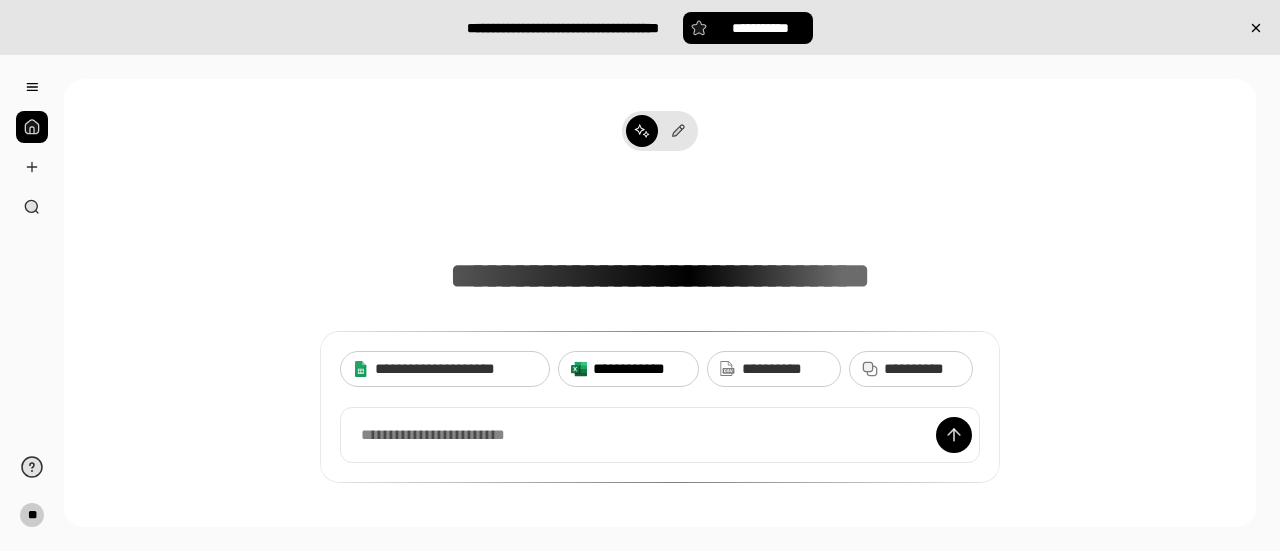 click on "**********" at bounding box center [639, 369] 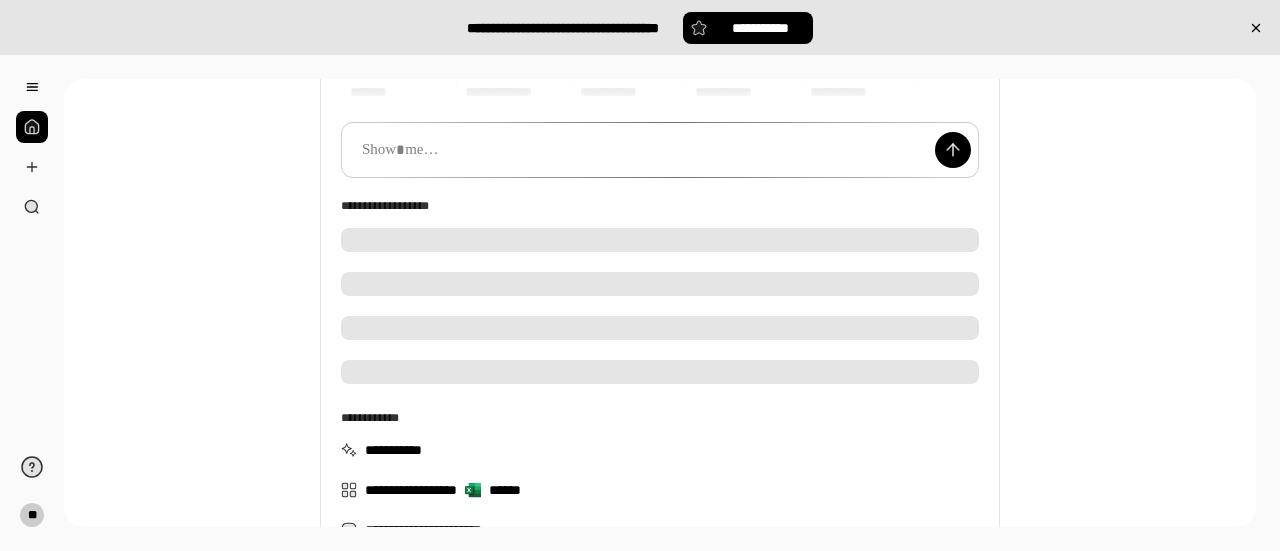 scroll, scrollTop: 300, scrollLeft: 0, axis: vertical 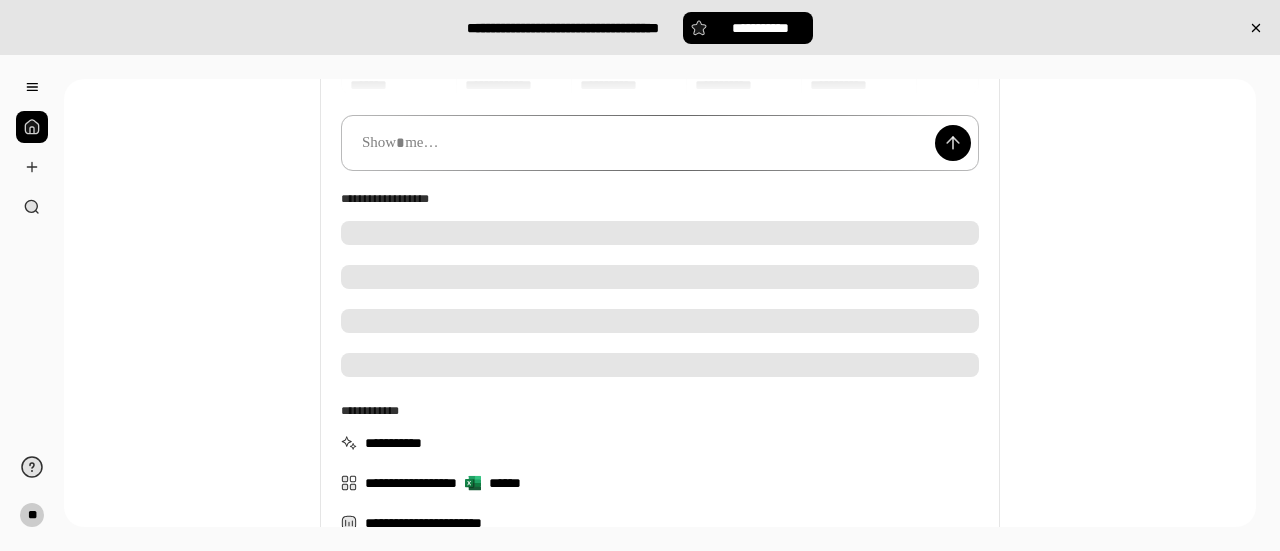 click at bounding box center [660, 143] 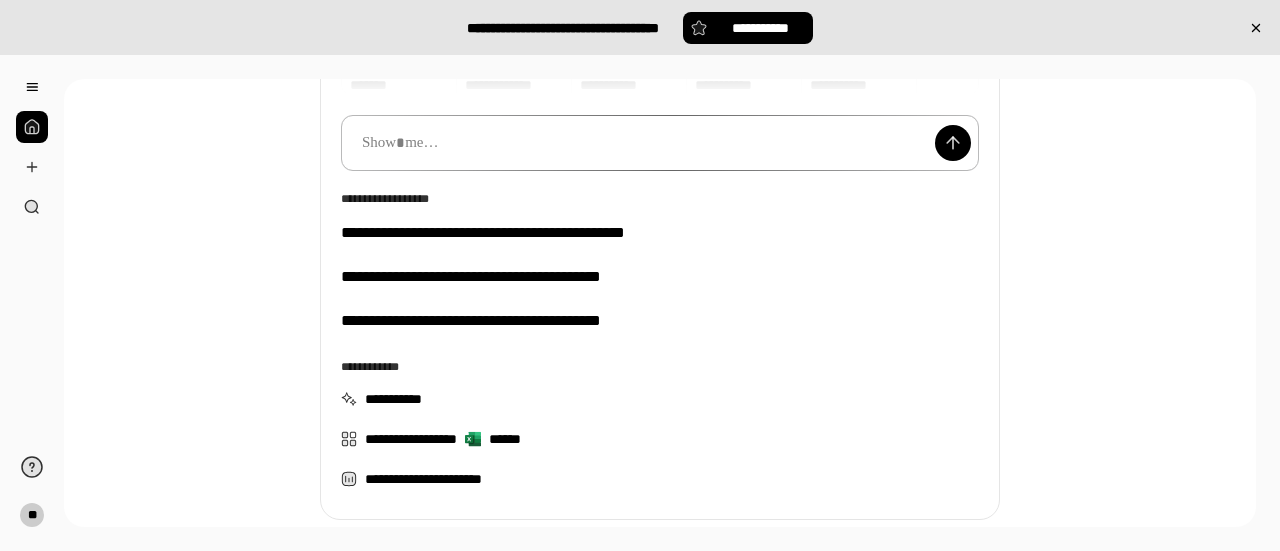 type 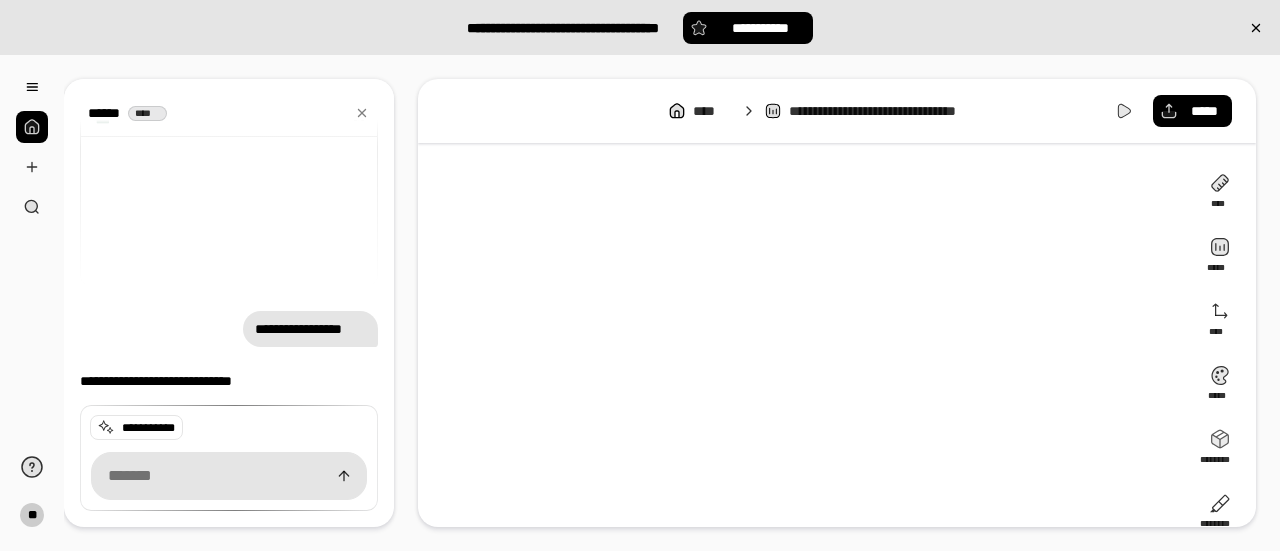 scroll, scrollTop: 148, scrollLeft: 0, axis: vertical 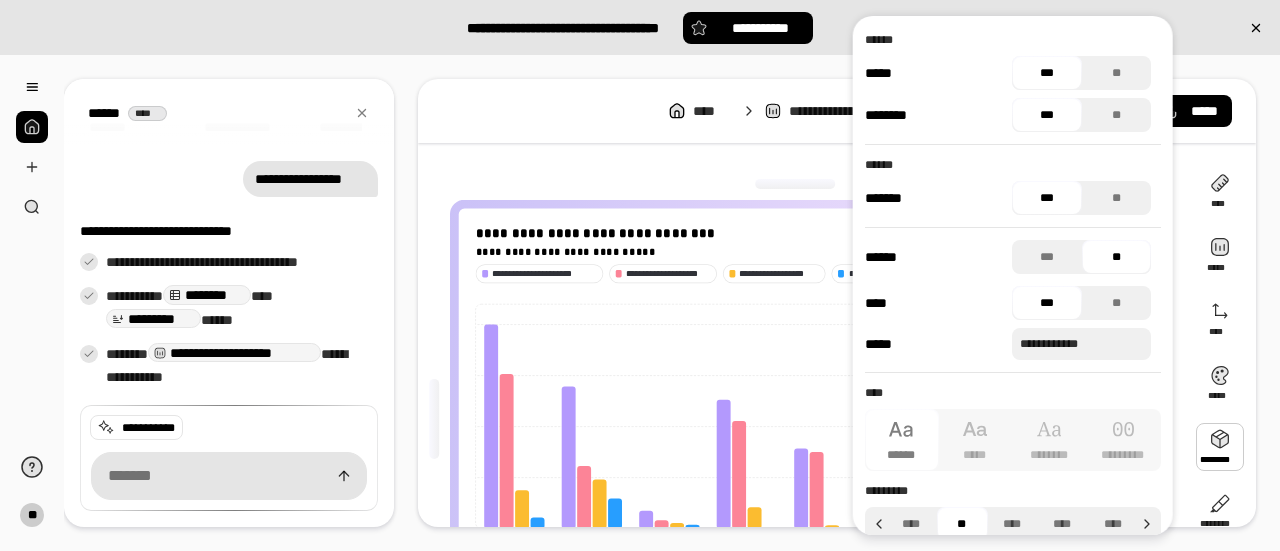 click on "**********" at bounding box center [837, 111] 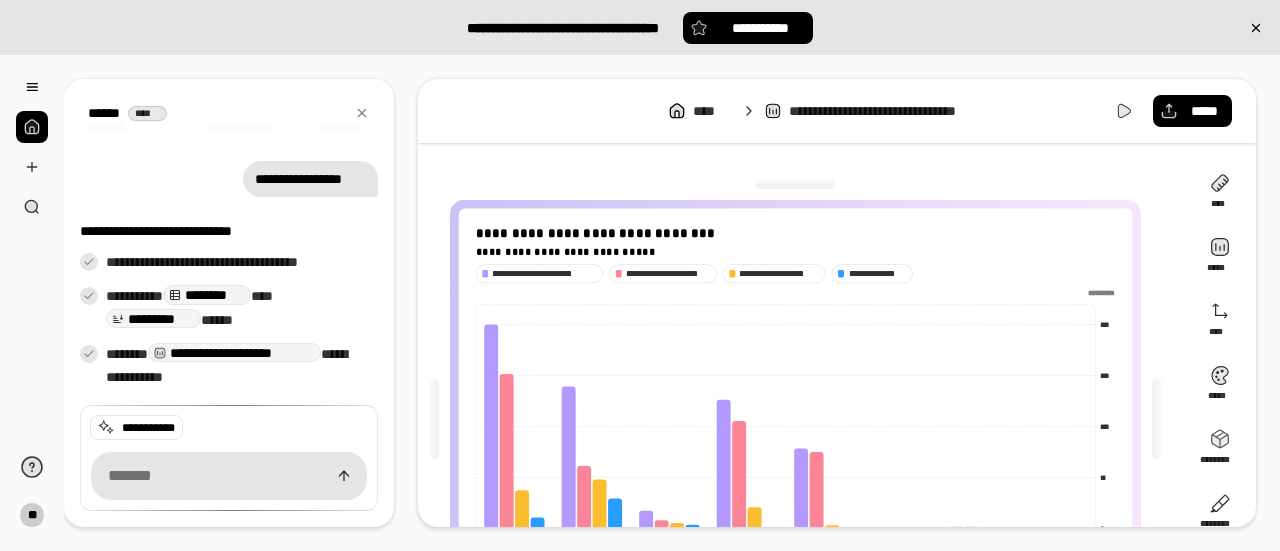 scroll, scrollTop: 0, scrollLeft: 0, axis: both 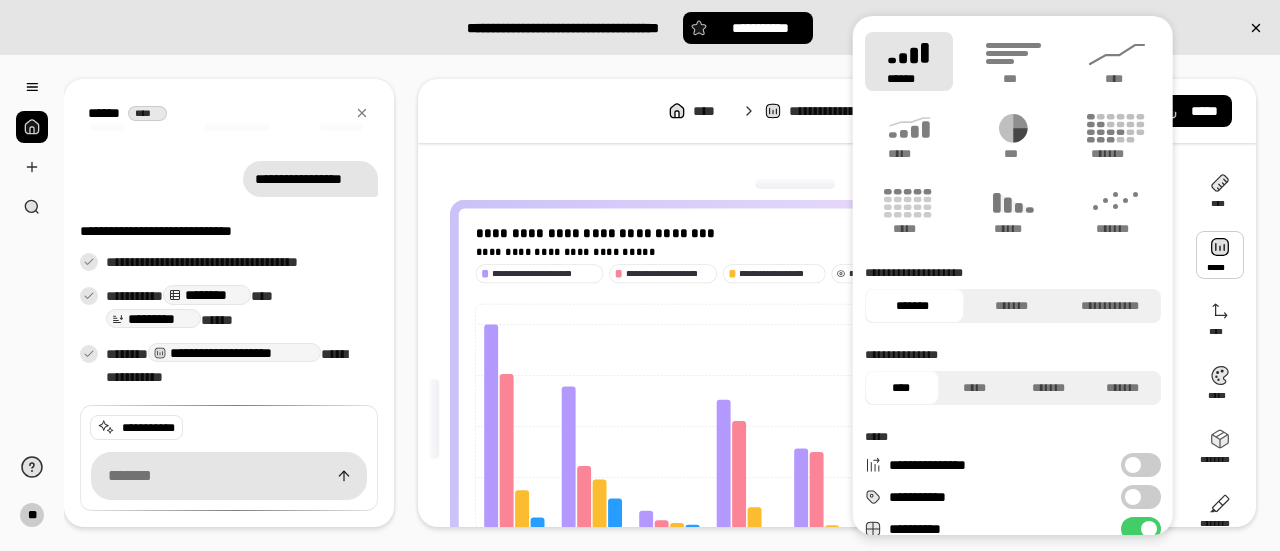 click at bounding box center (1220, 255) 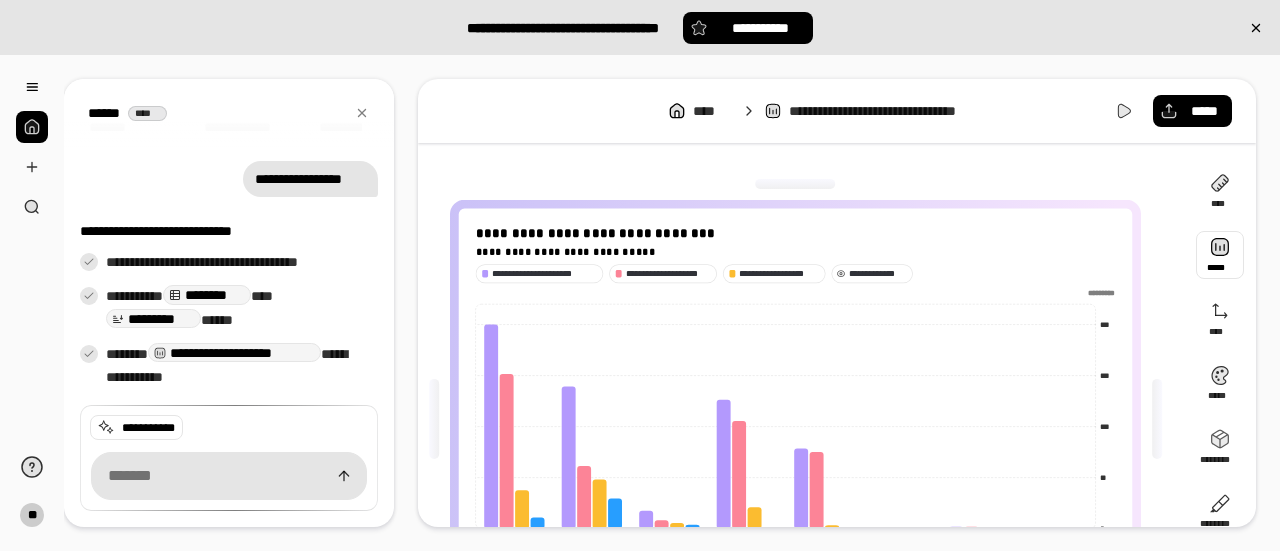 click at bounding box center [1220, 255] 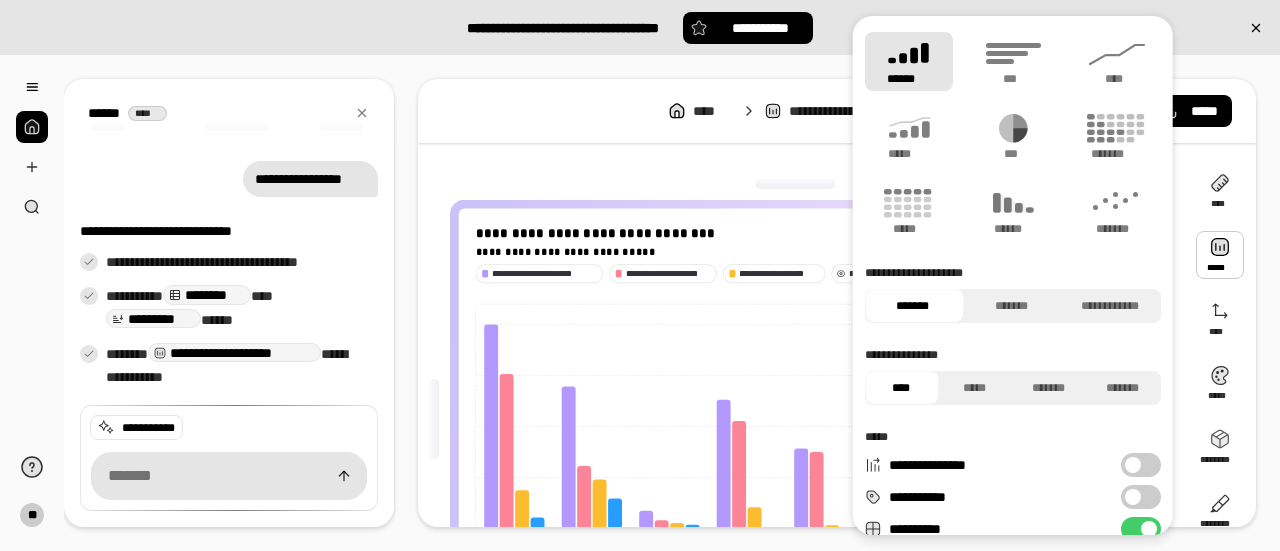 scroll, scrollTop: 100, scrollLeft: 0, axis: vertical 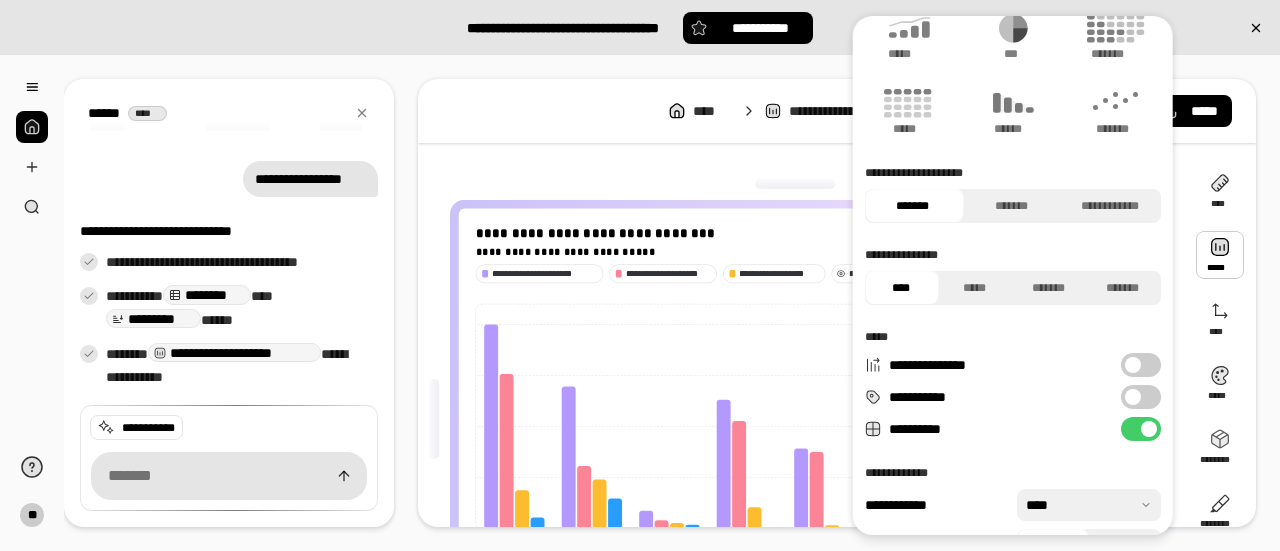 click at bounding box center (1133, 397) 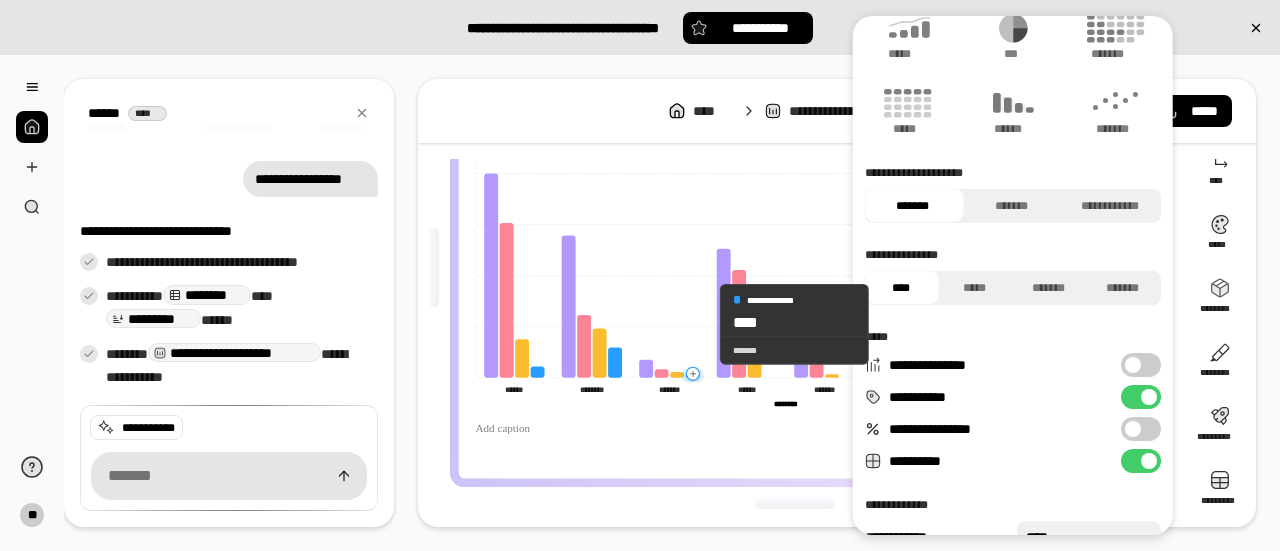scroll, scrollTop: 152, scrollLeft: 0, axis: vertical 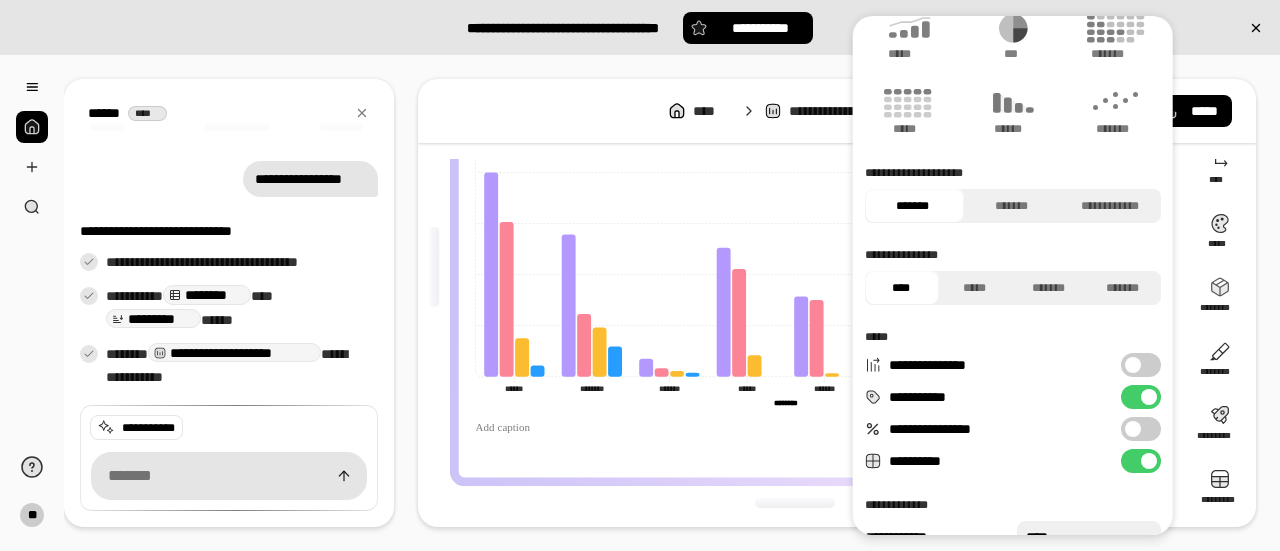 click at bounding box center (1133, 365) 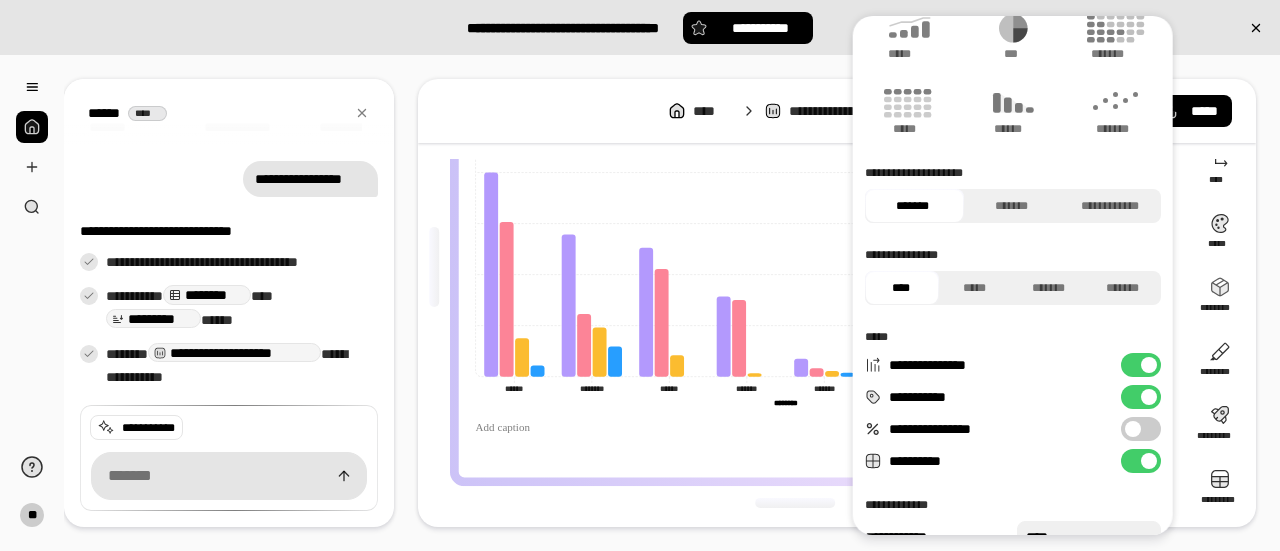 click on "**********" at bounding box center [1141, 365] 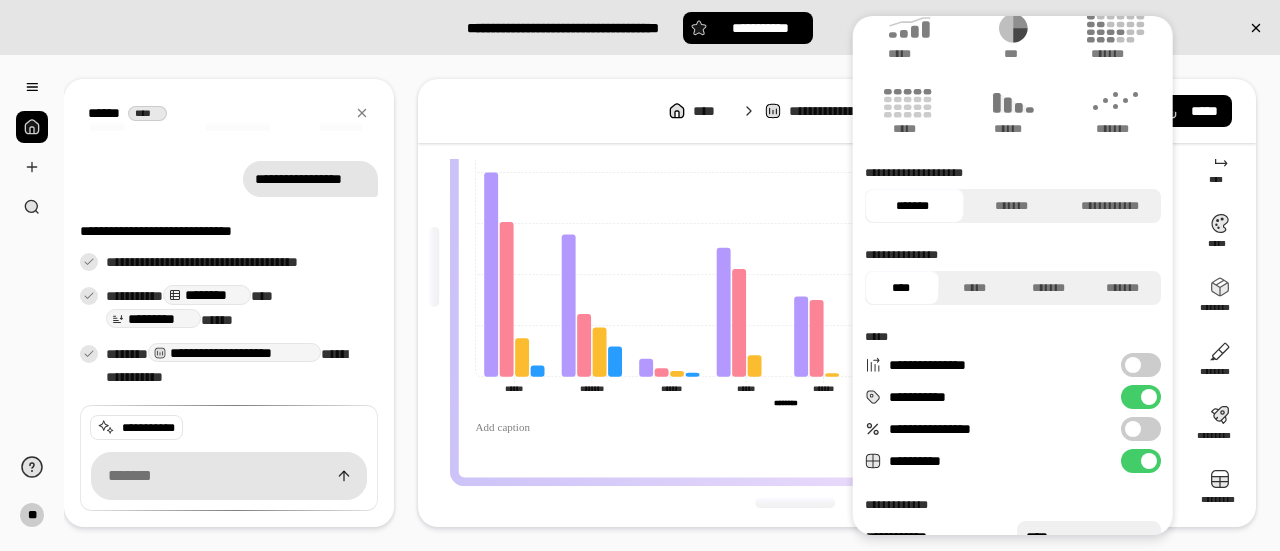 click on "**********" at bounding box center [1141, 397] 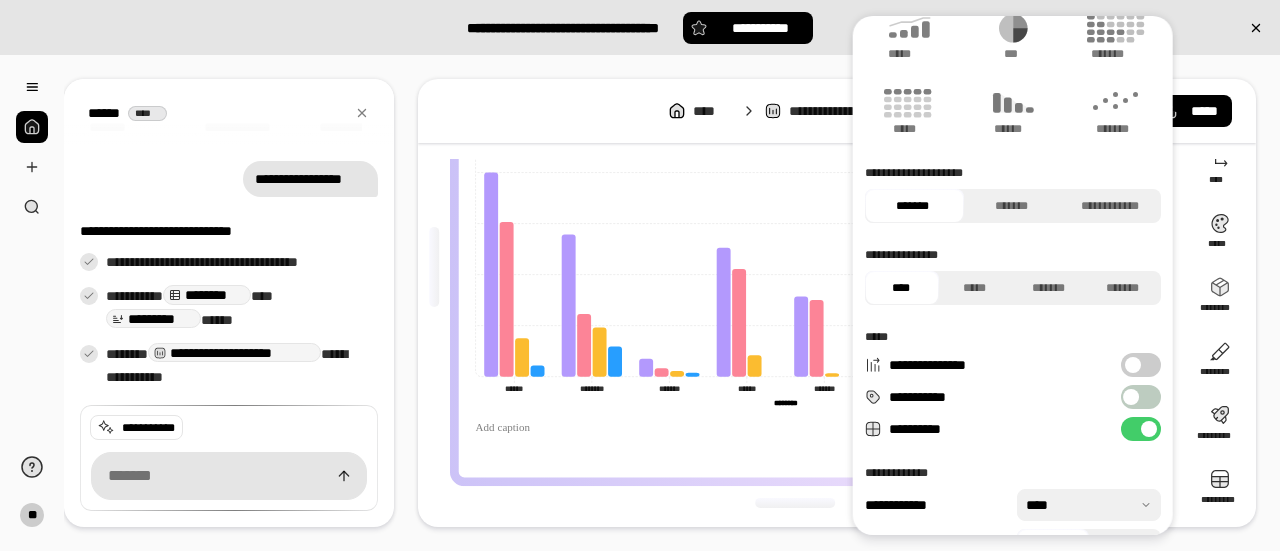 click on "**********" at bounding box center [1141, 429] 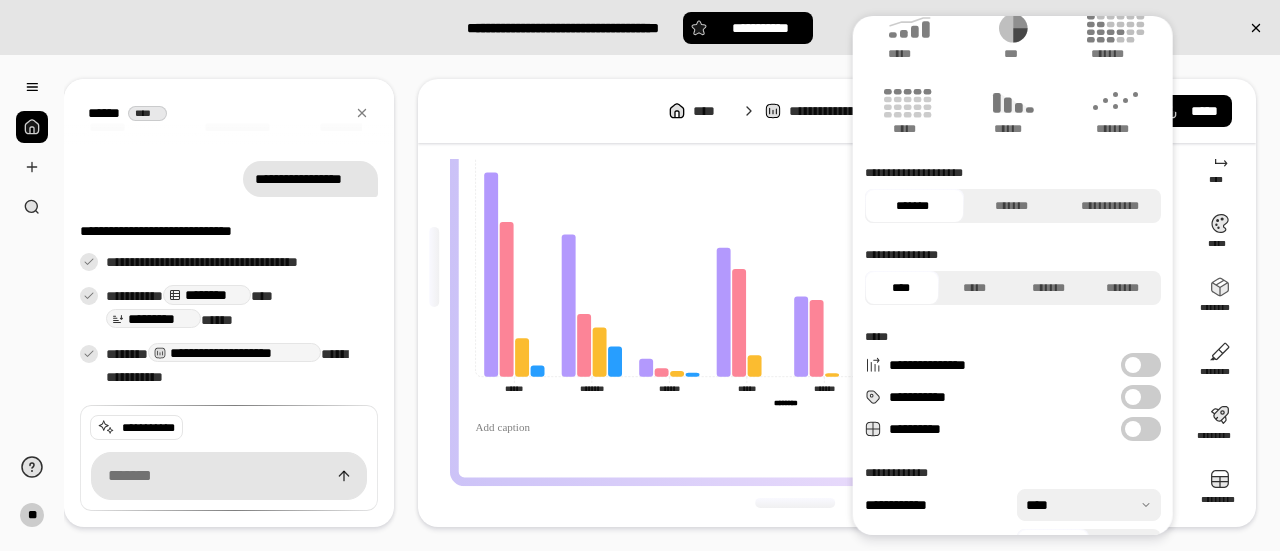 drag, startPoint x: 1134, startPoint y: 427, endPoint x: 1126, endPoint y: 415, distance: 14.422205 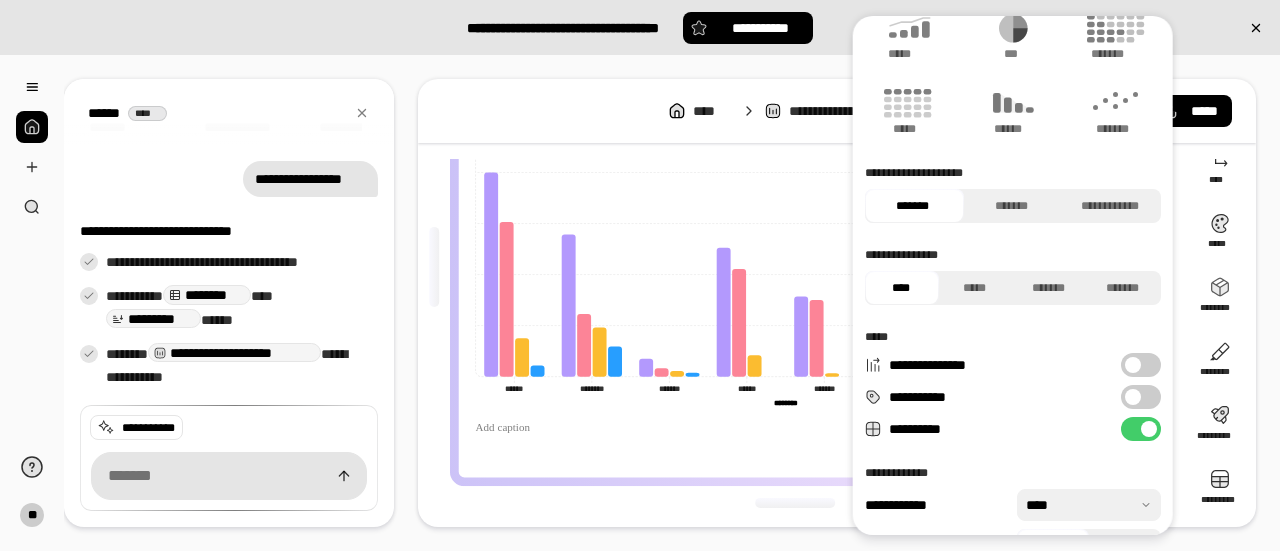 click on "**********" at bounding box center (1141, 397) 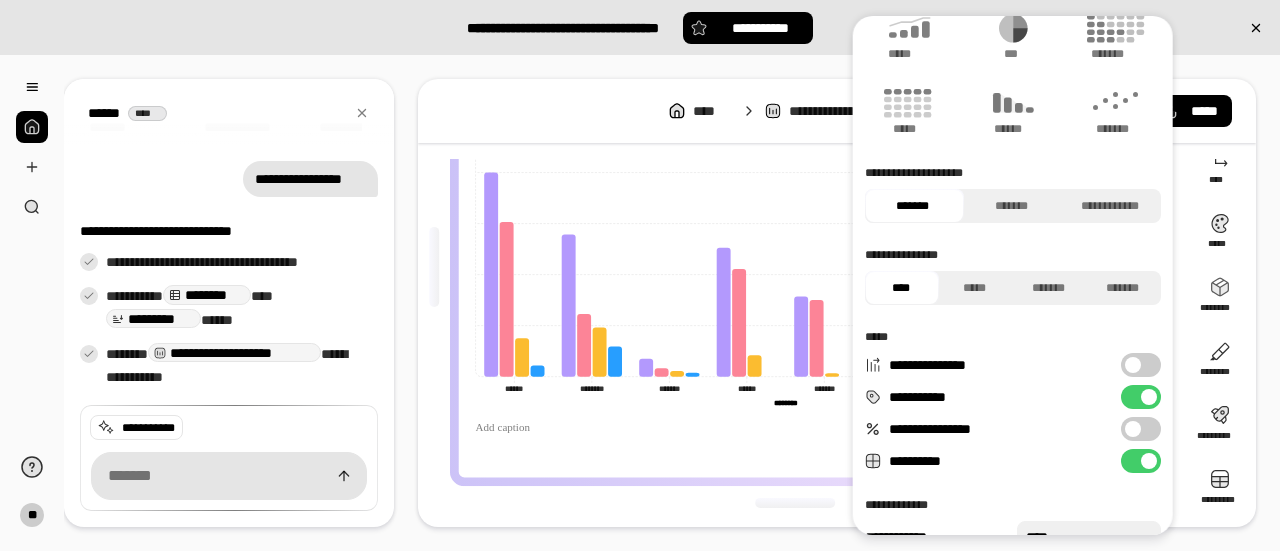 click on "**********" at bounding box center (1141, 429) 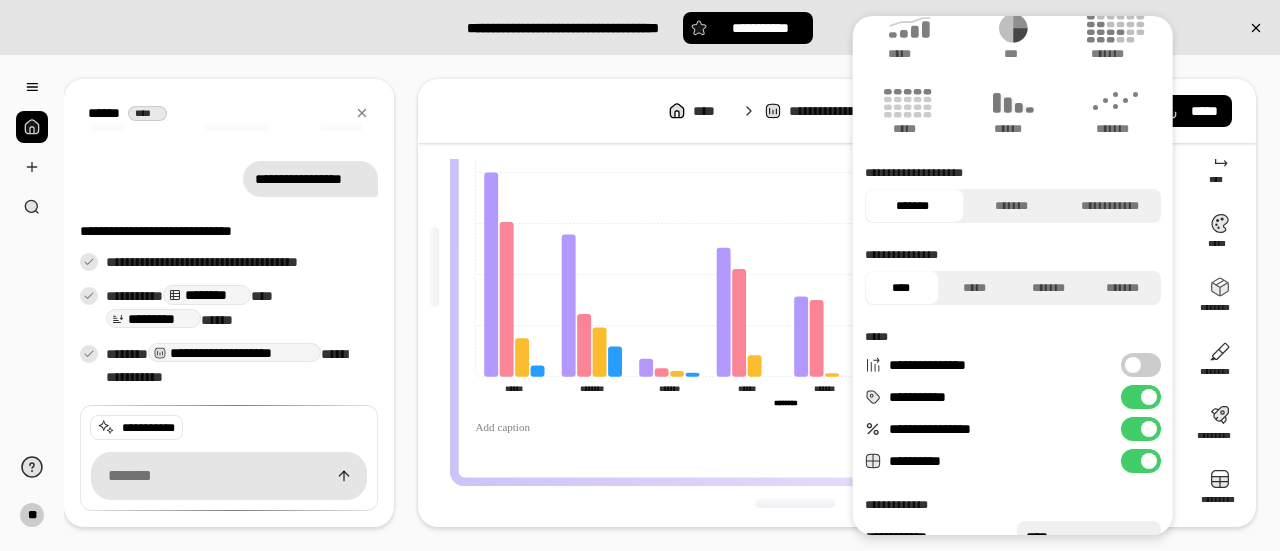 click at bounding box center [1149, 461] 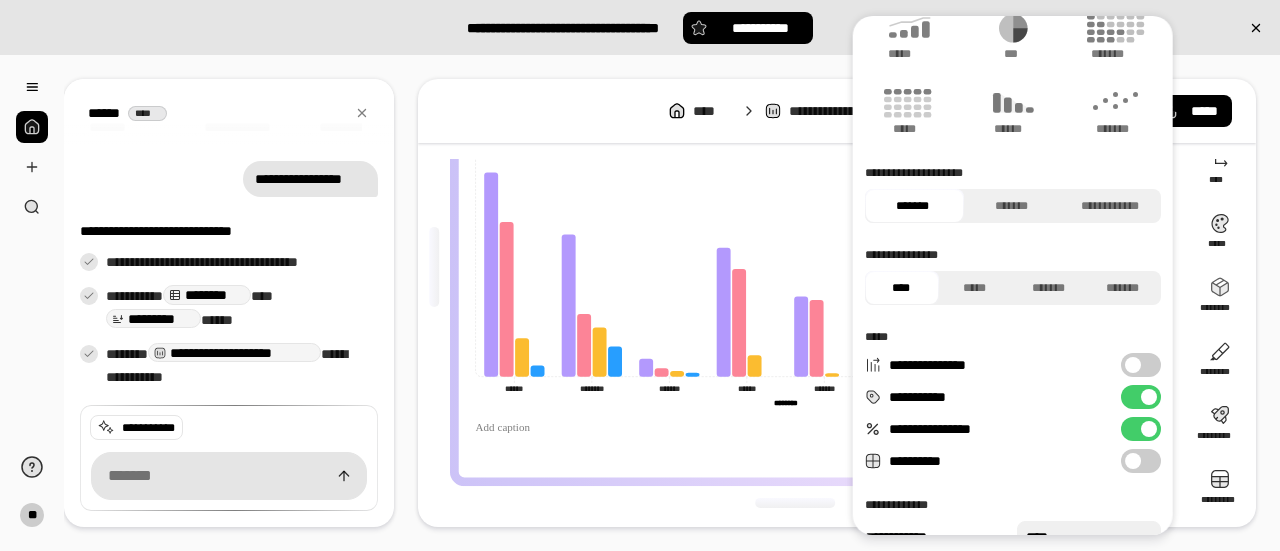 click on "**********" at bounding box center [1141, 461] 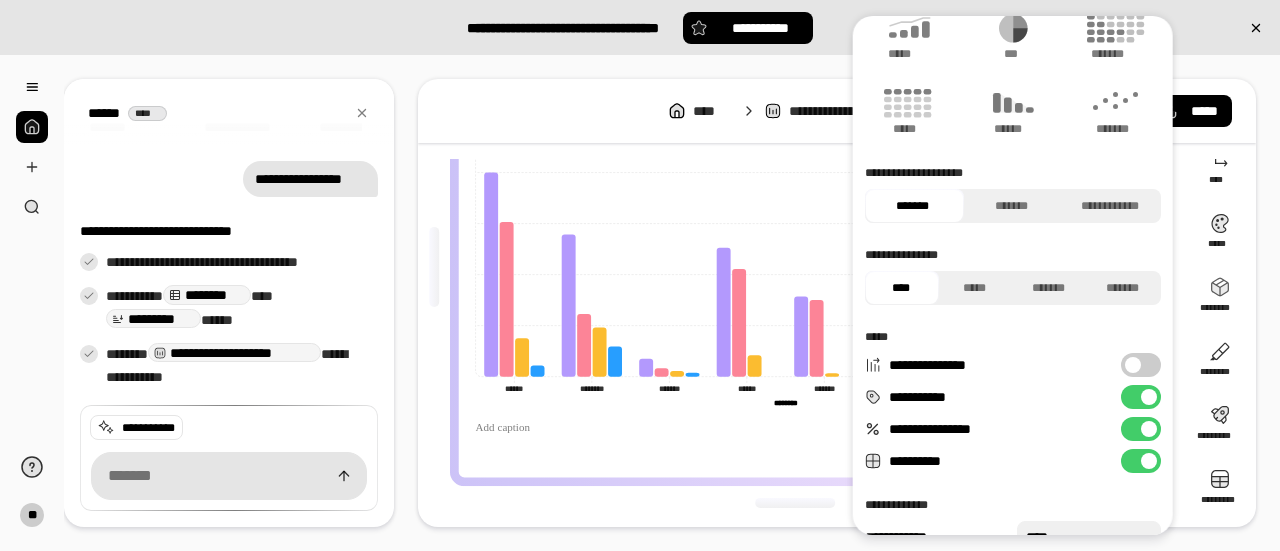 click at bounding box center (1149, 429) 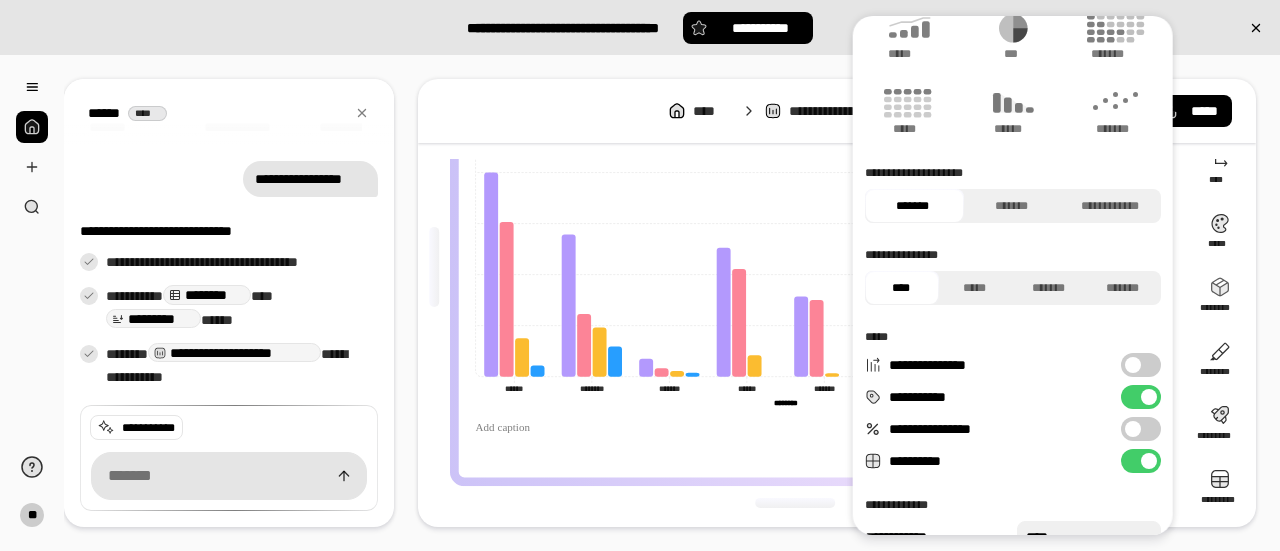 click on "**********" at bounding box center (1141, 461) 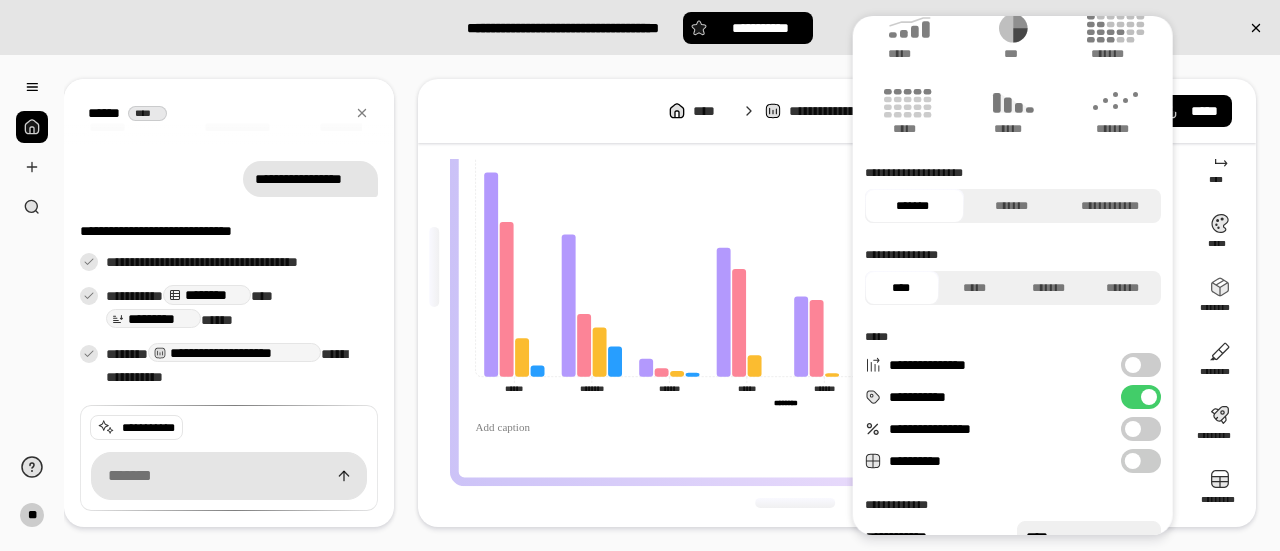 click at bounding box center [1133, 429] 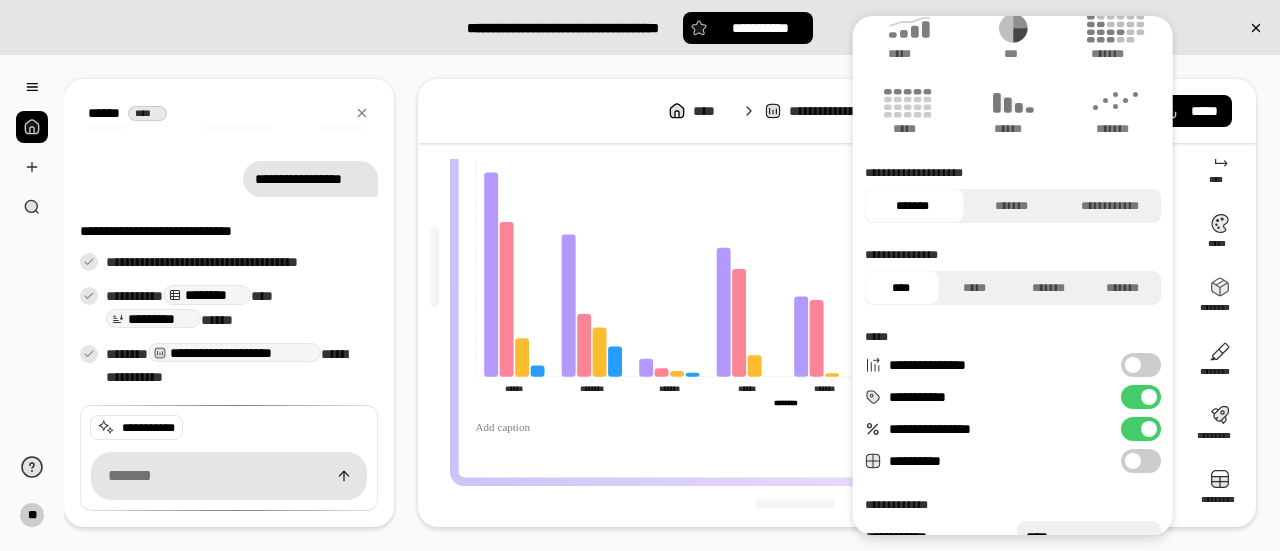 click at bounding box center [1133, 461] 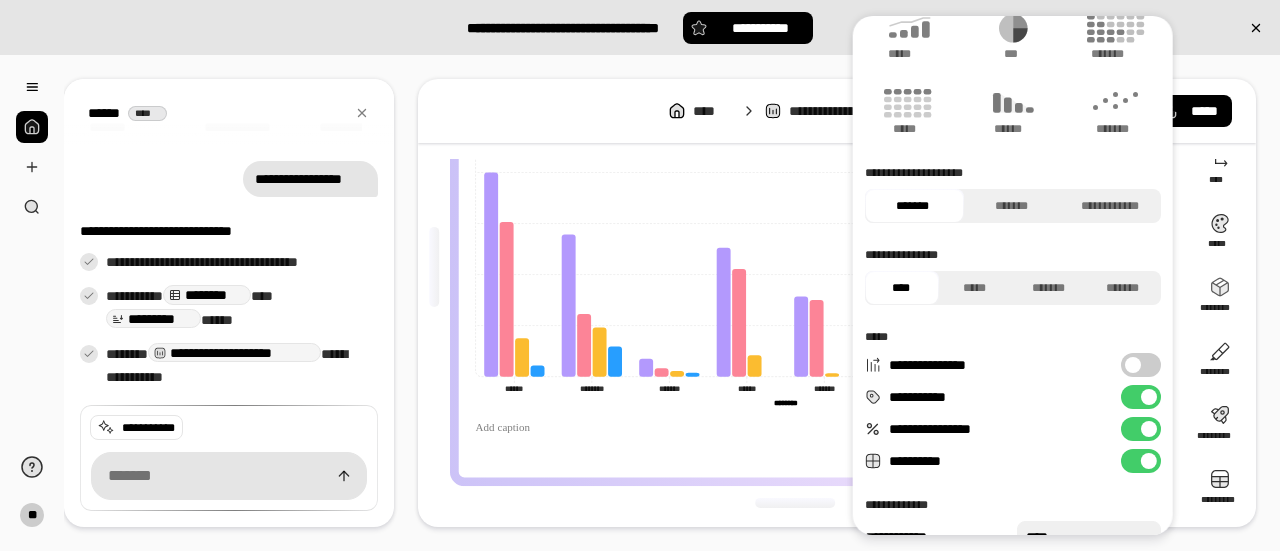 click on "**********" at bounding box center [1141, 429] 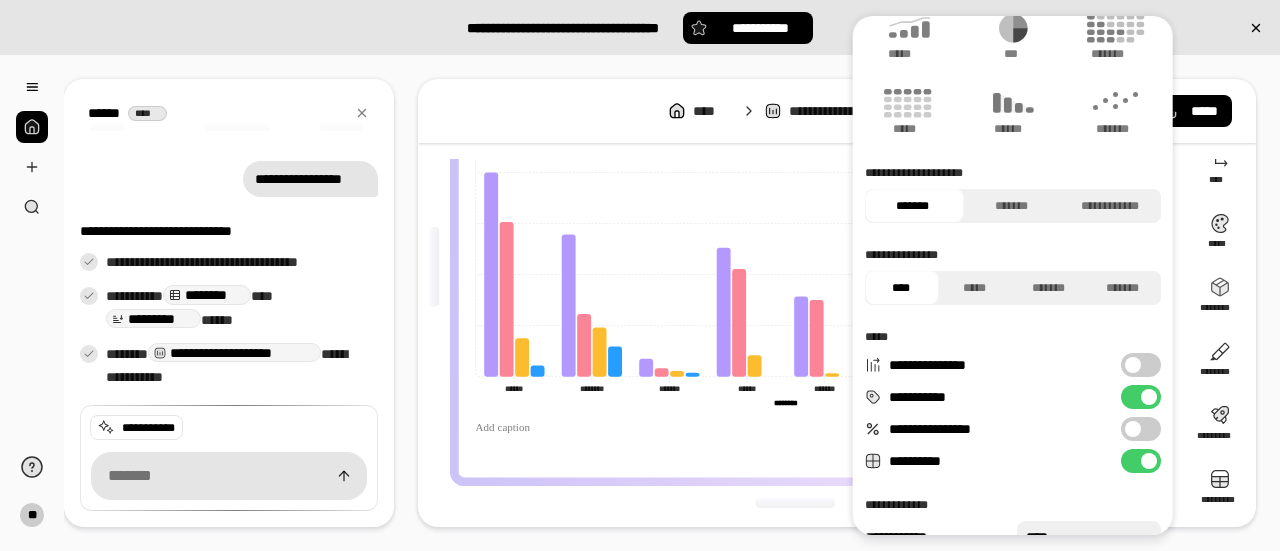 click on "**********" at bounding box center (1141, 461) 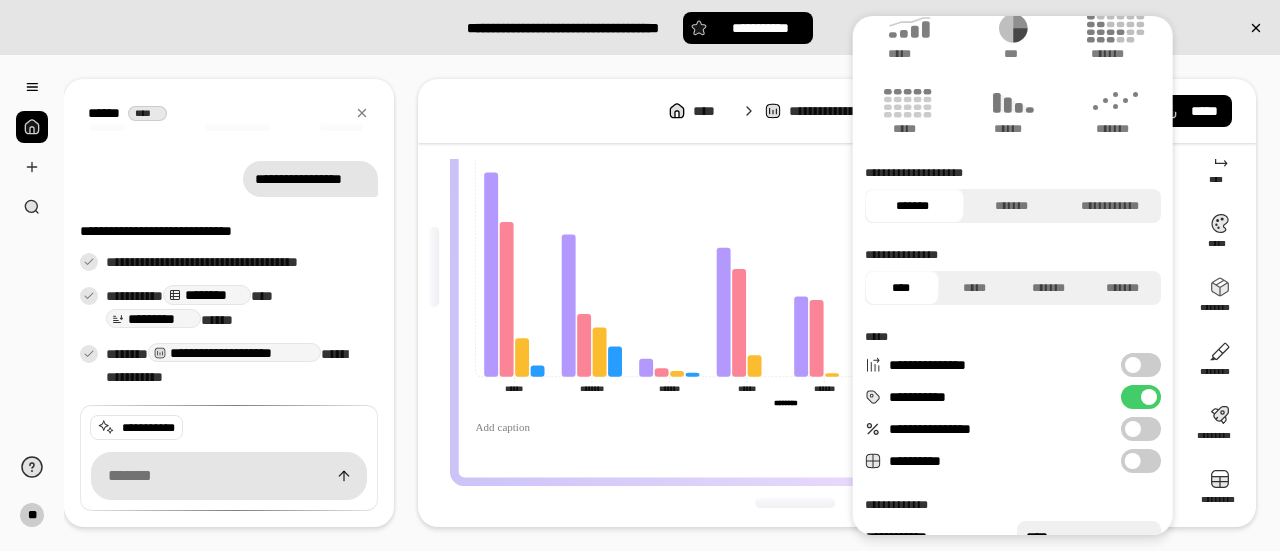 scroll, scrollTop: 176, scrollLeft: 0, axis: vertical 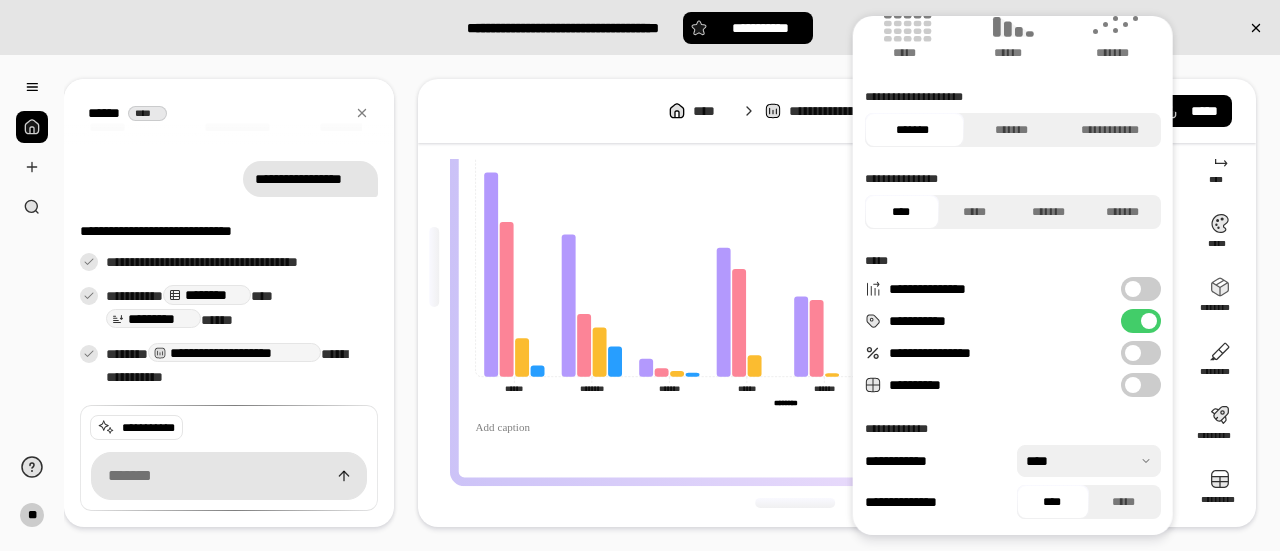 click at bounding box center (1089, 461) 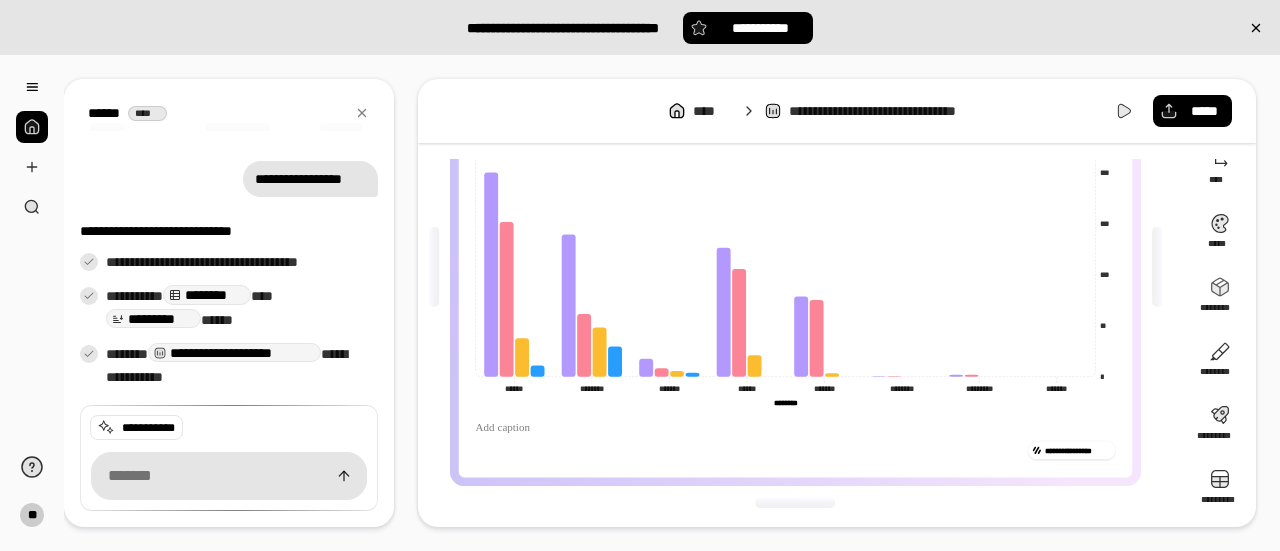 click on "**********" at bounding box center (796, 450) 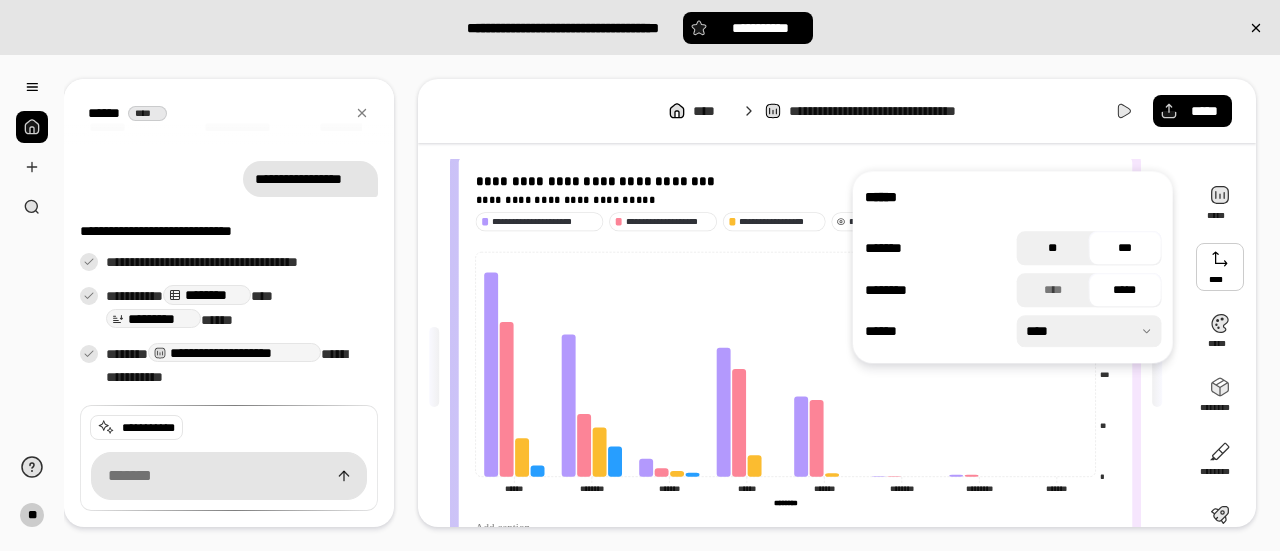 click on "**" at bounding box center [1053, 248] 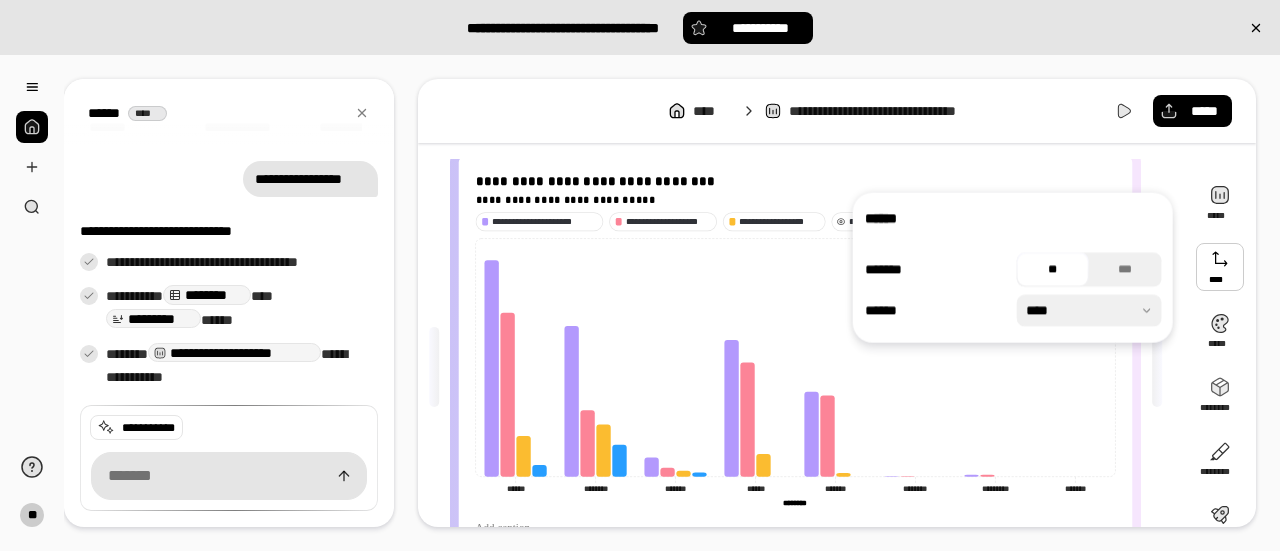 click at bounding box center (1089, 311) 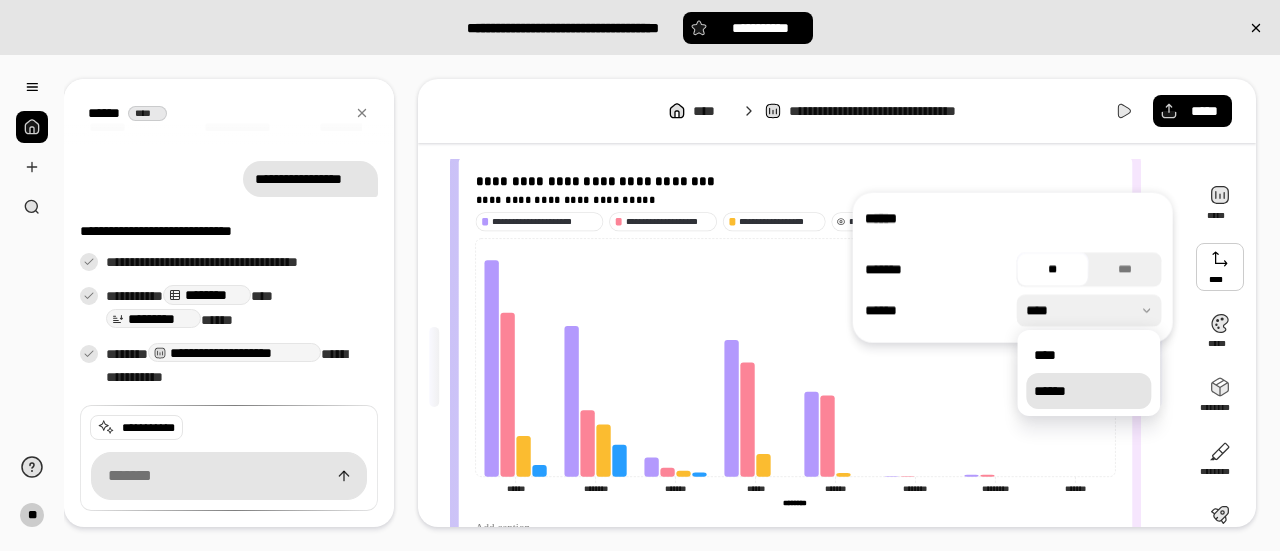 click on "******" at bounding box center (1088, 391) 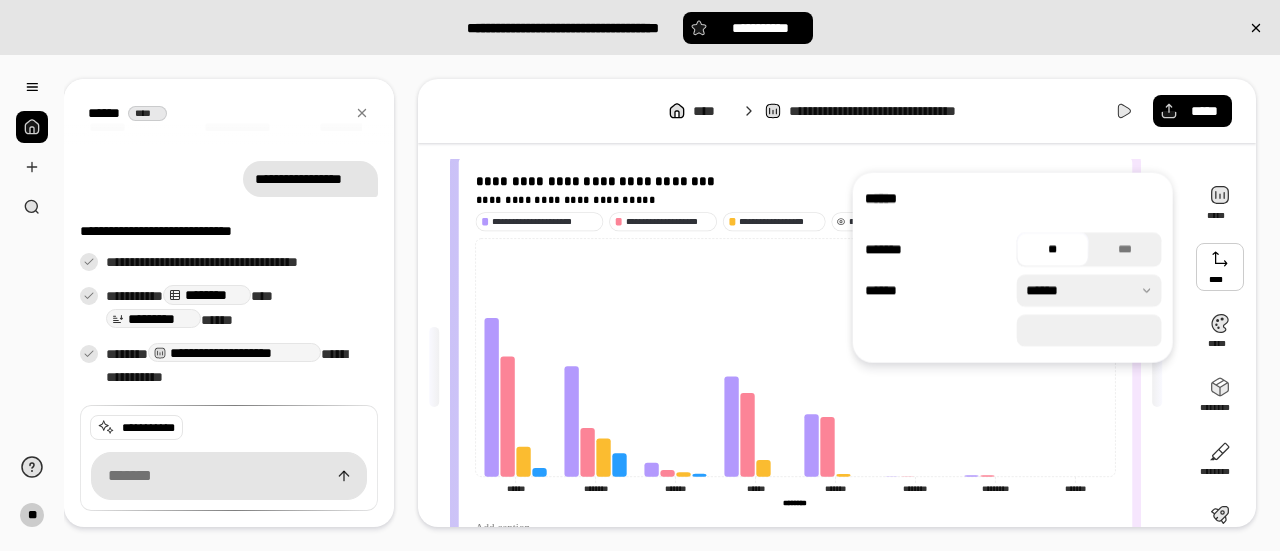 click at bounding box center [1089, 291] 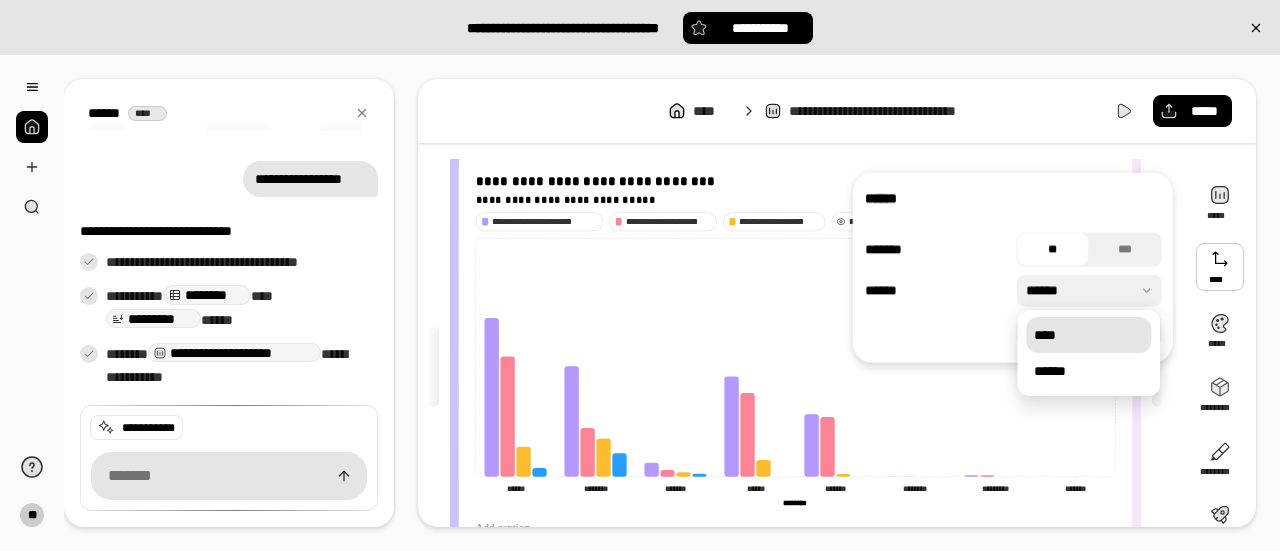 click on "****" at bounding box center [1088, 335] 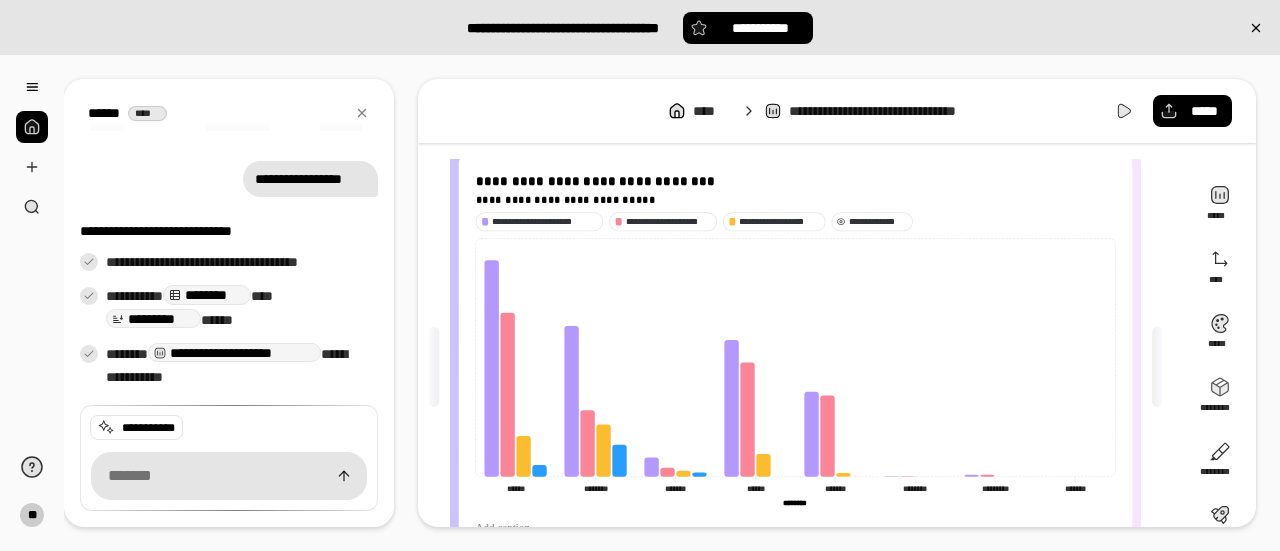 click on "****** ****** ******** ******** ******* ******* ****** ****** ******* ******* ******** ******** ********* ********* ******* ******* ******** ********" 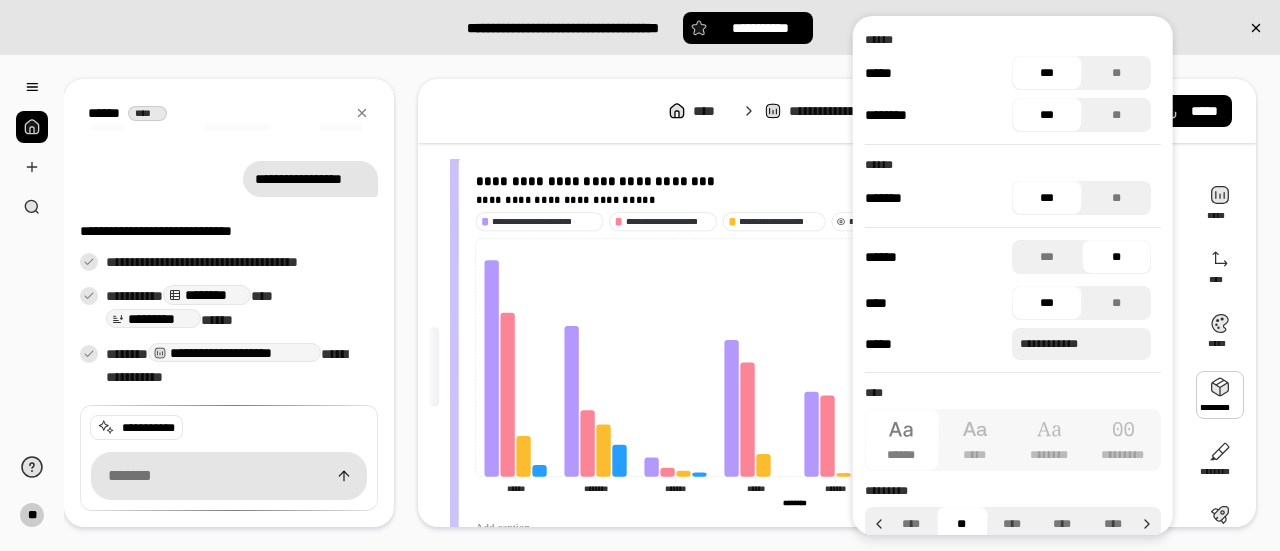 click at bounding box center (1220, 395) 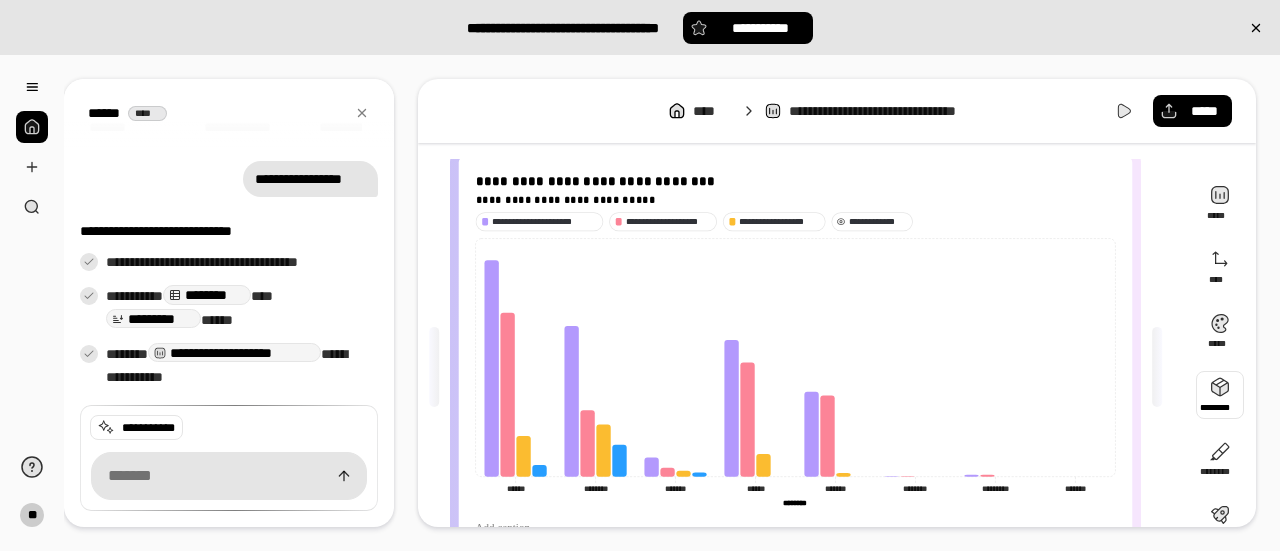 click at bounding box center (1220, 395) 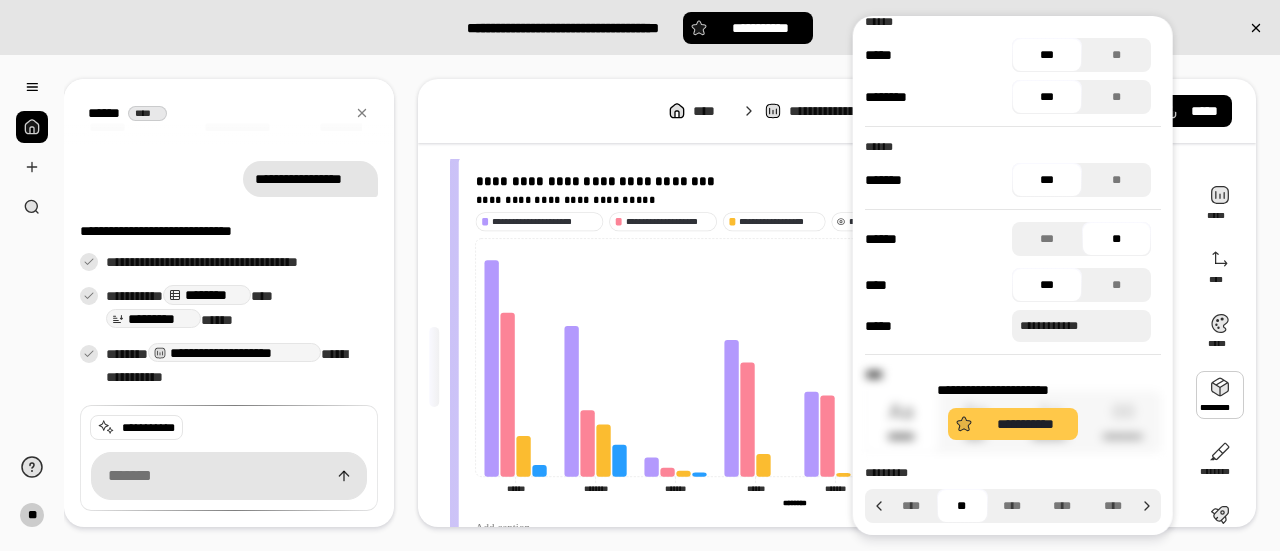 scroll, scrollTop: 22, scrollLeft: 0, axis: vertical 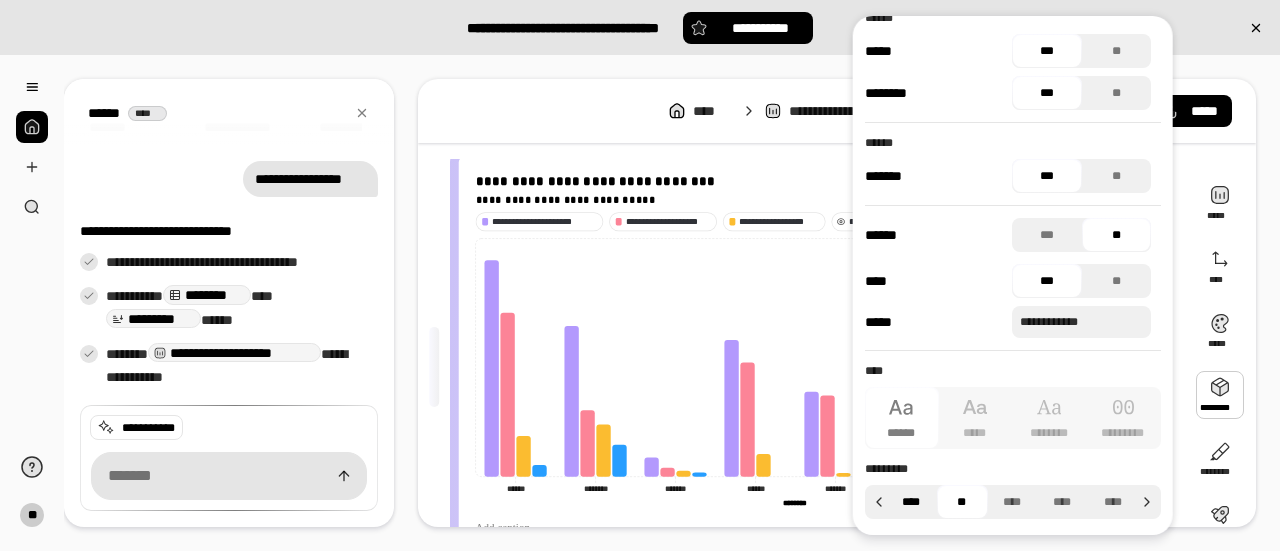 click on "****" at bounding box center (911, 502) 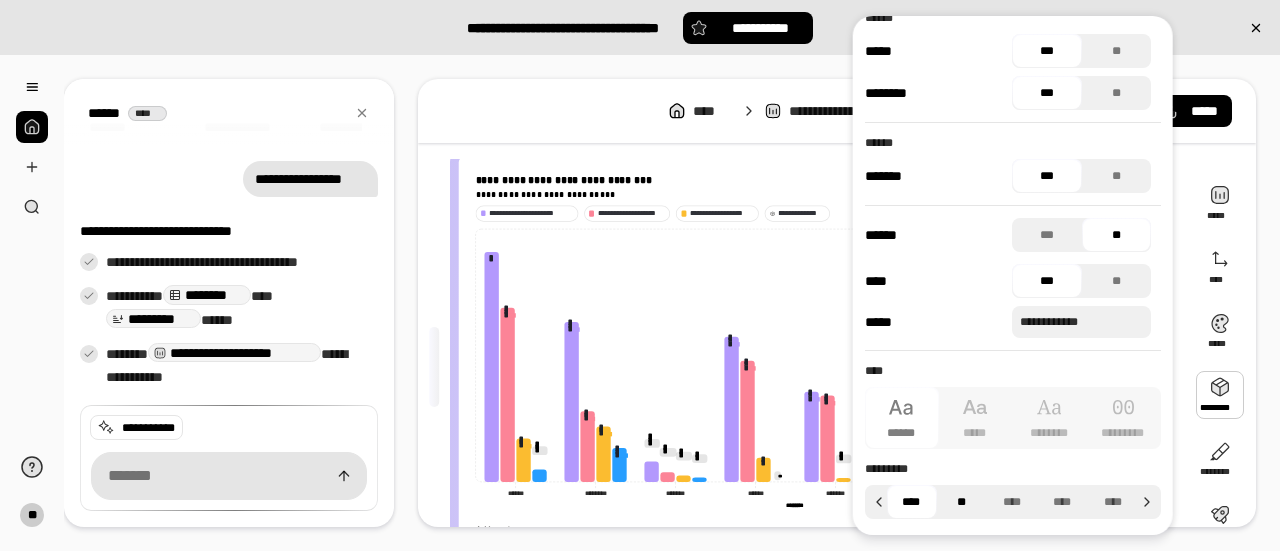 click on "**" at bounding box center (961, 502) 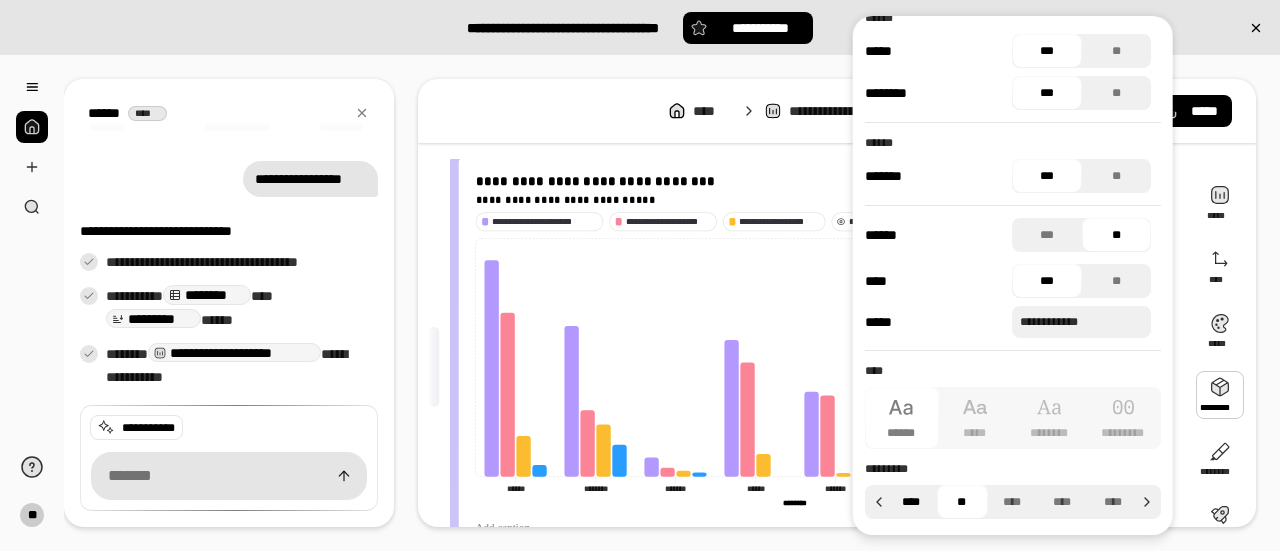 click on "****" at bounding box center [911, 502] 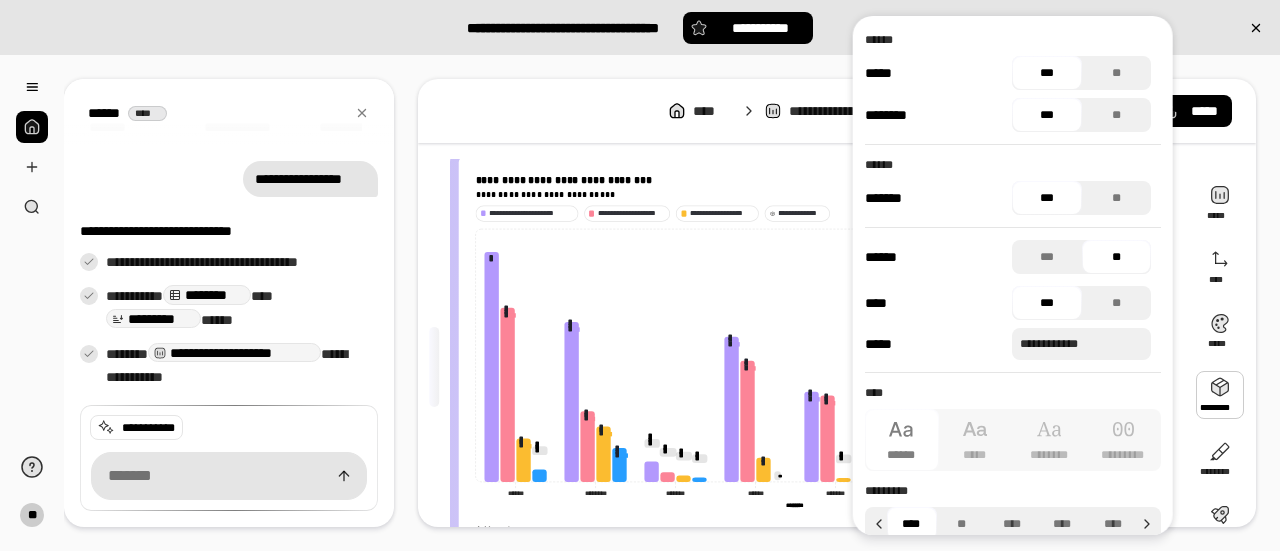 click at bounding box center [1220, 395] 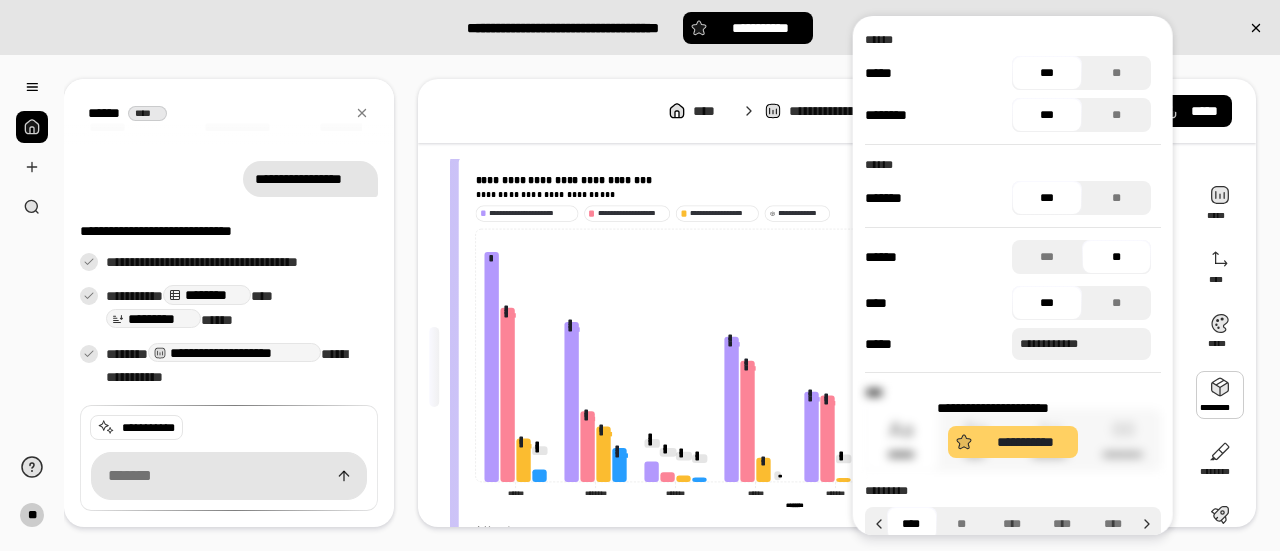 scroll, scrollTop: 22, scrollLeft: 0, axis: vertical 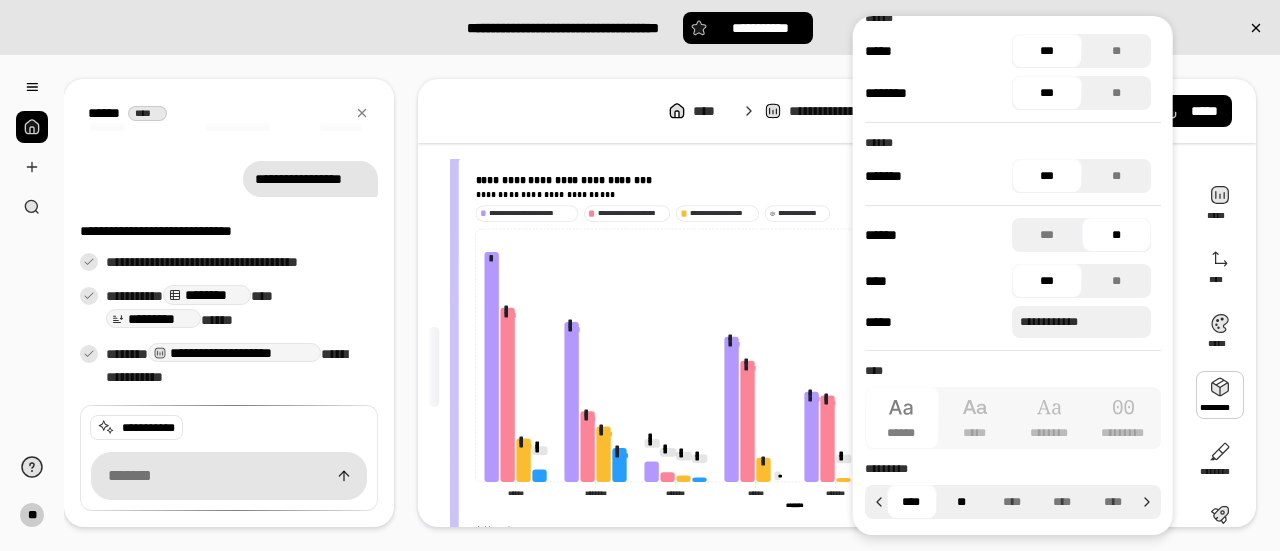 click on "**" at bounding box center [961, 502] 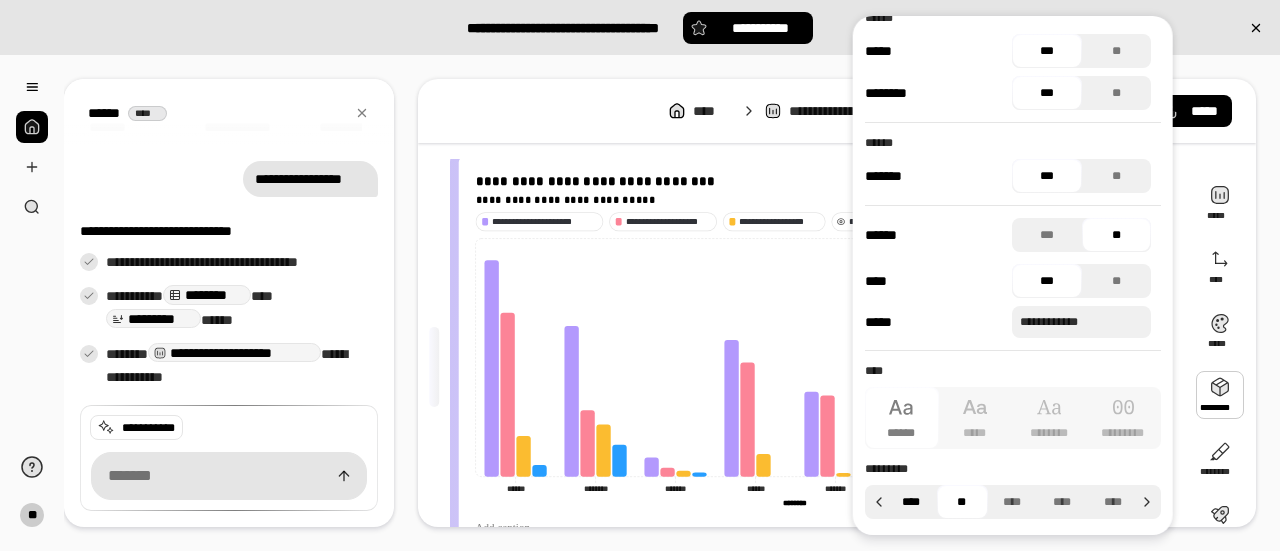 click on "****" at bounding box center [911, 502] 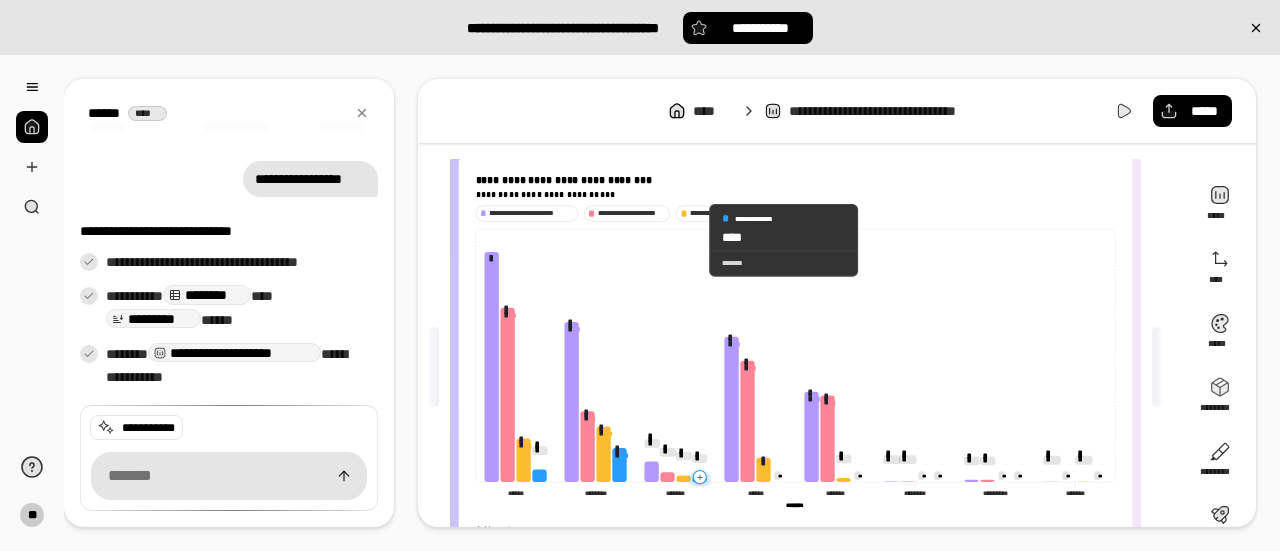 click 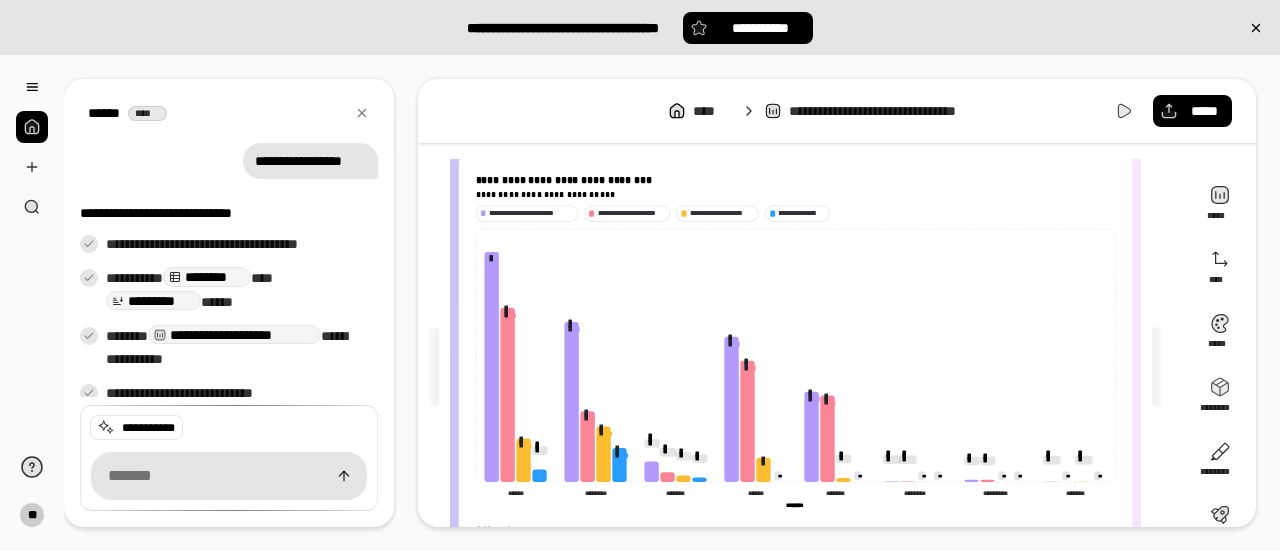 scroll, scrollTop: 183, scrollLeft: 0, axis: vertical 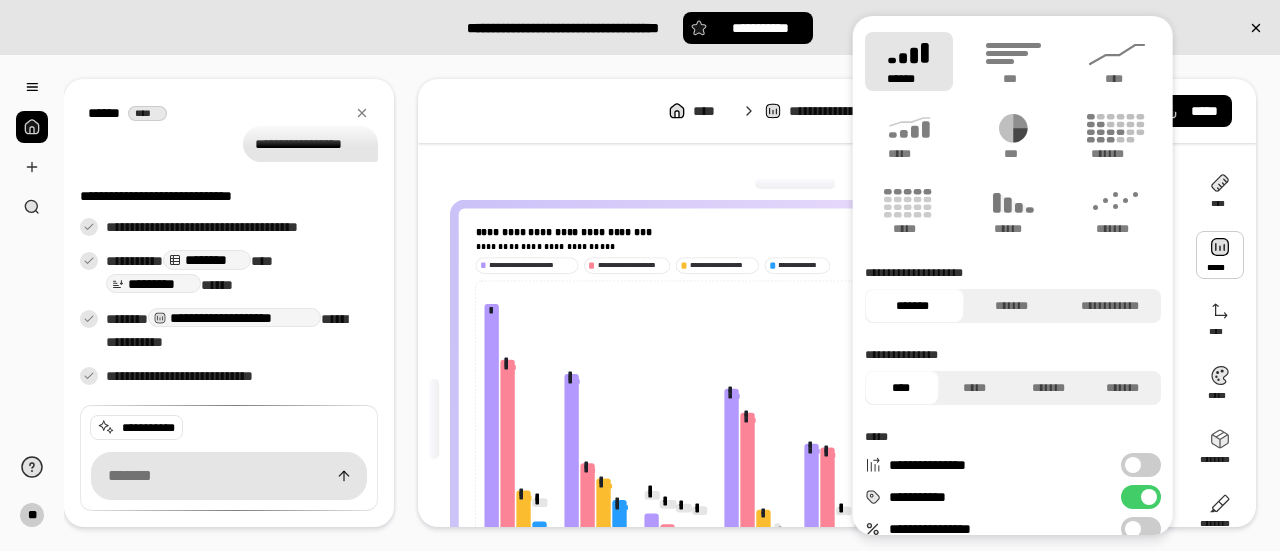 click at bounding box center [1220, 255] 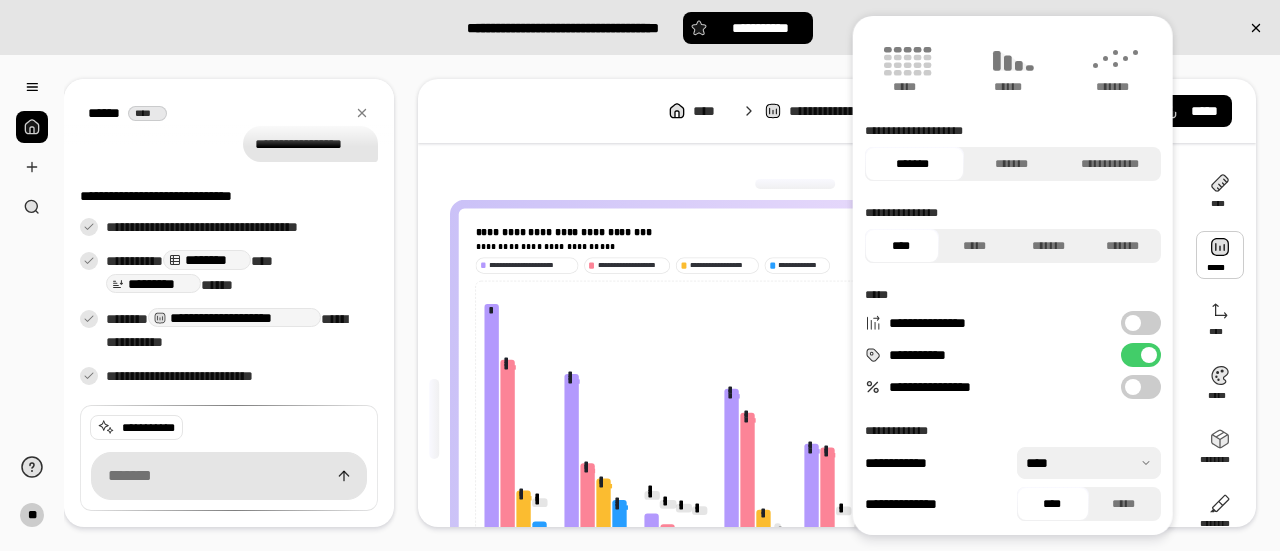 scroll, scrollTop: 144, scrollLeft: 0, axis: vertical 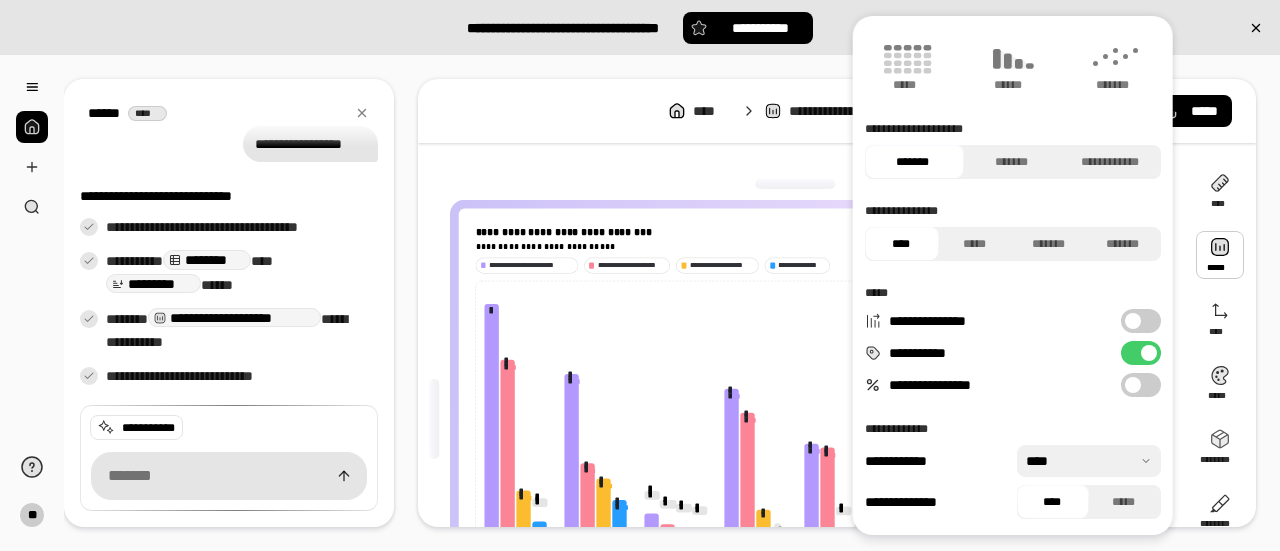 click on "**********" at bounding box center (1141, 385) 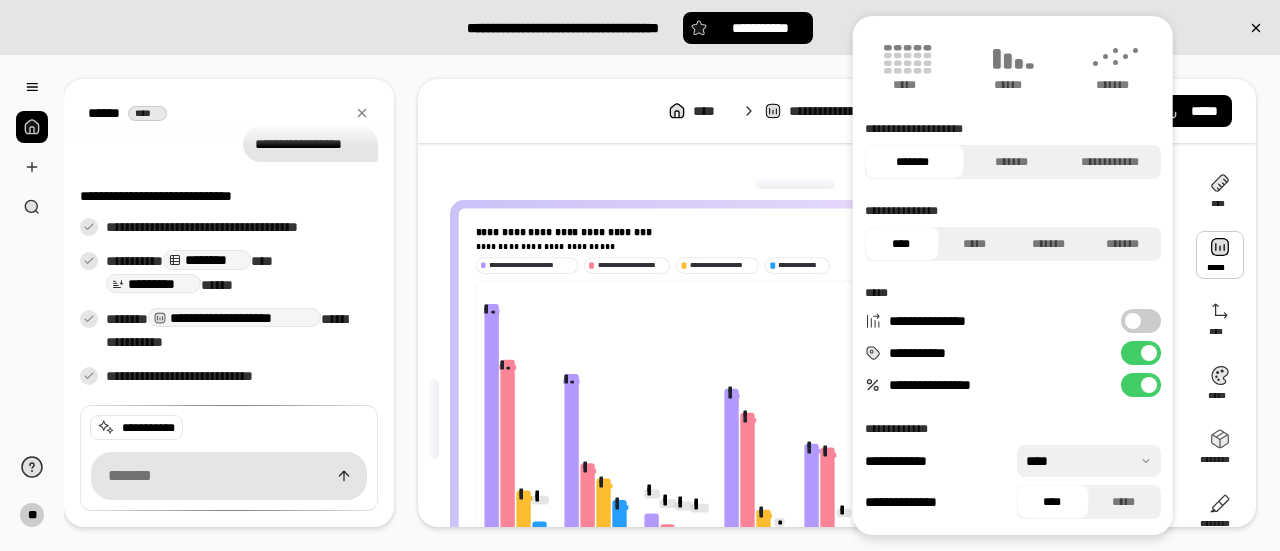 click on "**********" at bounding box center (1141, 385) 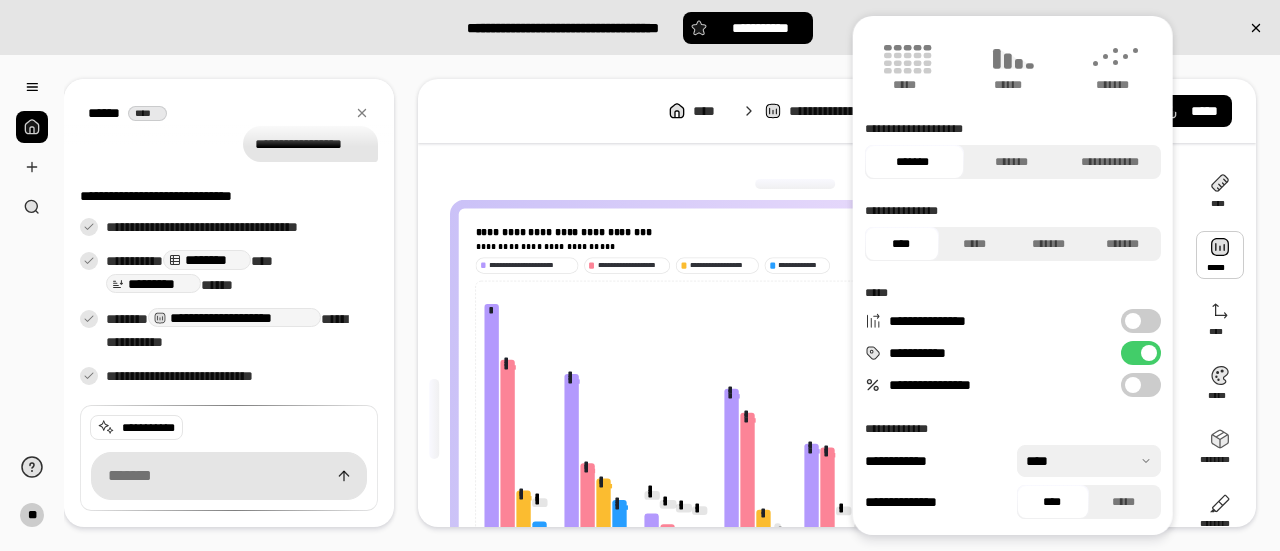 click on "**********" at bounding box center (1141, 353) 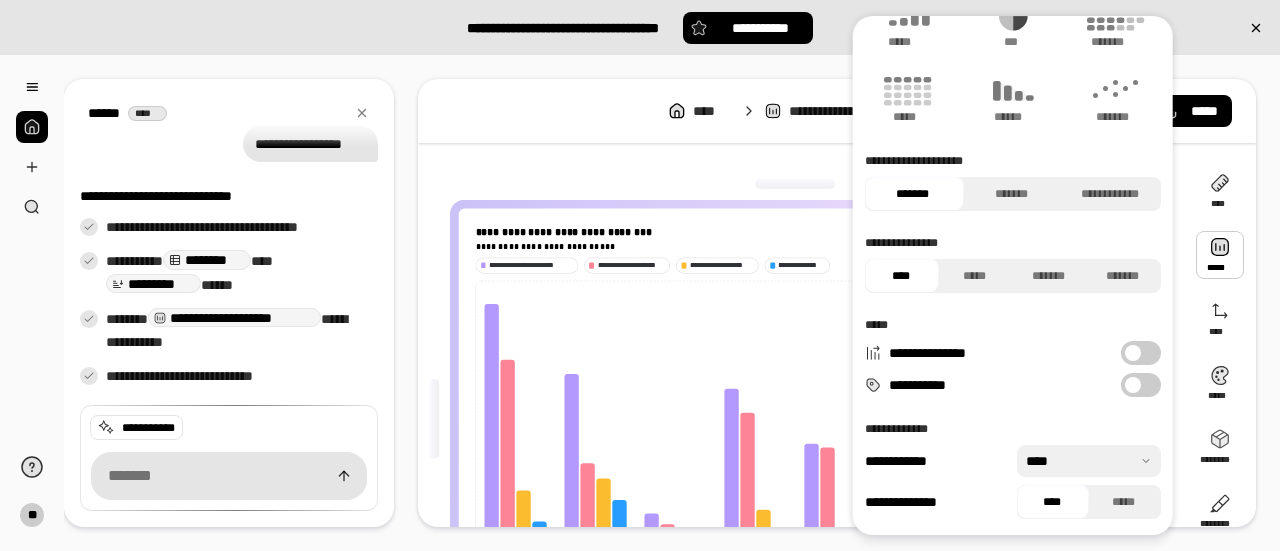 click on "**********" at bounding box center (1141, 353) 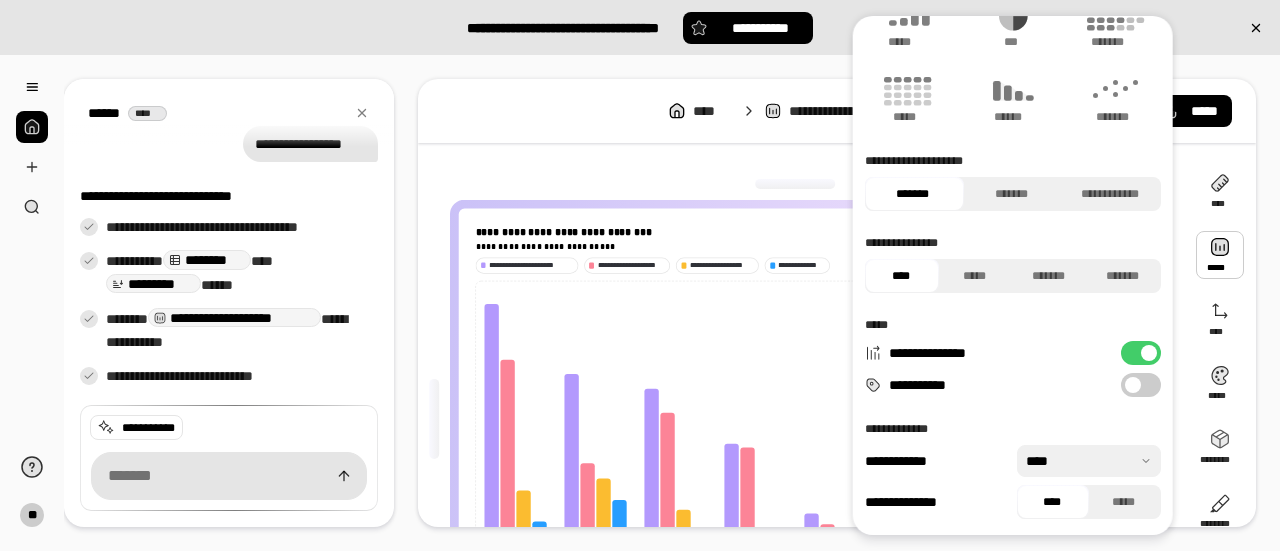 click on "**********" at bounding box center [1141, 353] 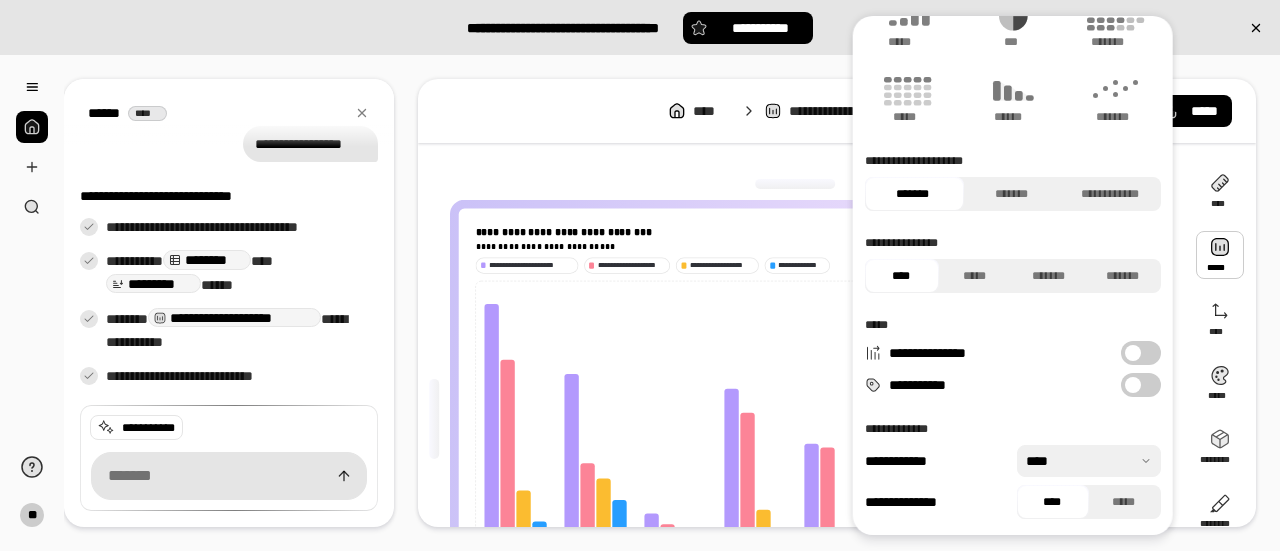 click at bounding box center (1133, 385) 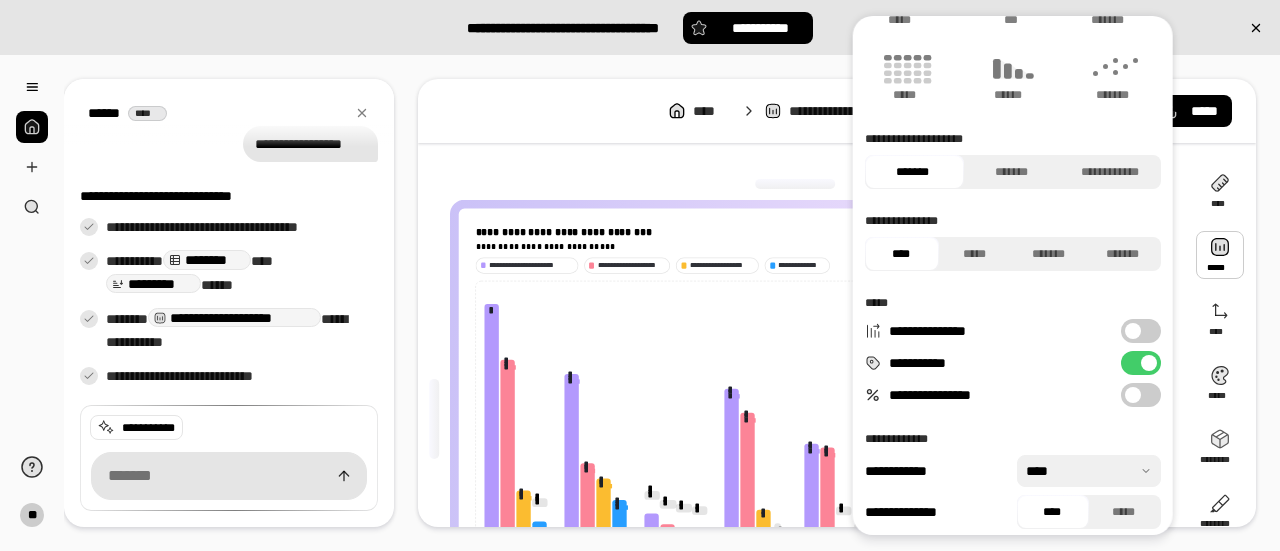 scroll, scrollTop: 144, scrollLeft: 0, axis: vertical 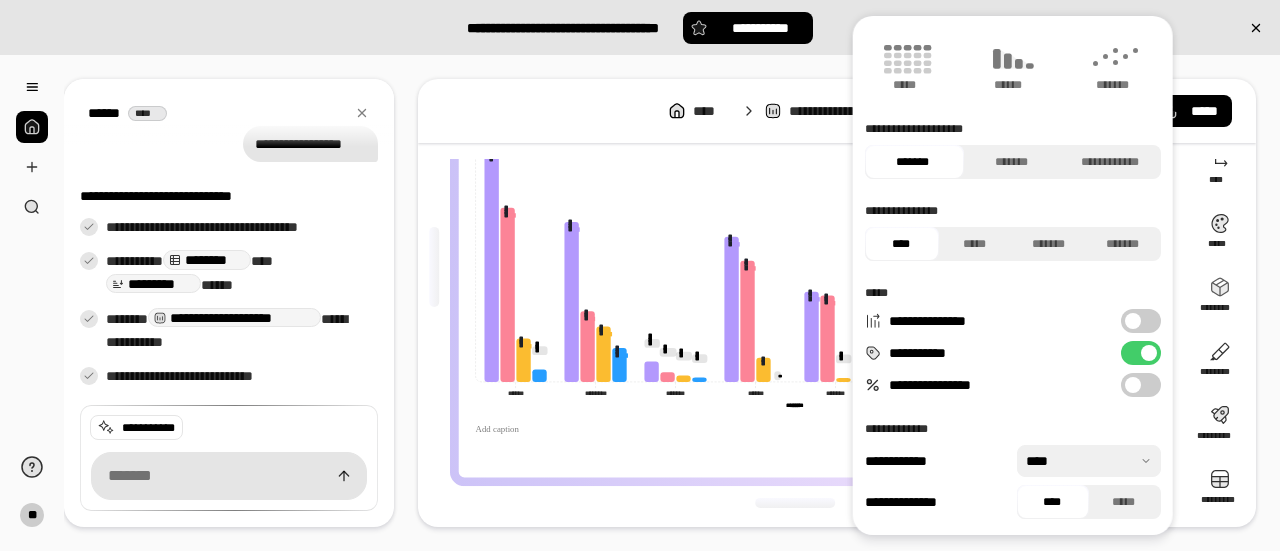 click at bounding box center (1089, 461) 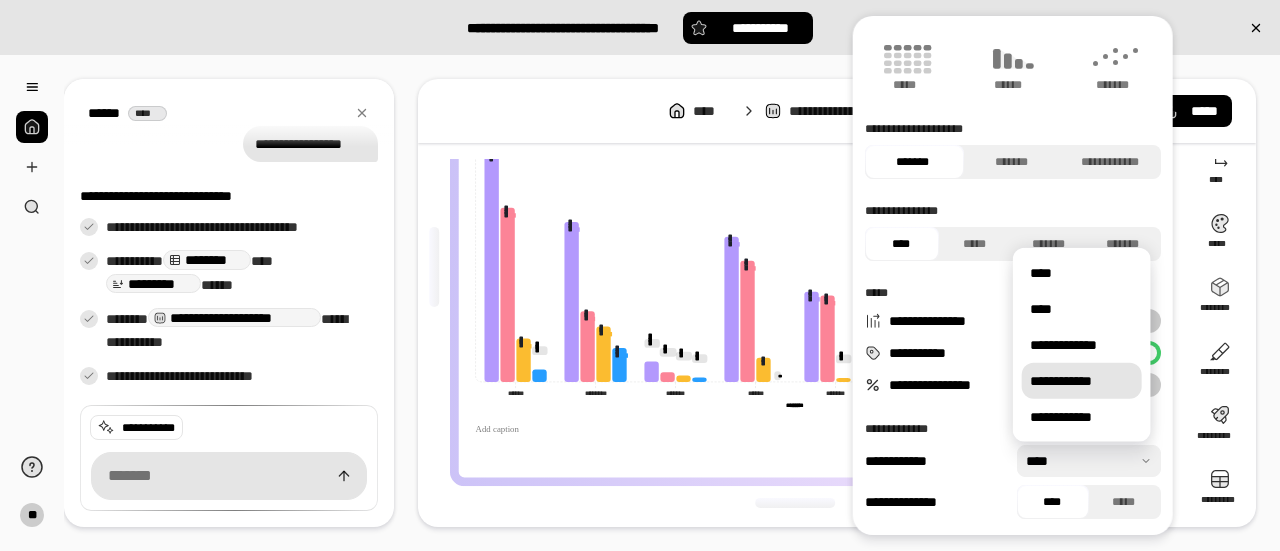 click on "**********" at bounding box center (1082, 381) 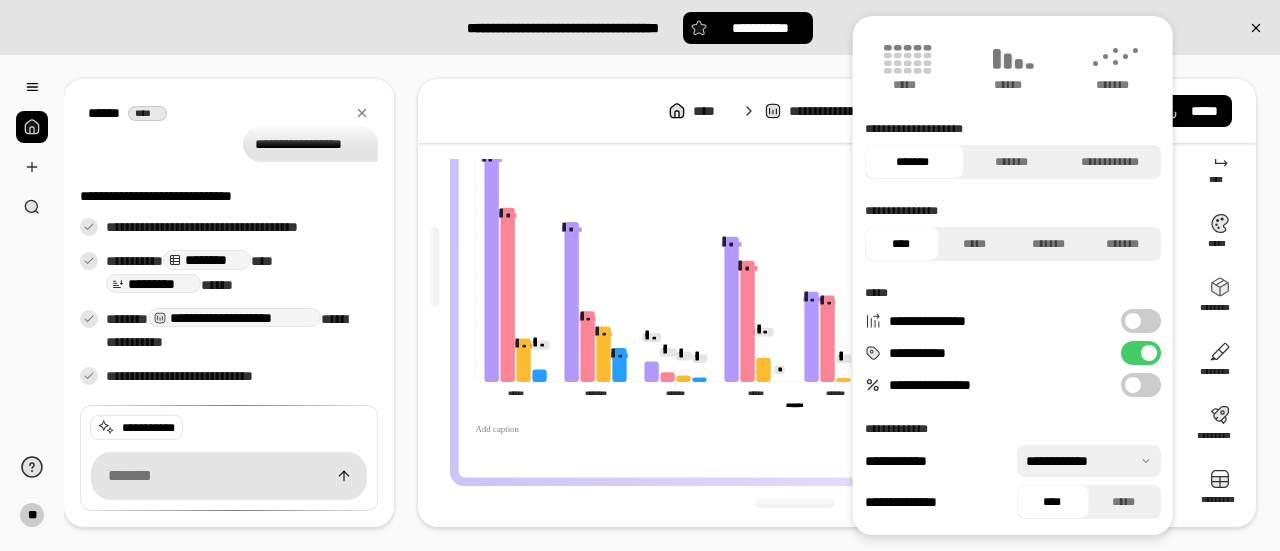 drag, startPoint x: 1118, startPoint y: 450, endPoint x: 1105, endPoint y: 446, distance: 13.601471 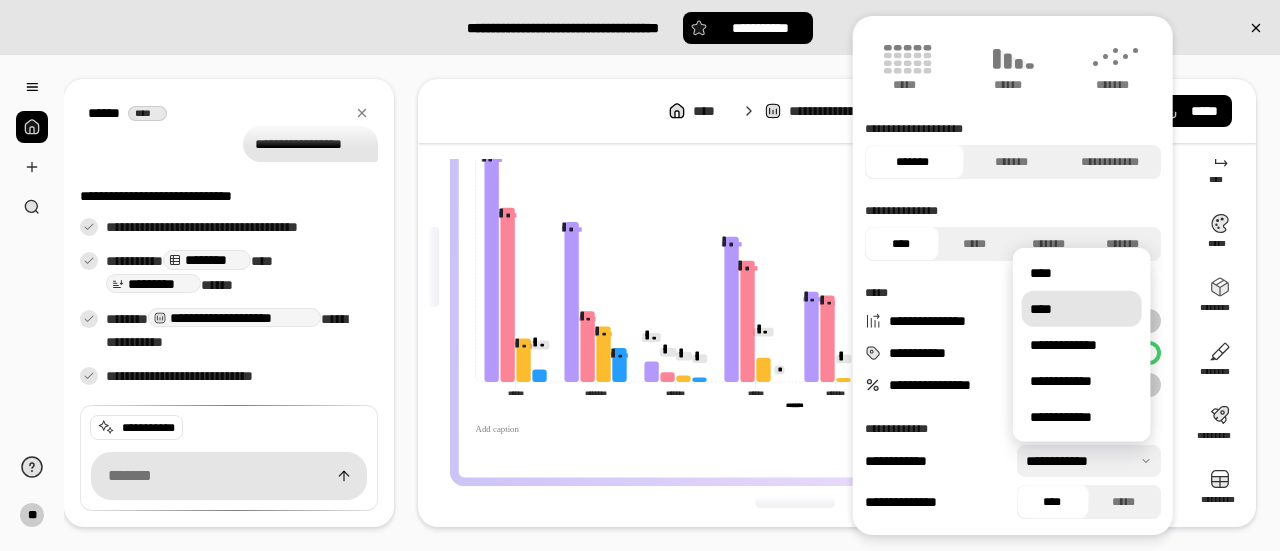 click on "****" at bounding box center [1082, 309] 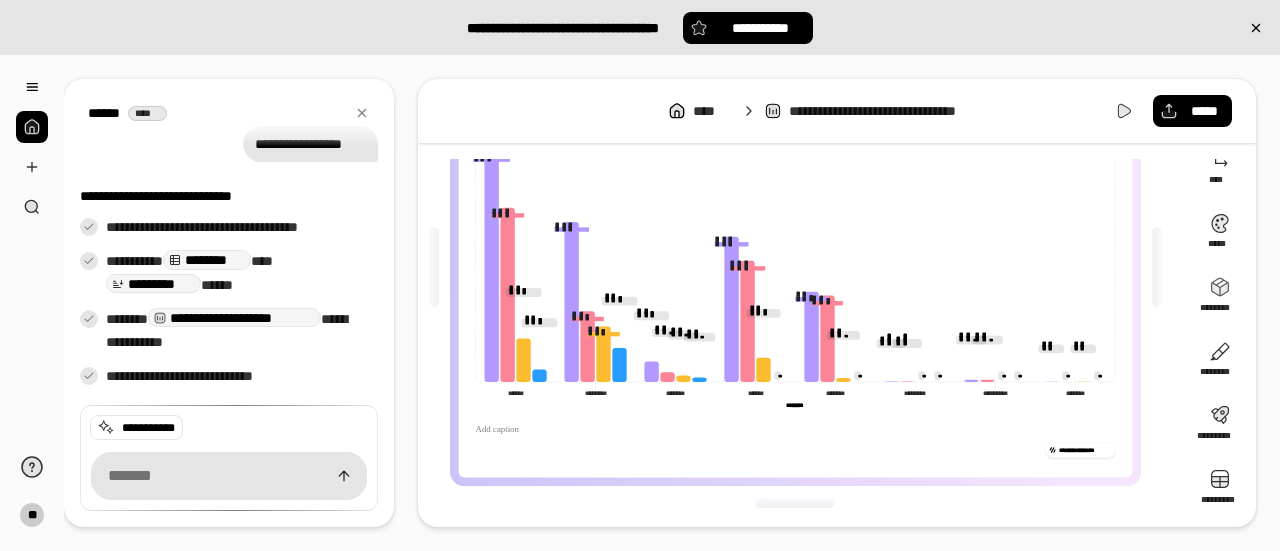 click at bounding box center [796, 430] 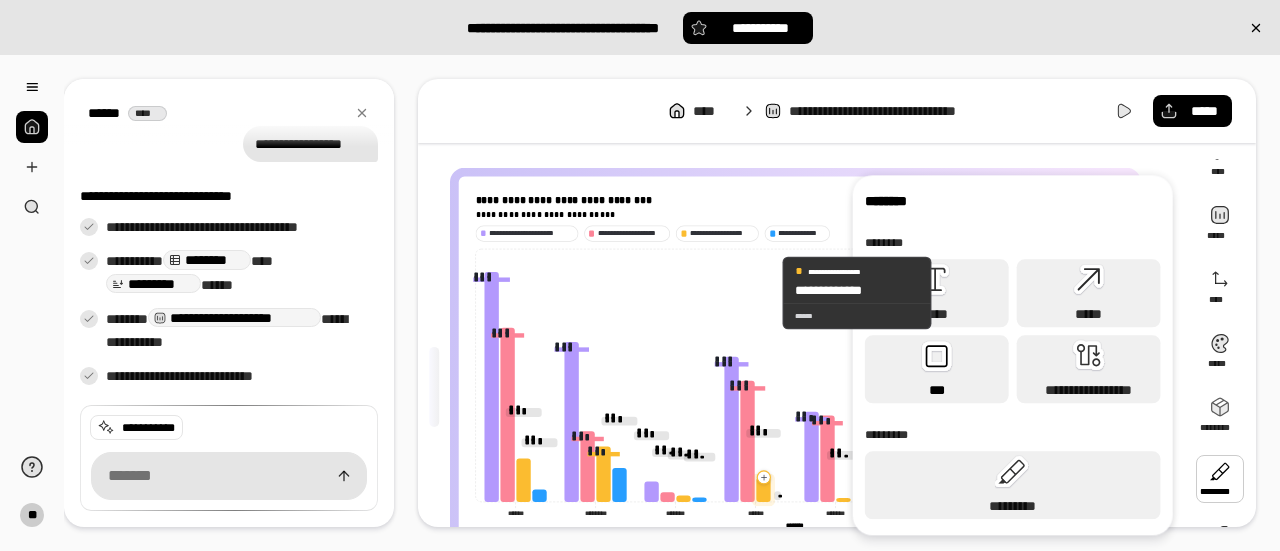scroll, scrollTop: 0, scrollLeft: 0, axis: both 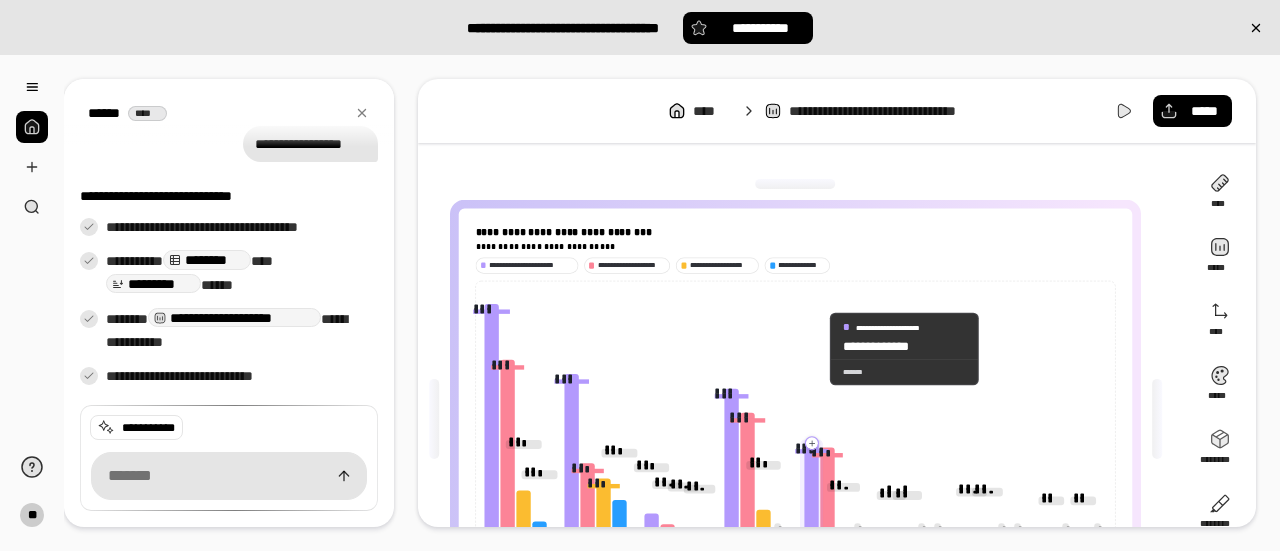 click 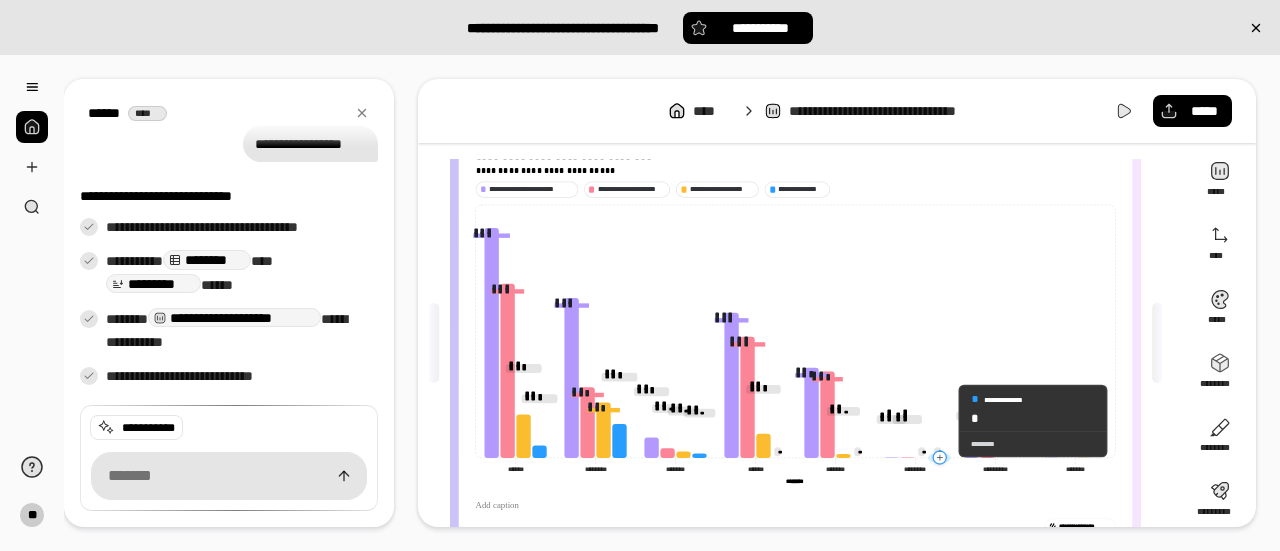 scroll, scrollTop: 0, scrollLeft: 0, axis: both 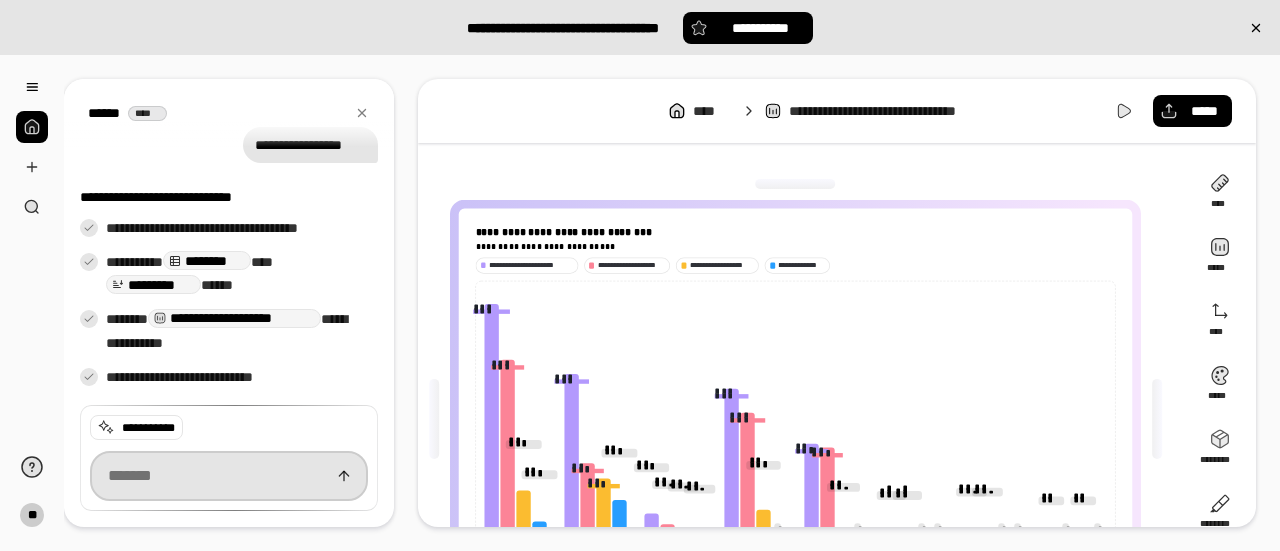 click at bounding box center (229, 476) 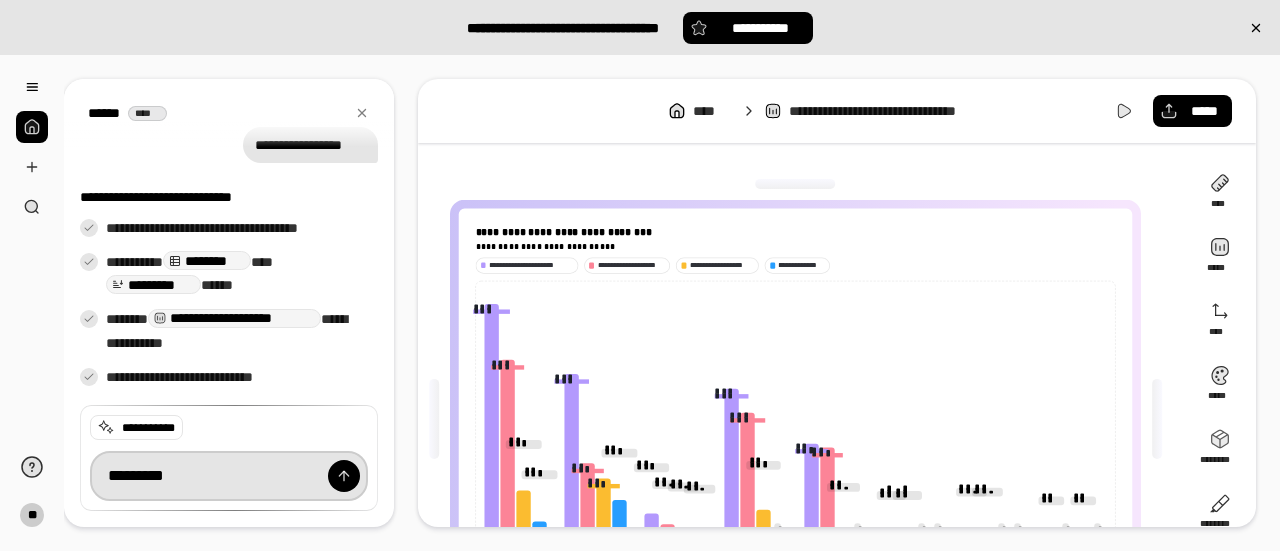 type on "*********" 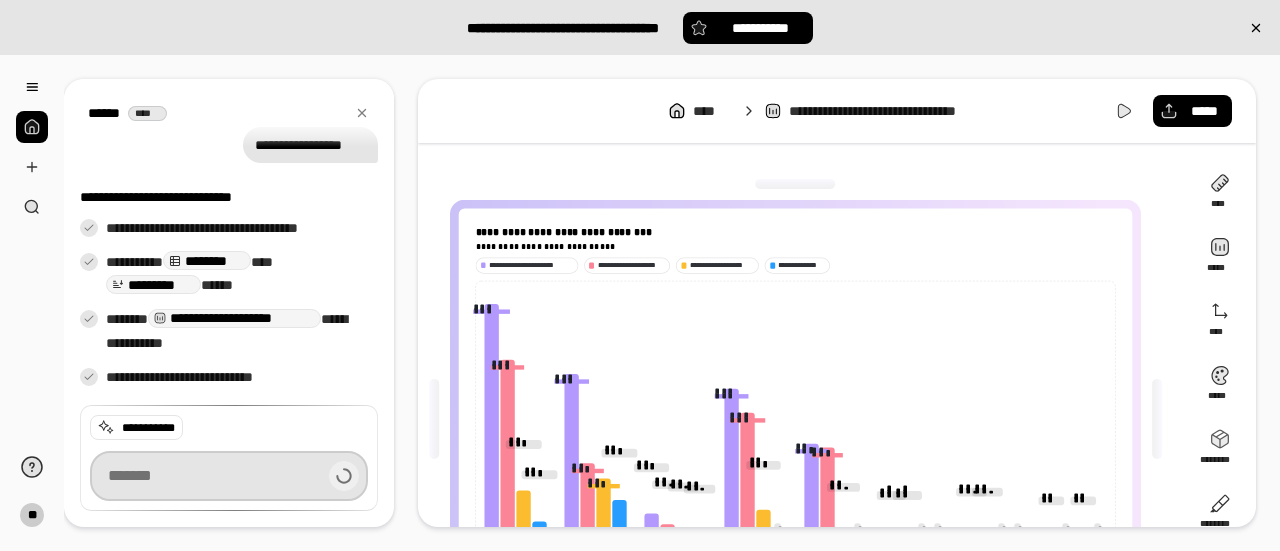 scroll, scrollTop: 244, scrollLeft: 0, axis: vertical 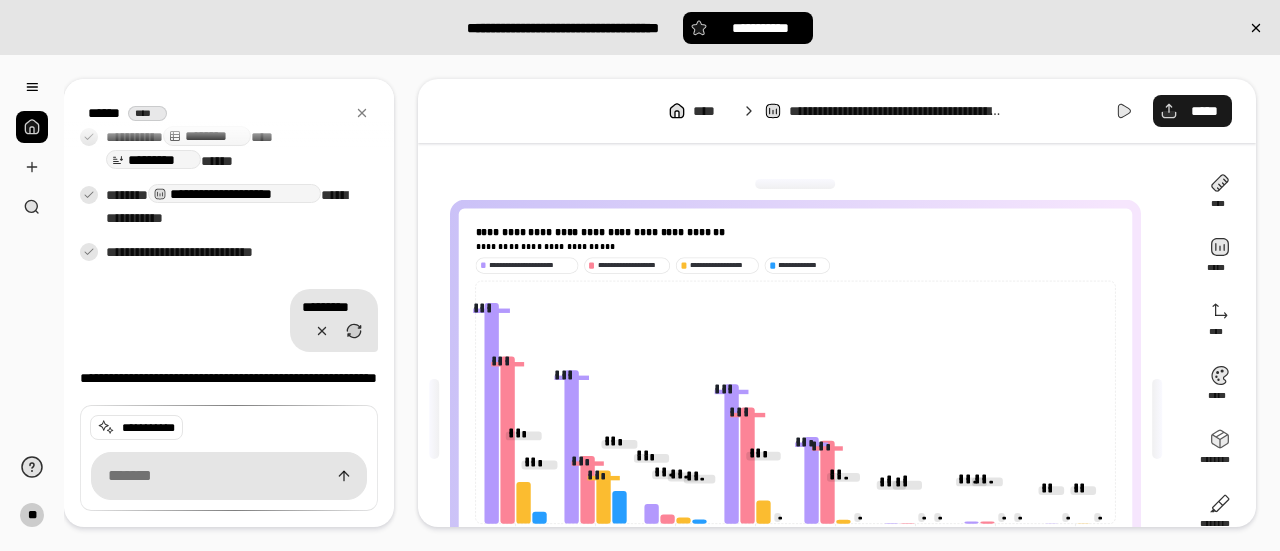 click on "*****" at bounding box center (1204, 111) 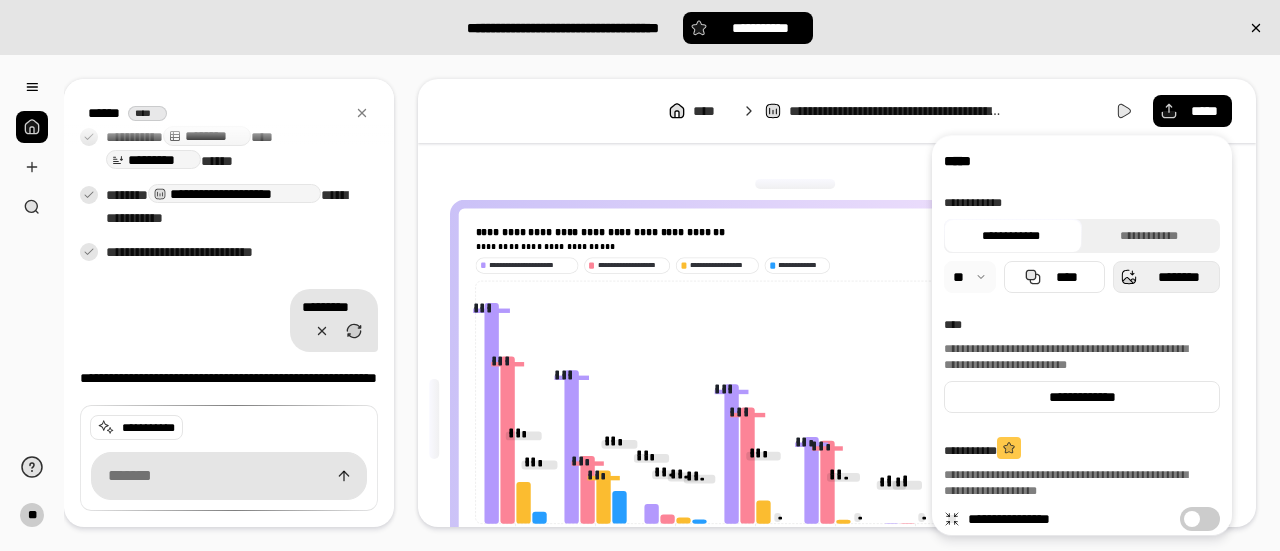 click on "********" at bounding box center (1178, 277) 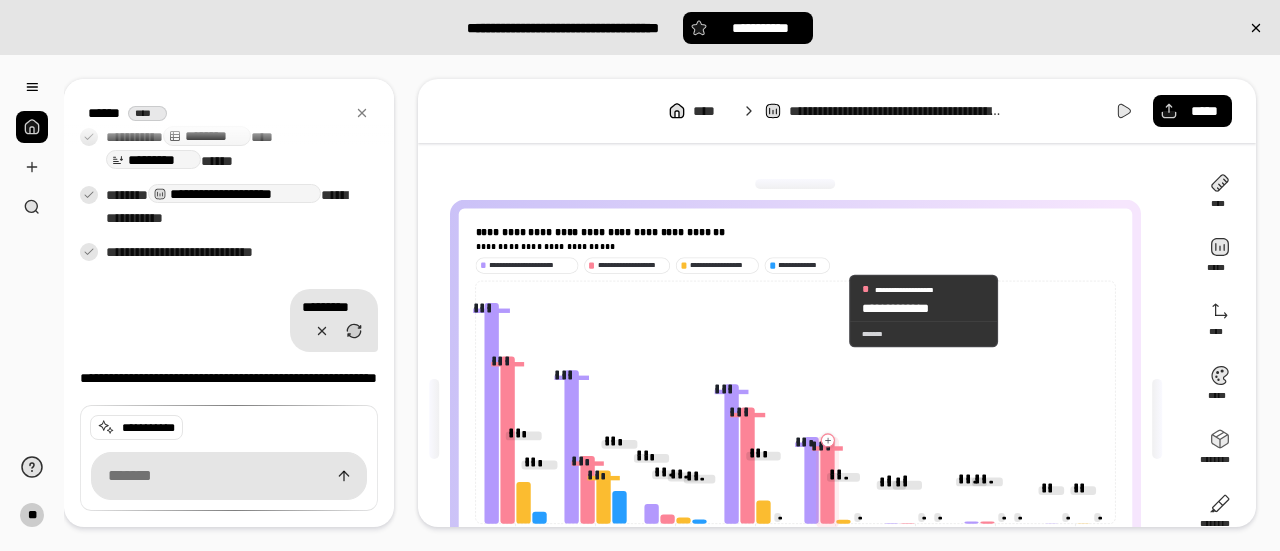 click 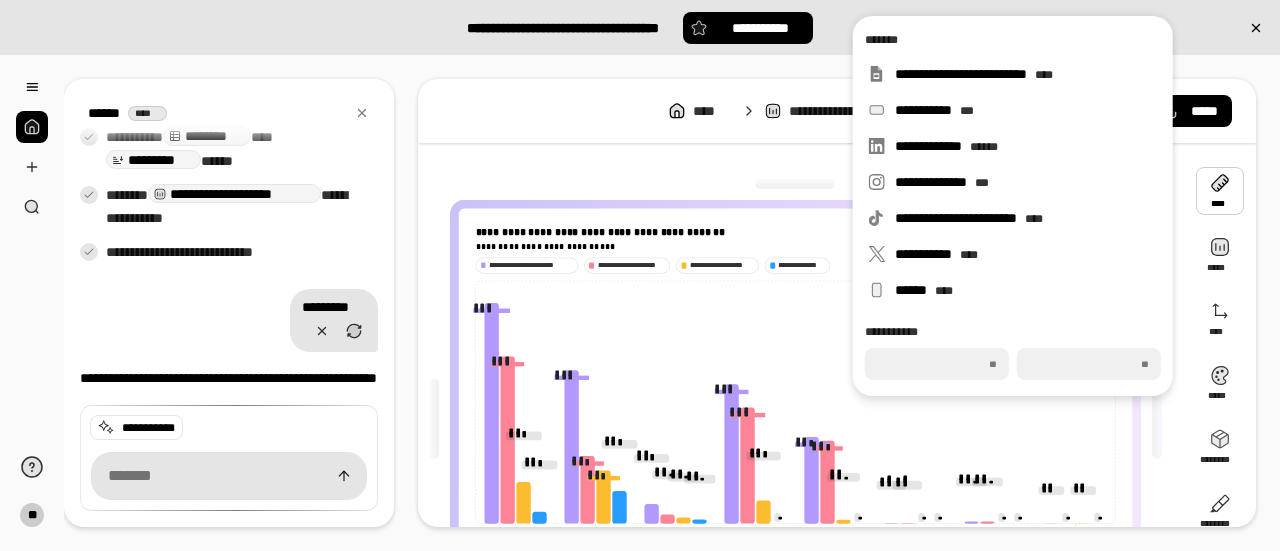click at bounding box center [1220, 191] 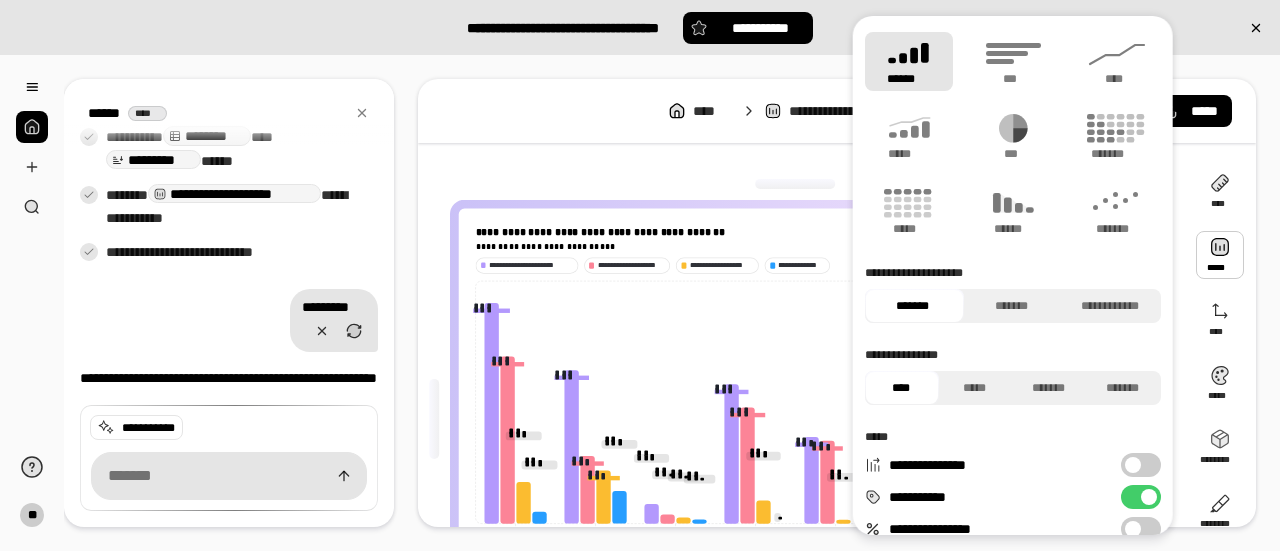 click at bounding box center [1220, 255] 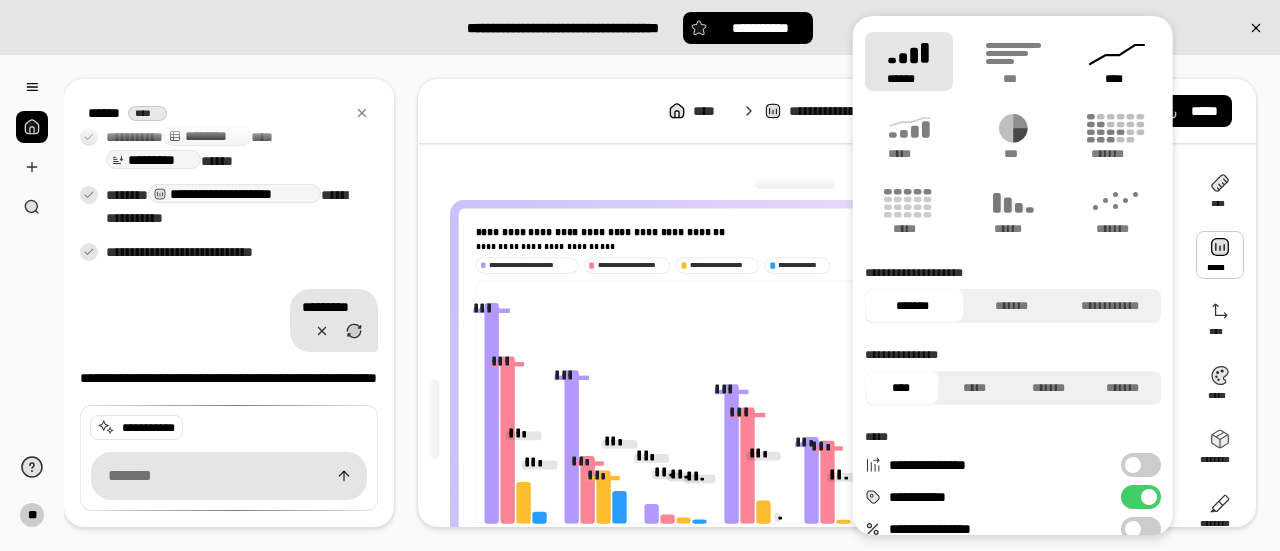 click 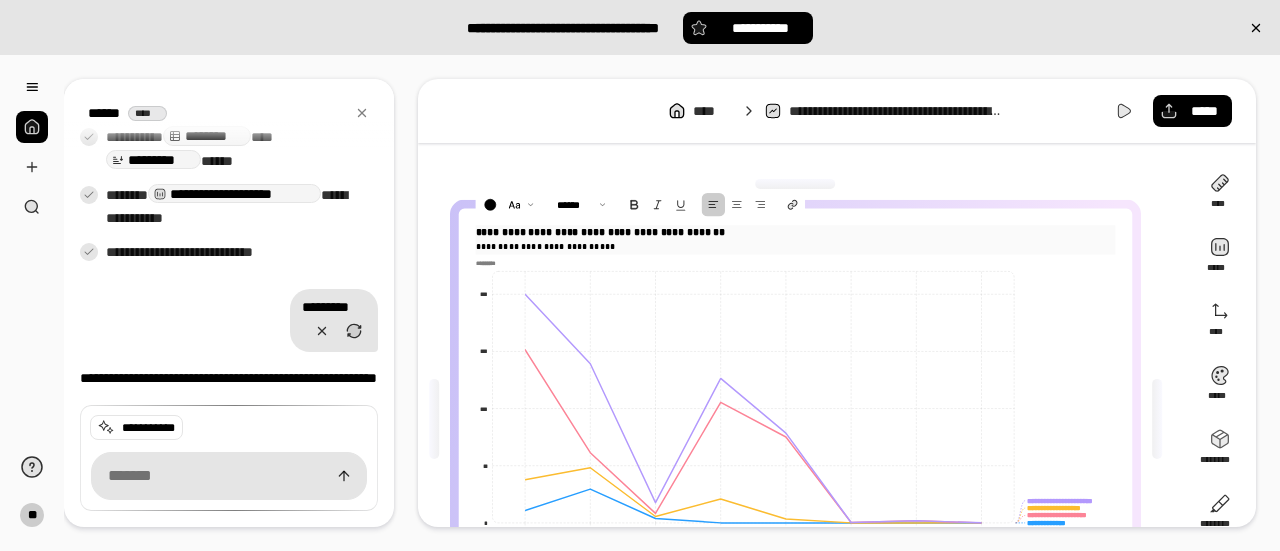 click on "**********" at bounding box center [796, 247] 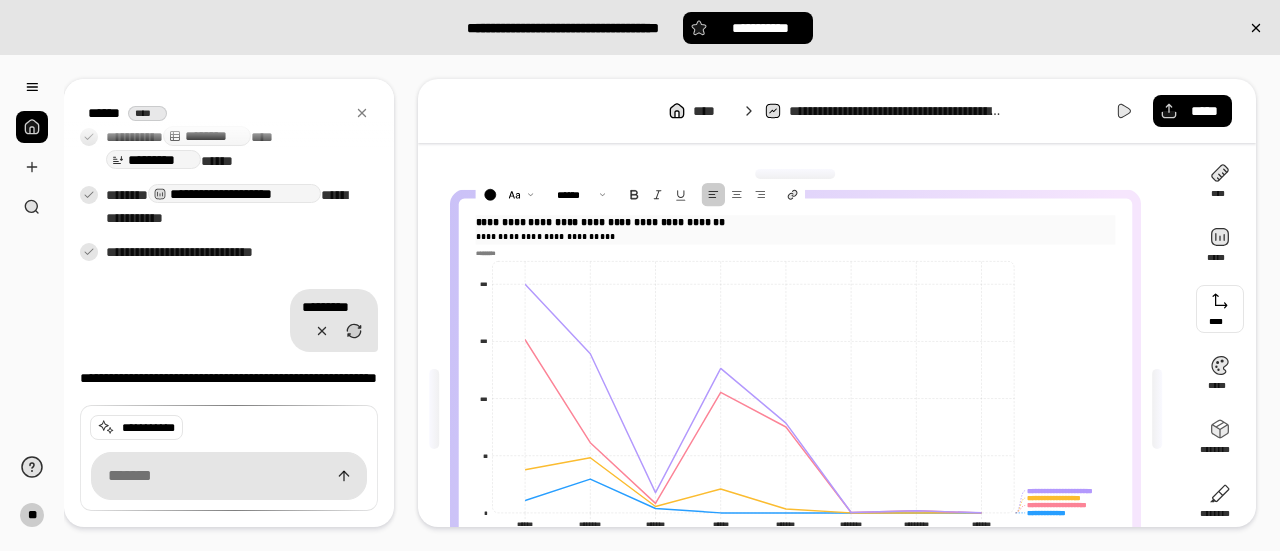 scroll, scrollTop: 0, scrollLeft: 0, axis: both 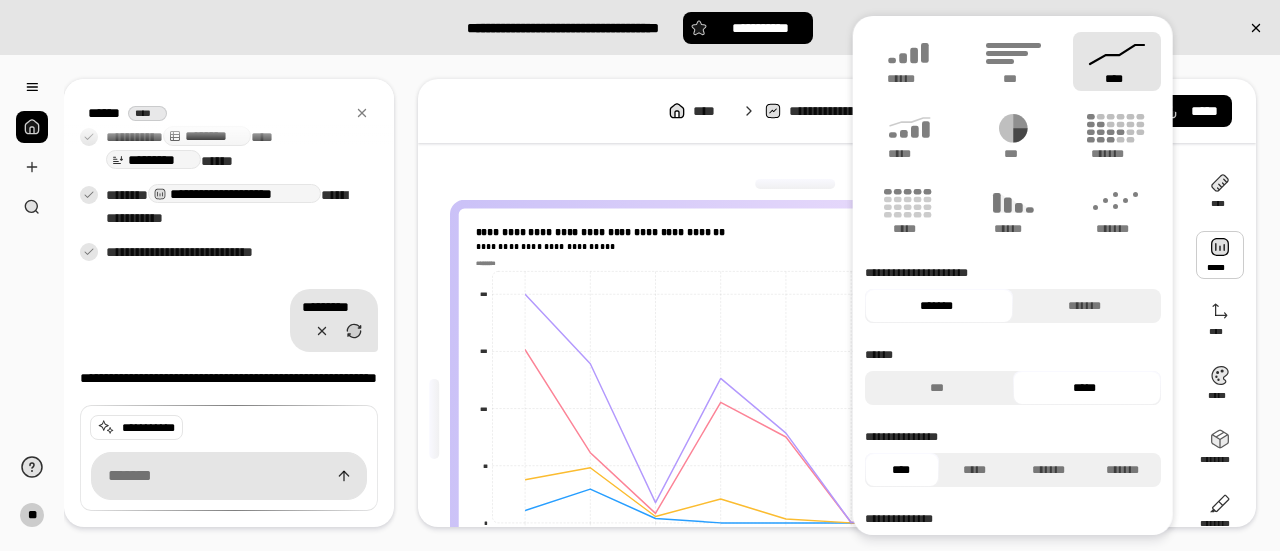 click at bounding box center (1220, 255) 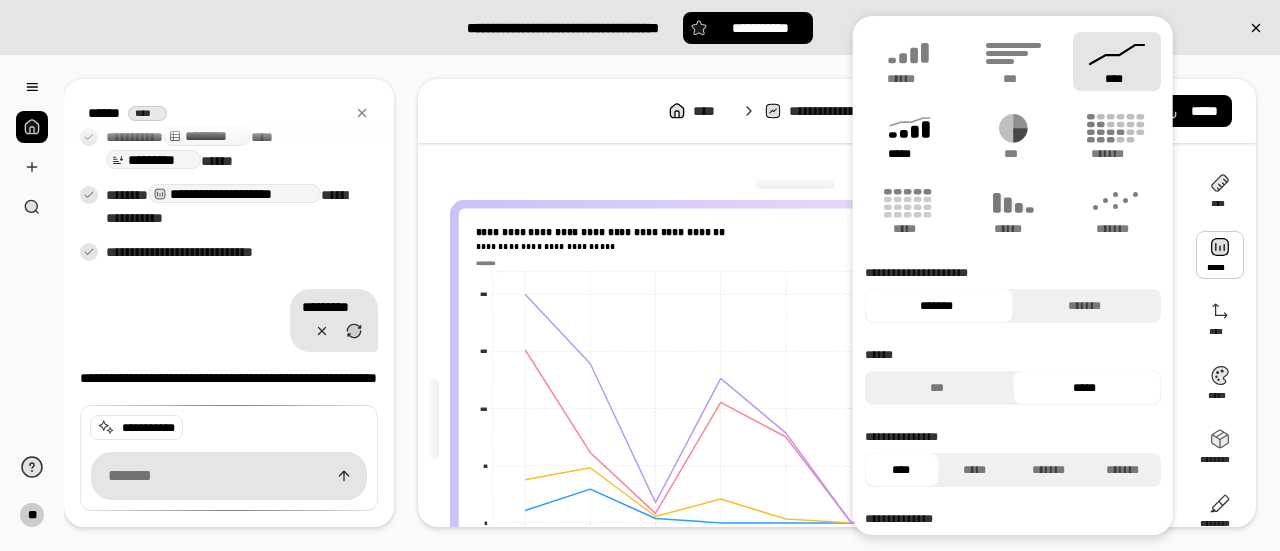 click 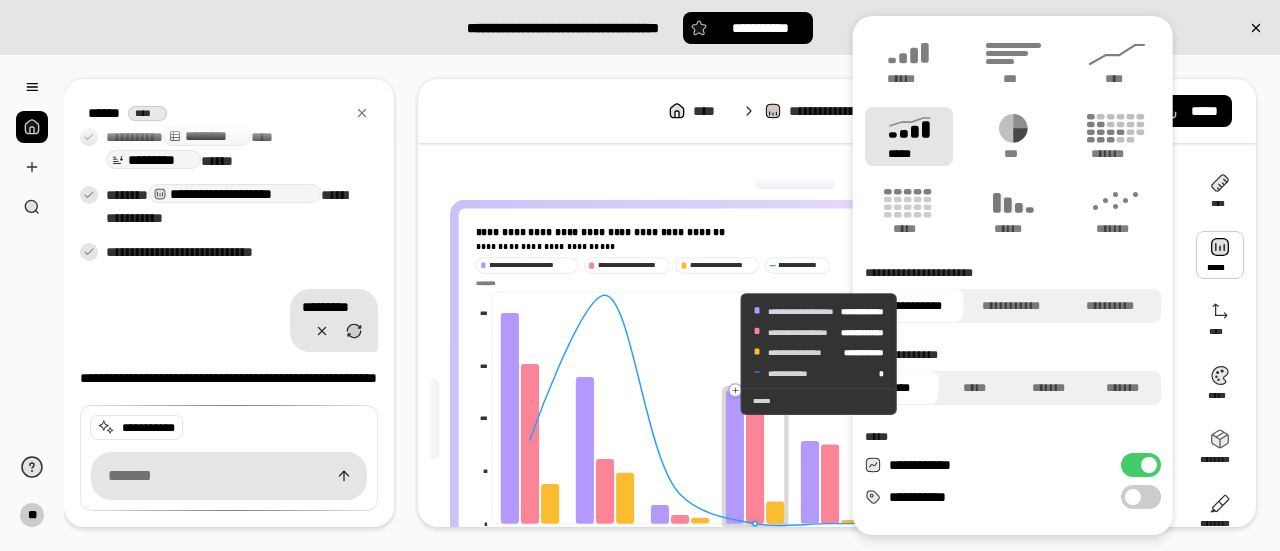 click 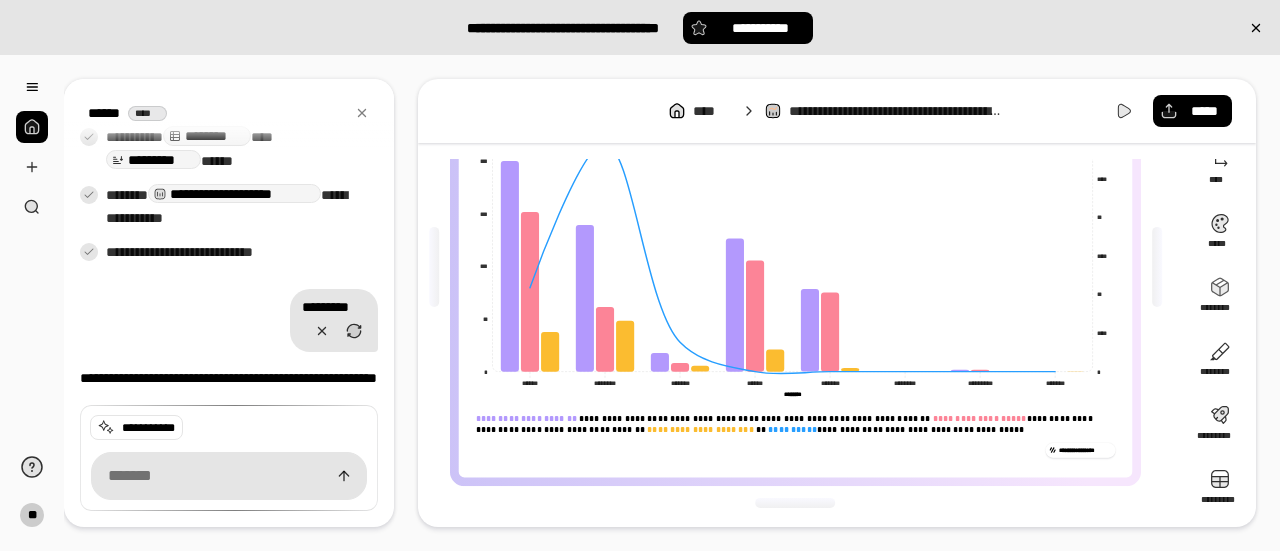 scroll, scrollTop: 52, scrollLeft: 0, axis: vertical 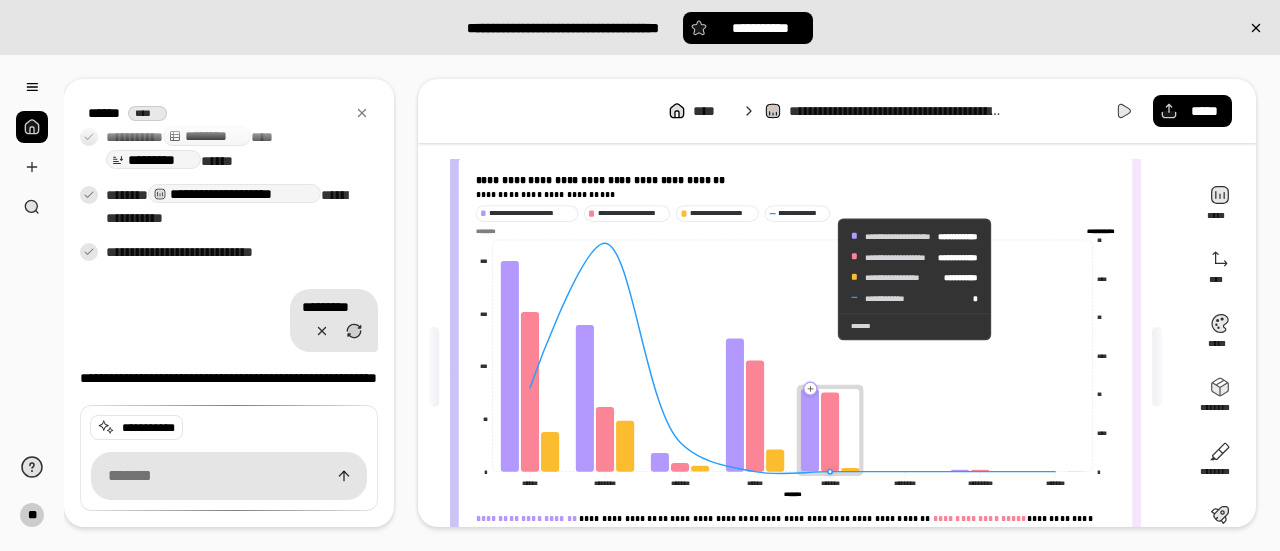 click 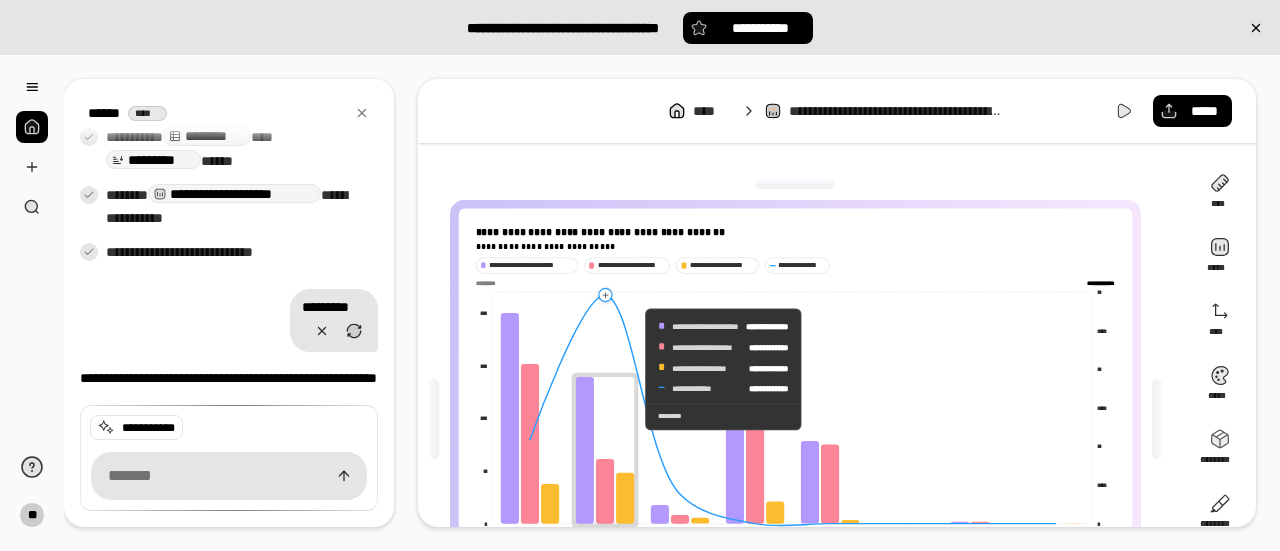 scroll, scrollTop: 152, scrollLeft: 0, axis: vertical 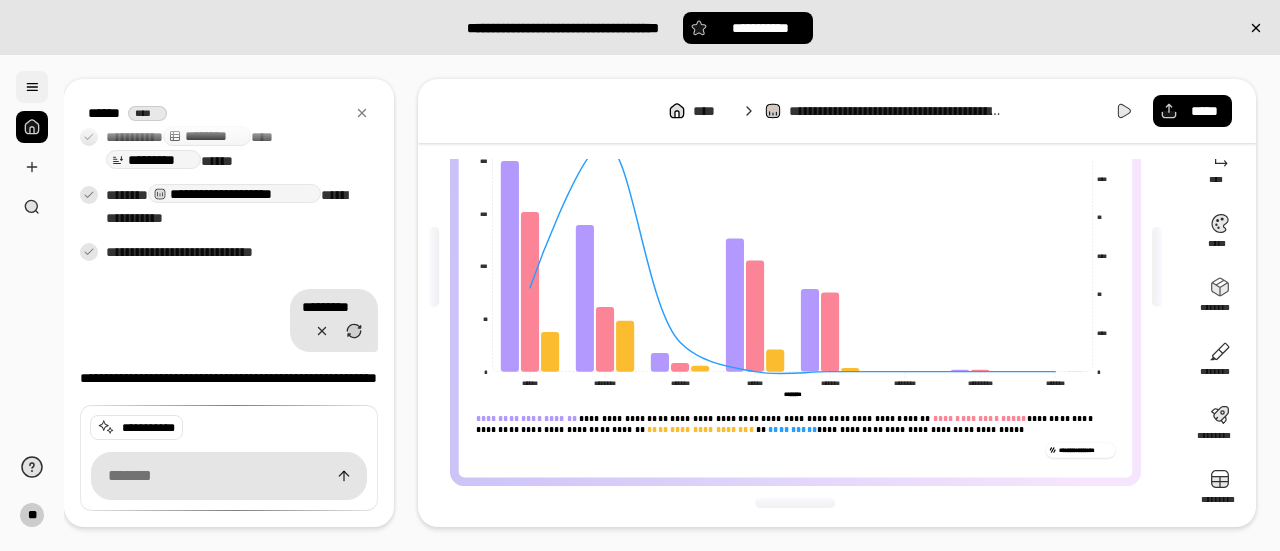 click at bounding box center [32, 87] 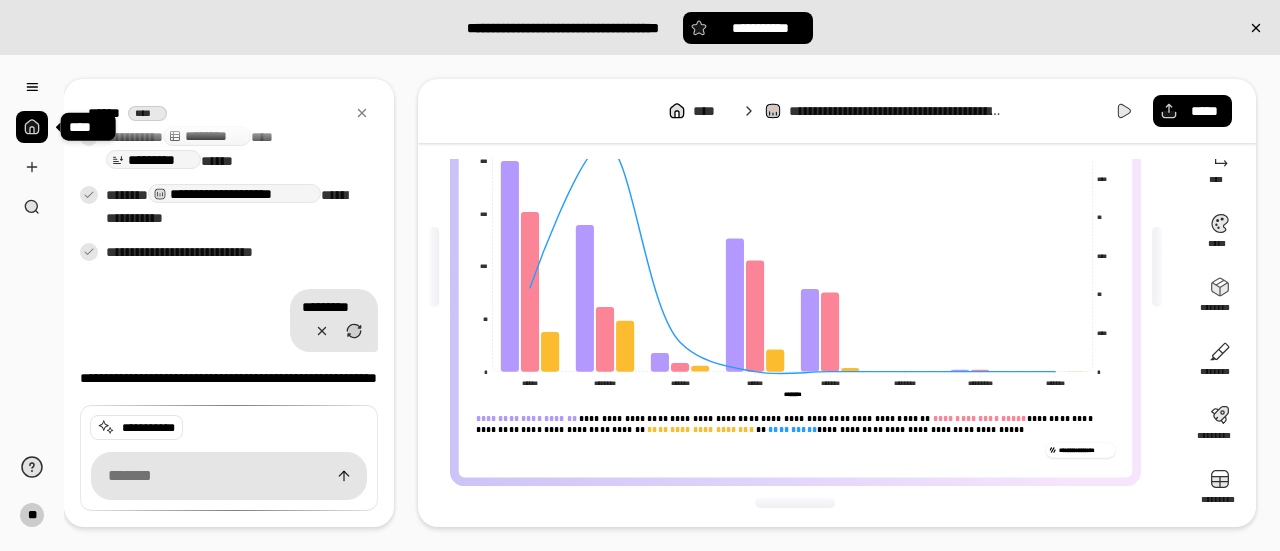 click at bounding box center [32, 127] 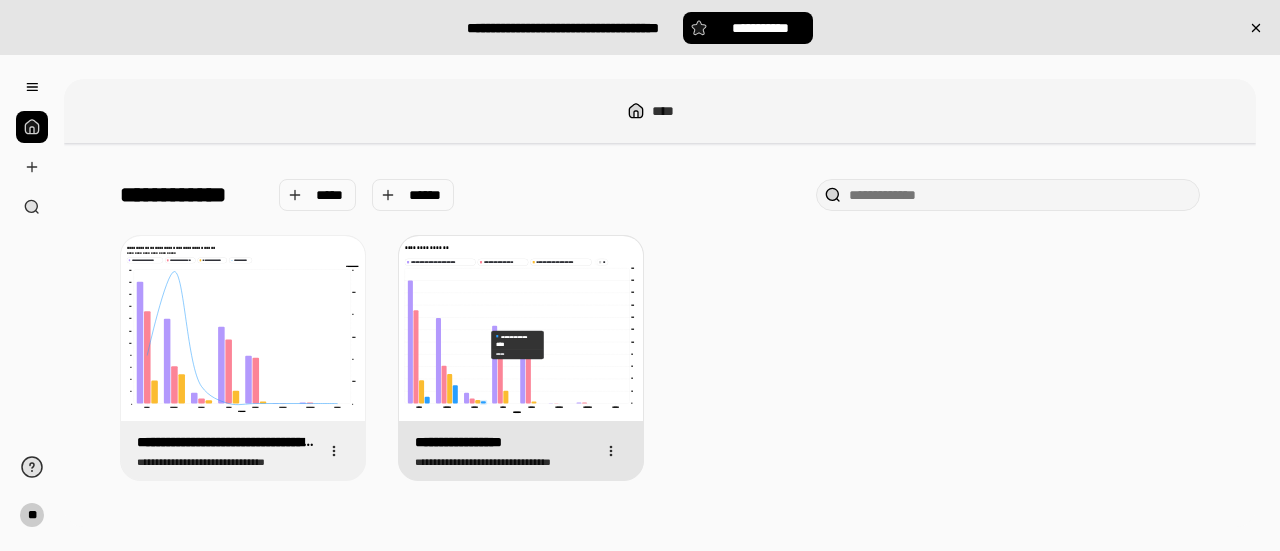click 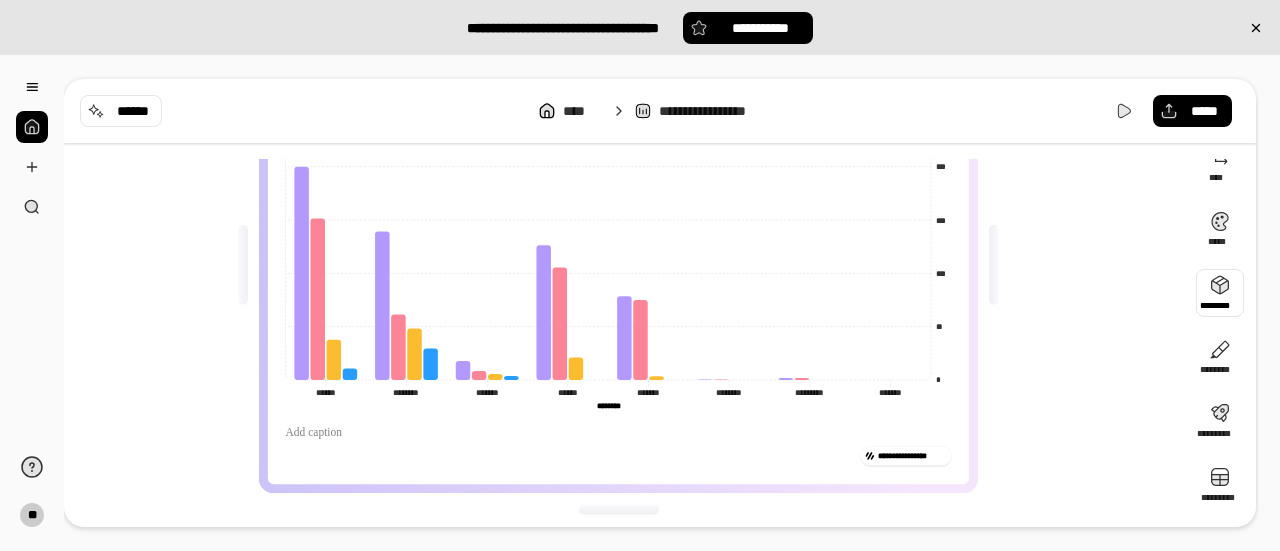 scroll, scrollTop: 156, scrollLeft: 0, axis: vertical 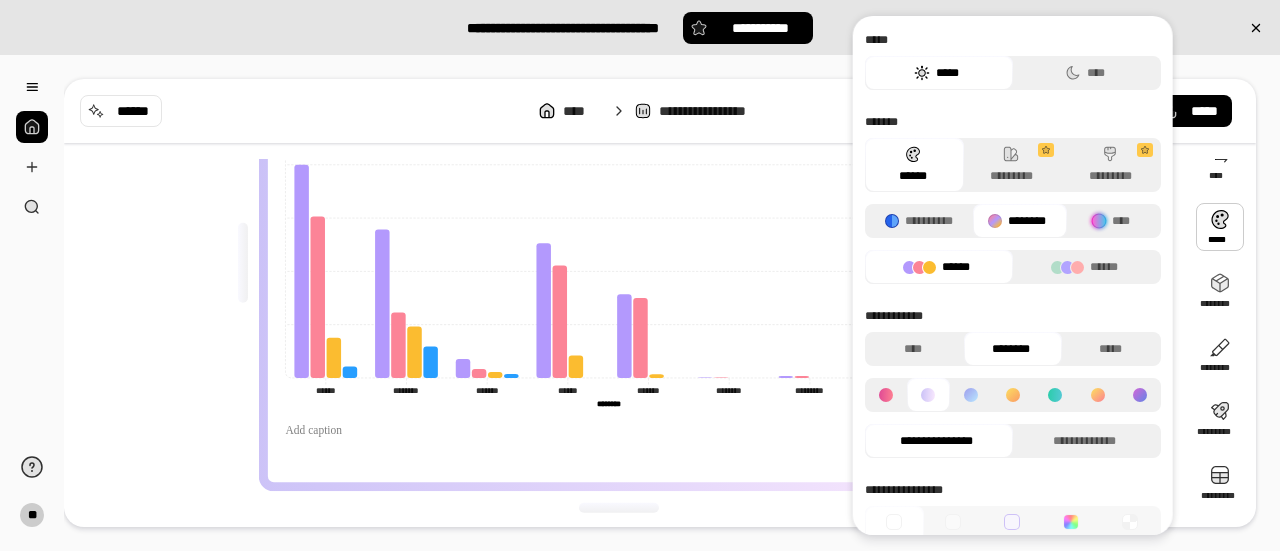 click at bounding box center [1220, 227] 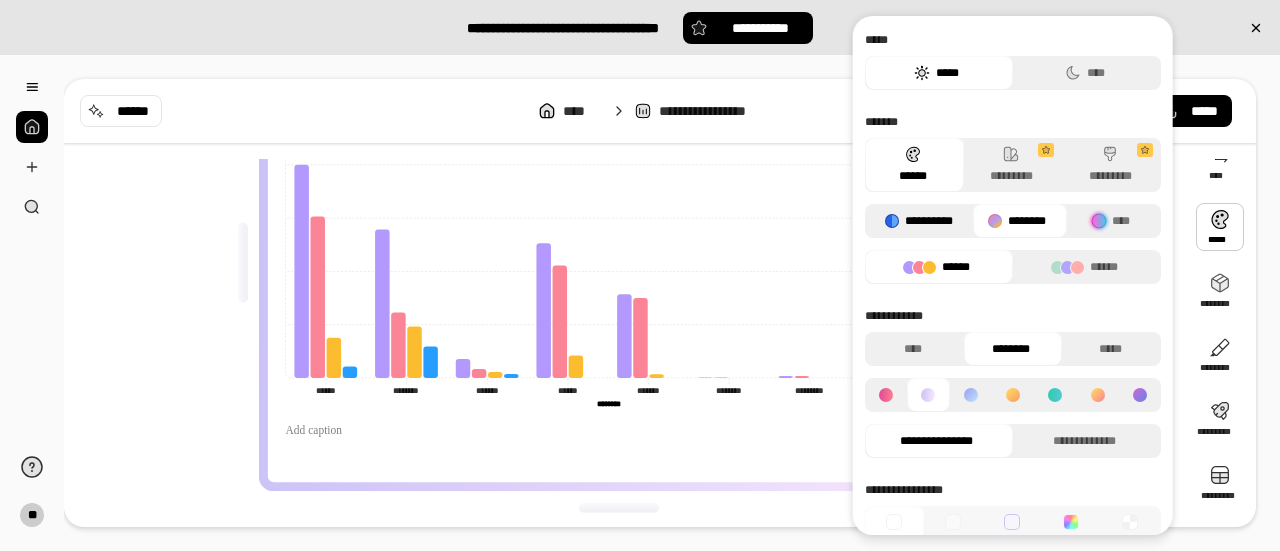 click on "**********" at bounding box center [919, 221] 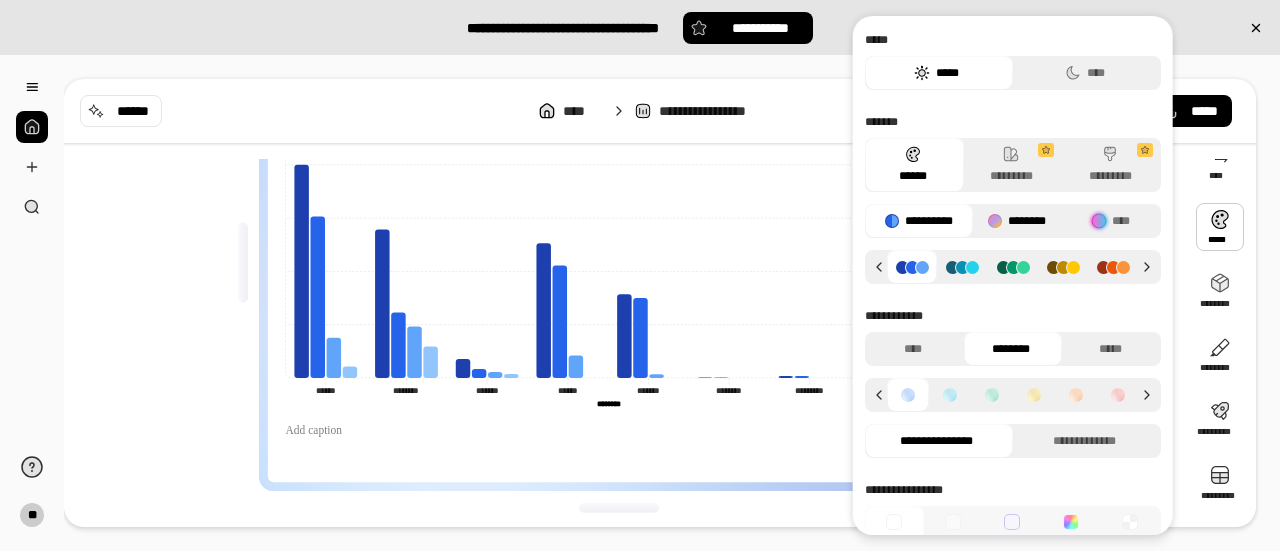 click on "********" at bounding box center [1016, 221] 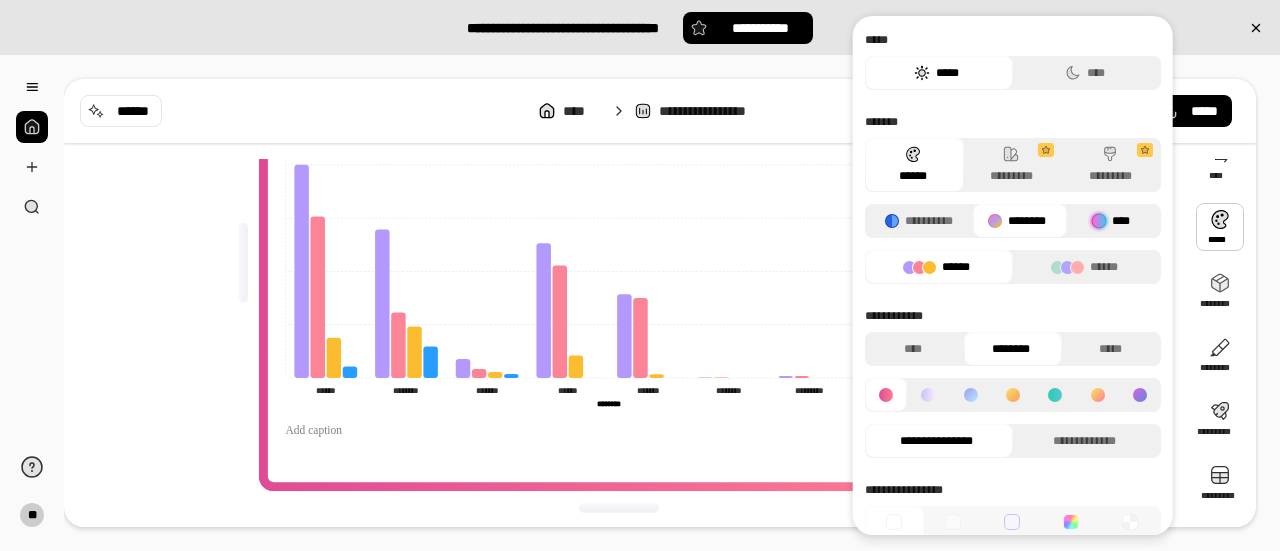 click at bounding box center [1099, 221] 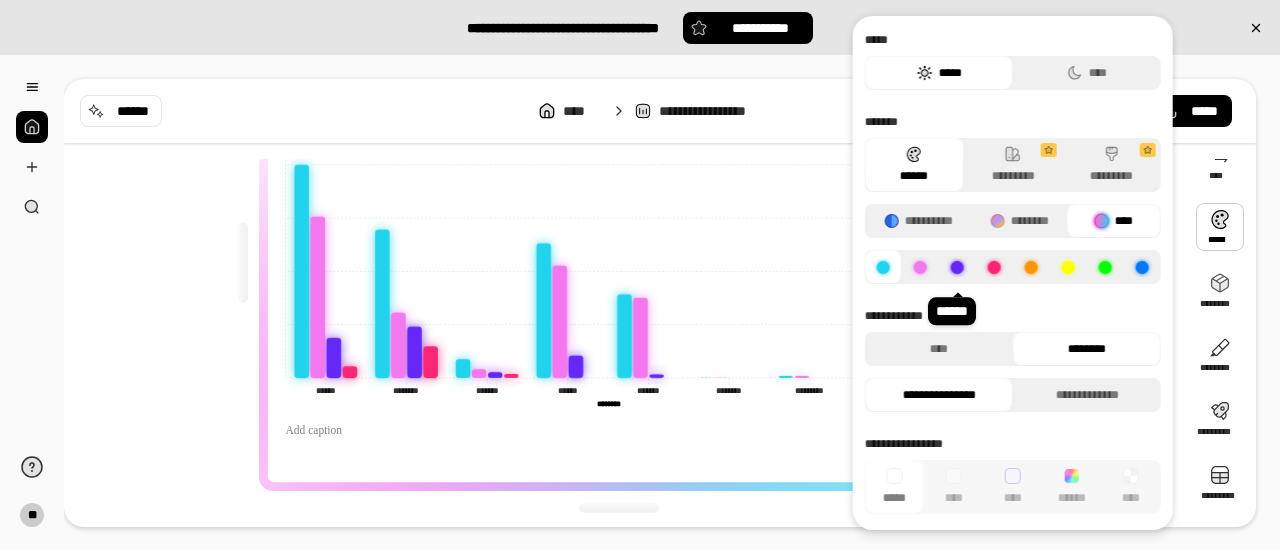 click 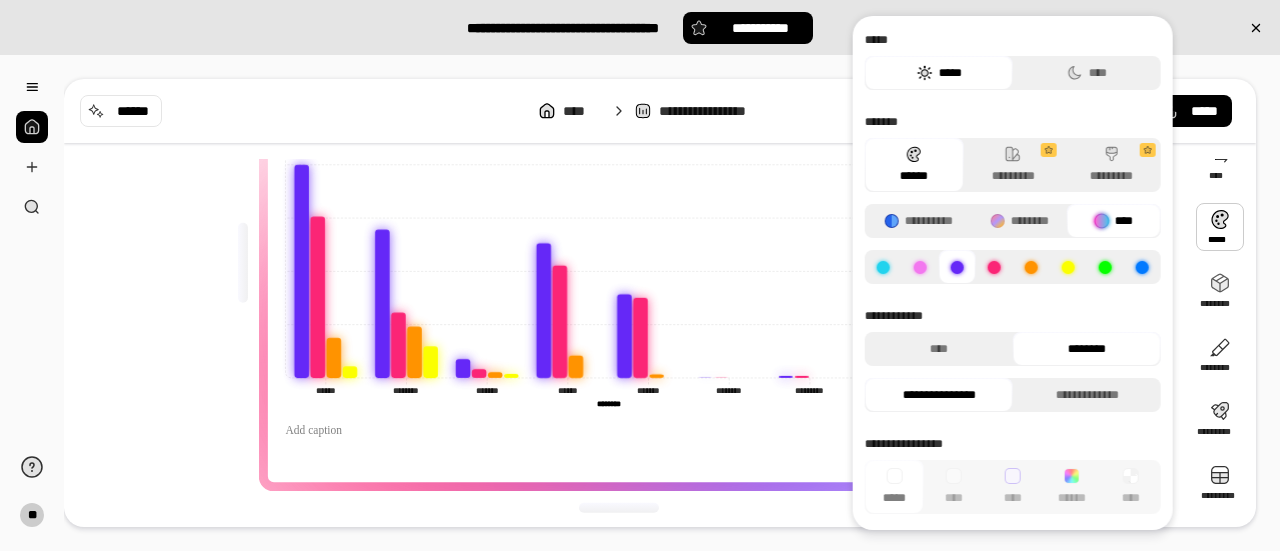 click at bounding box center (994, 267) 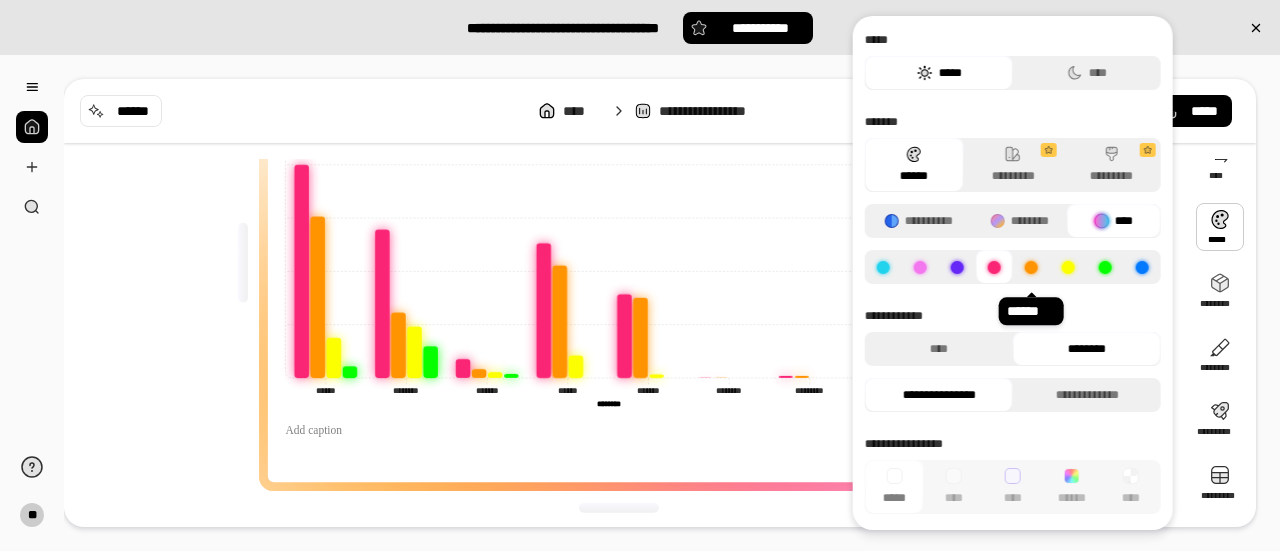 click at bounding box center [1031, 267] 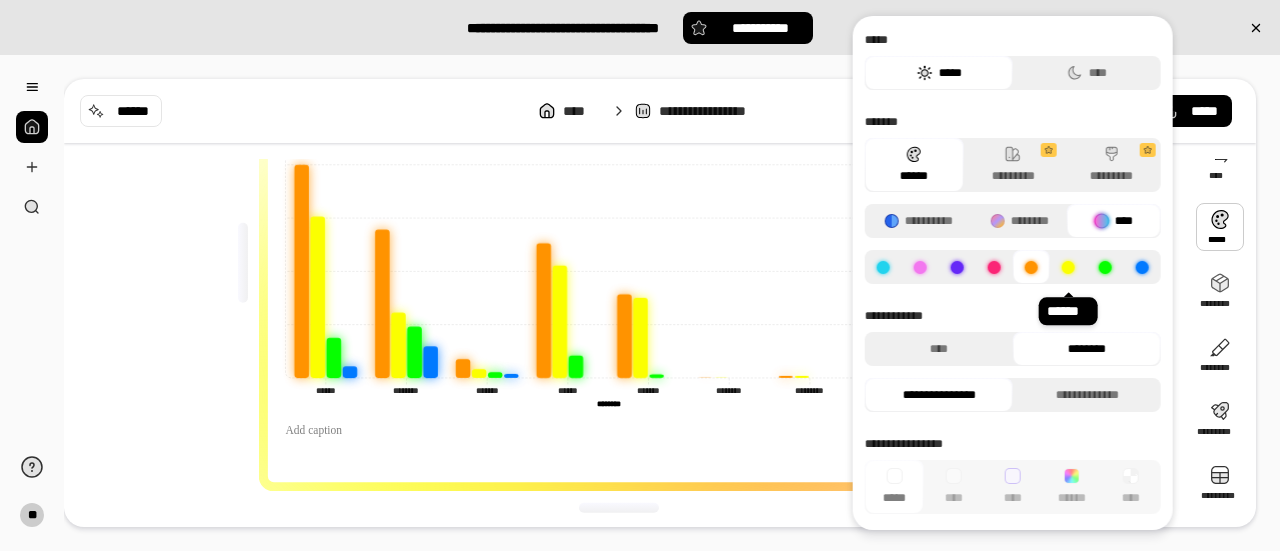 click 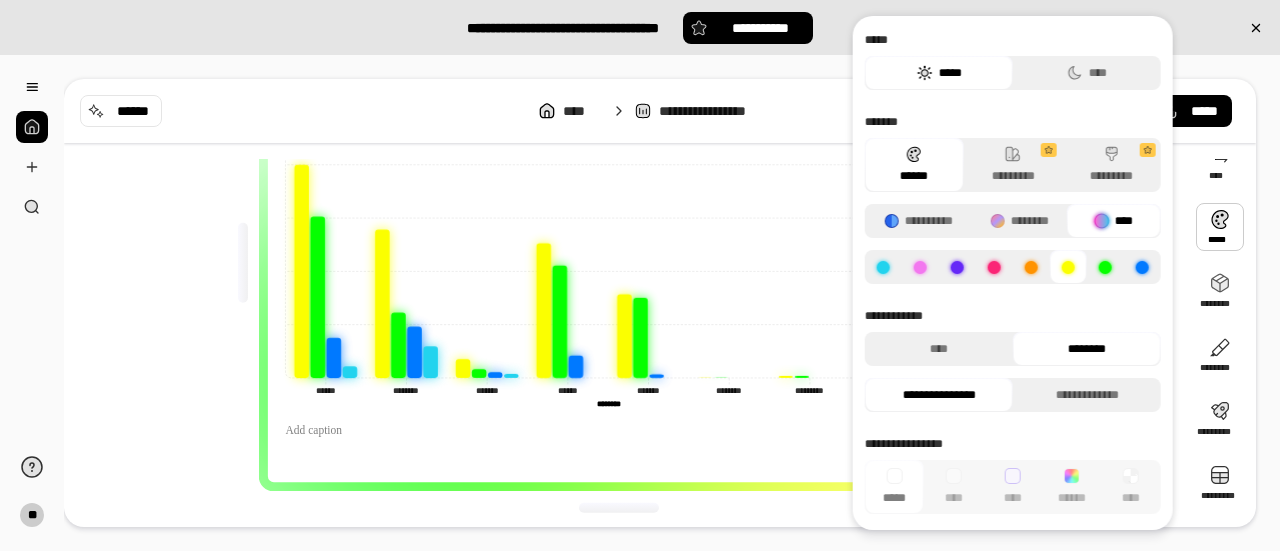 click at bounding box center (1105, 267) 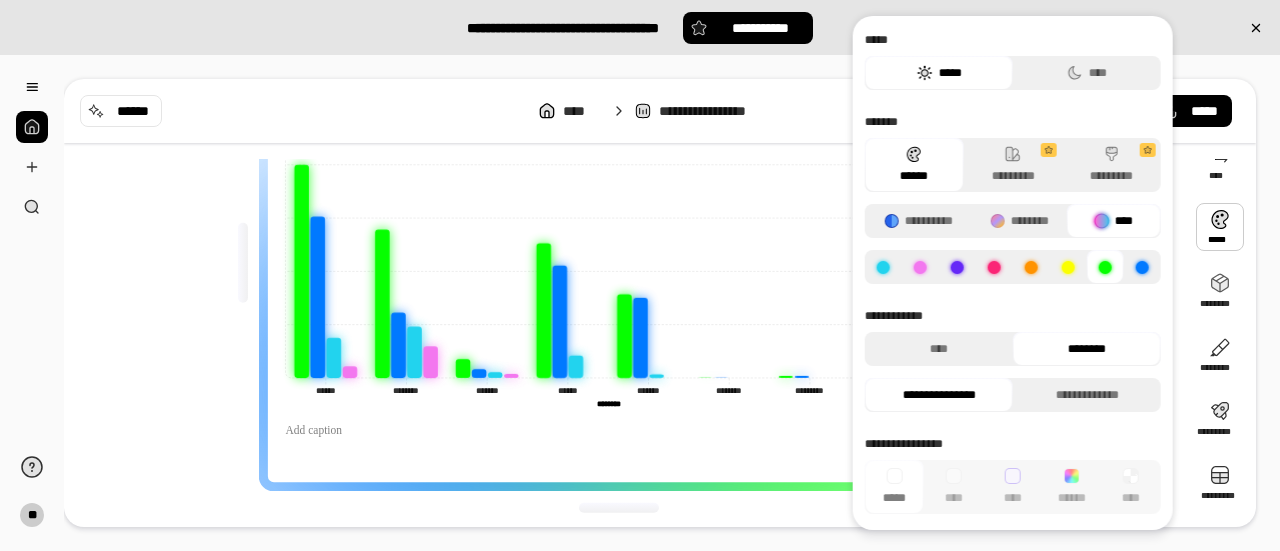 click at bounding box center (1142, 267) 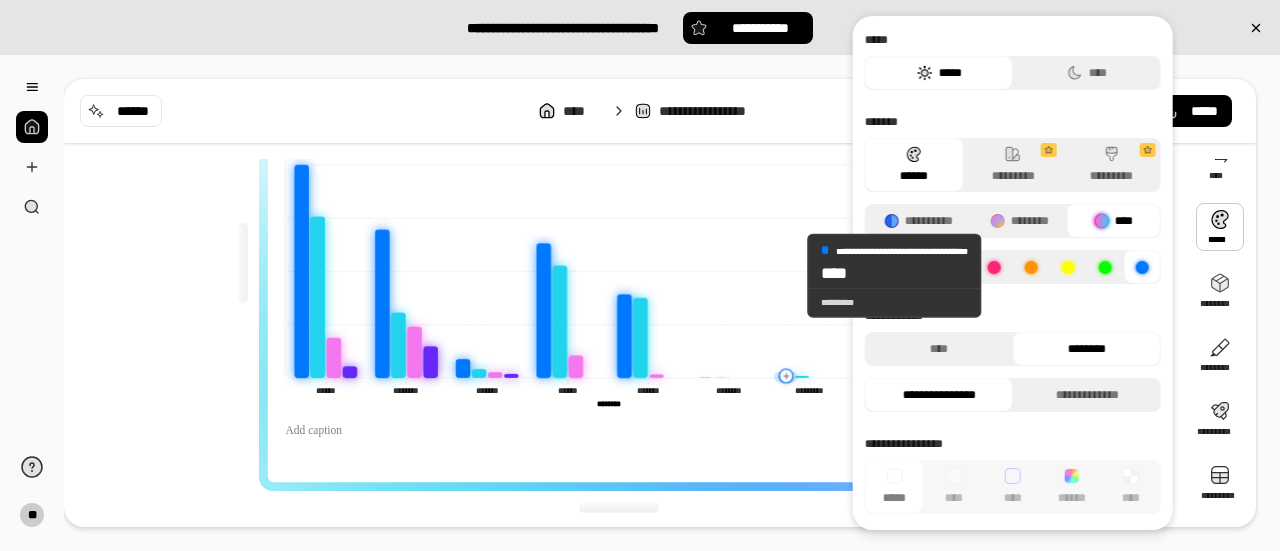 click 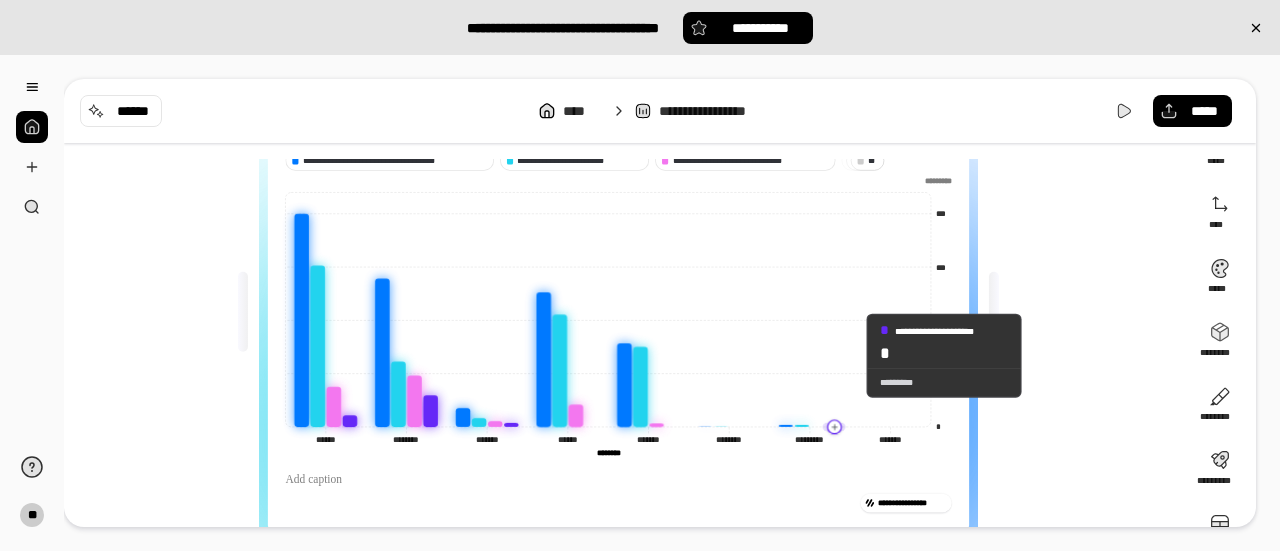scroll, scrollTop: 0, scrollLeft: 0, axis: both 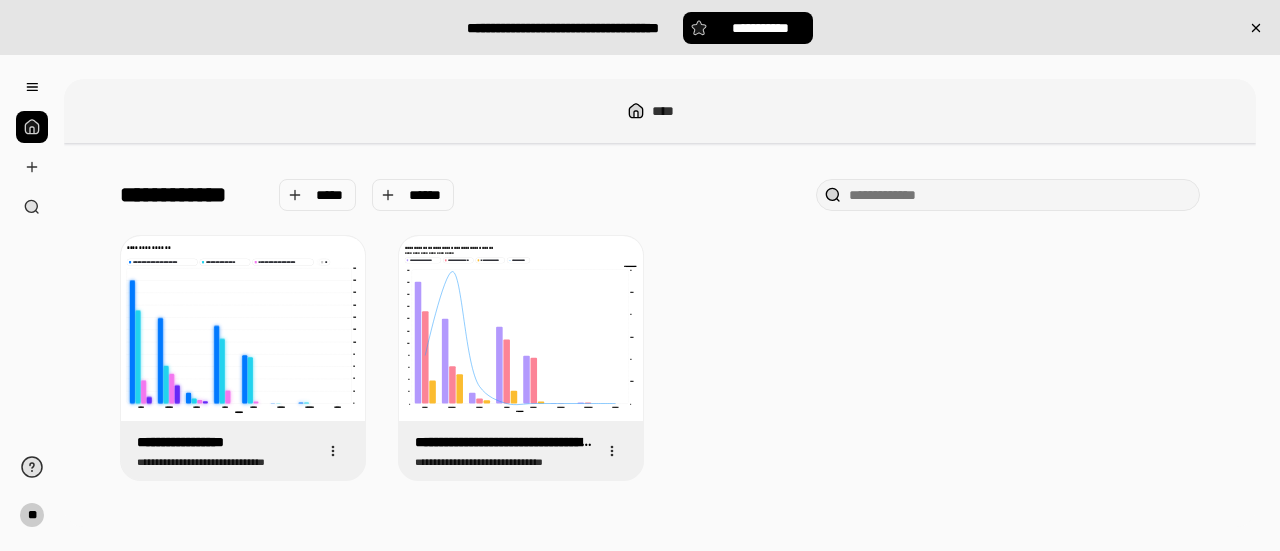 click at bounding box center [32, 127] 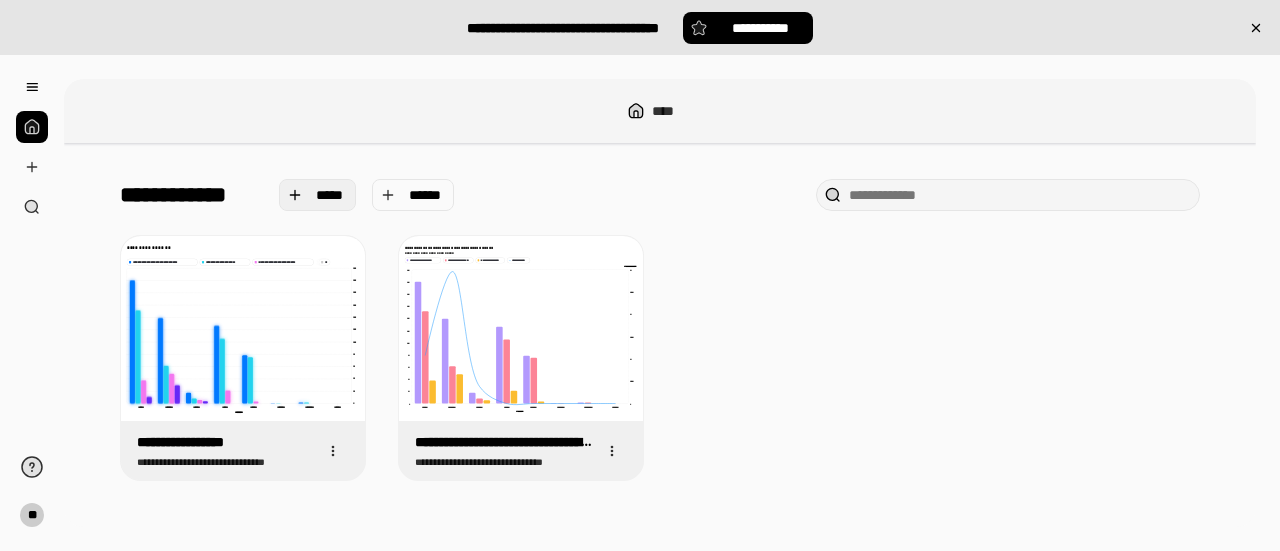 click on "*****" at bounding box center [330, 195] 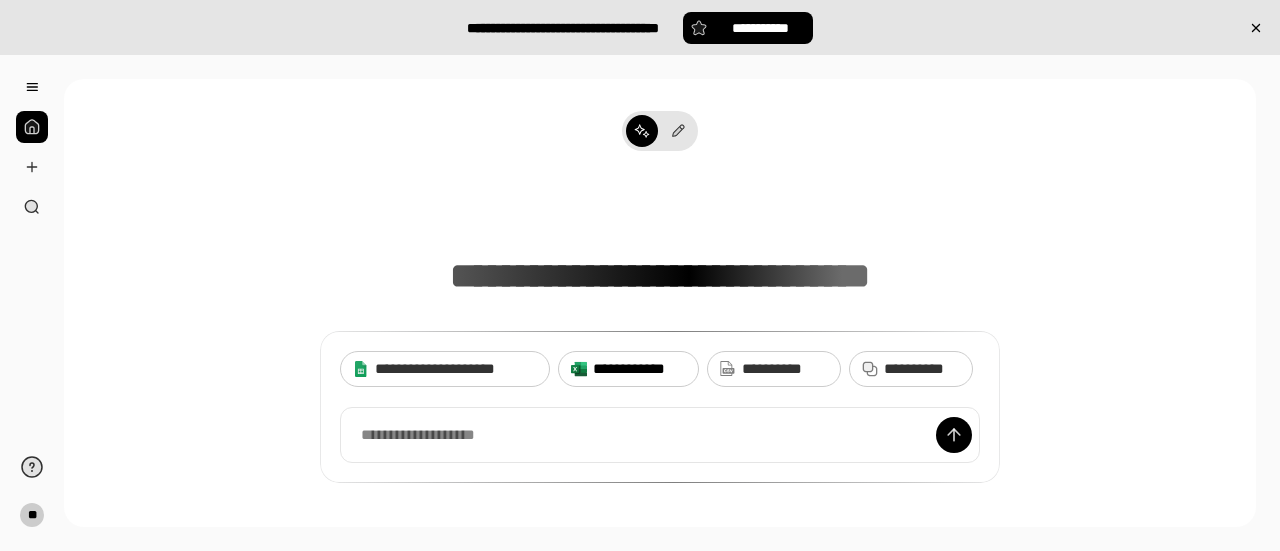click on "**********" at bounding box center [628, 369] 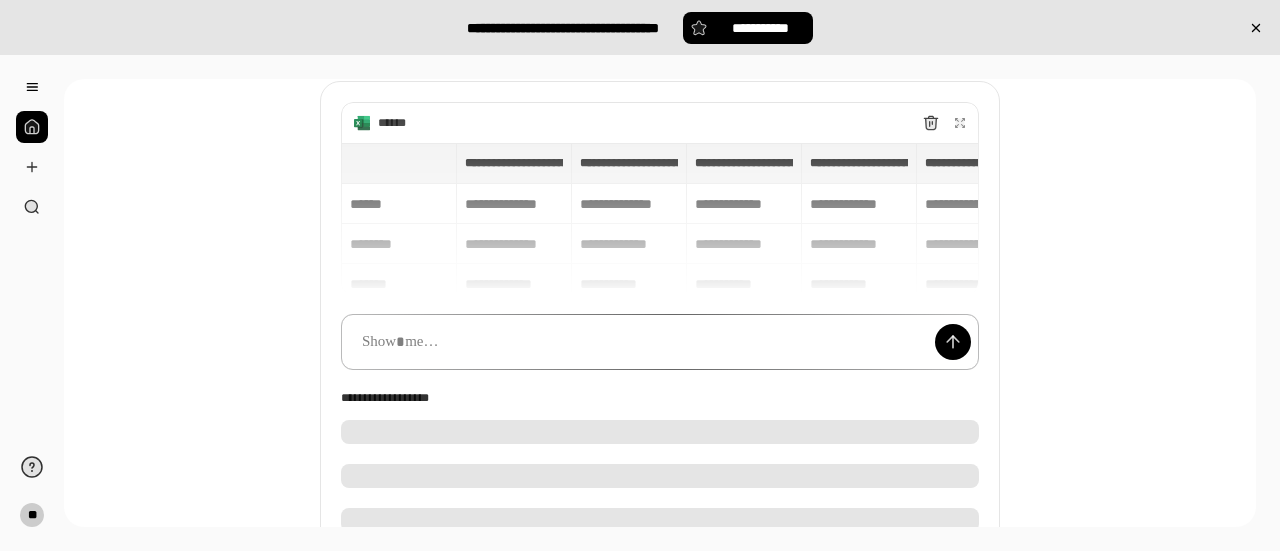scroll, scrollTop: 100, scrollLeft: 0, axis: vertical 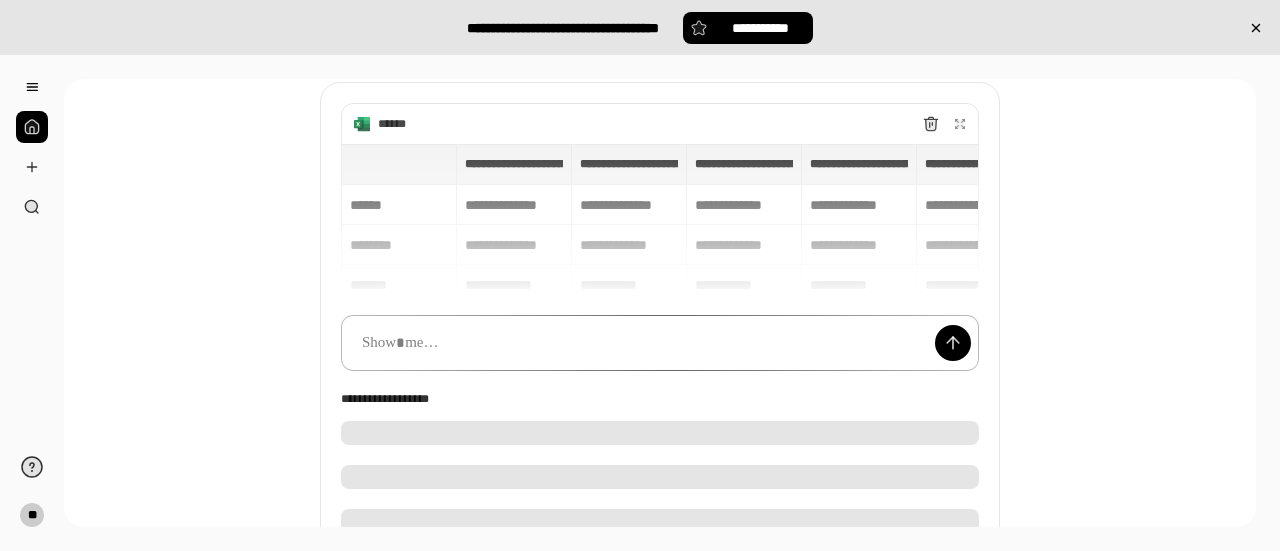 click at bounding box center [660, 343] 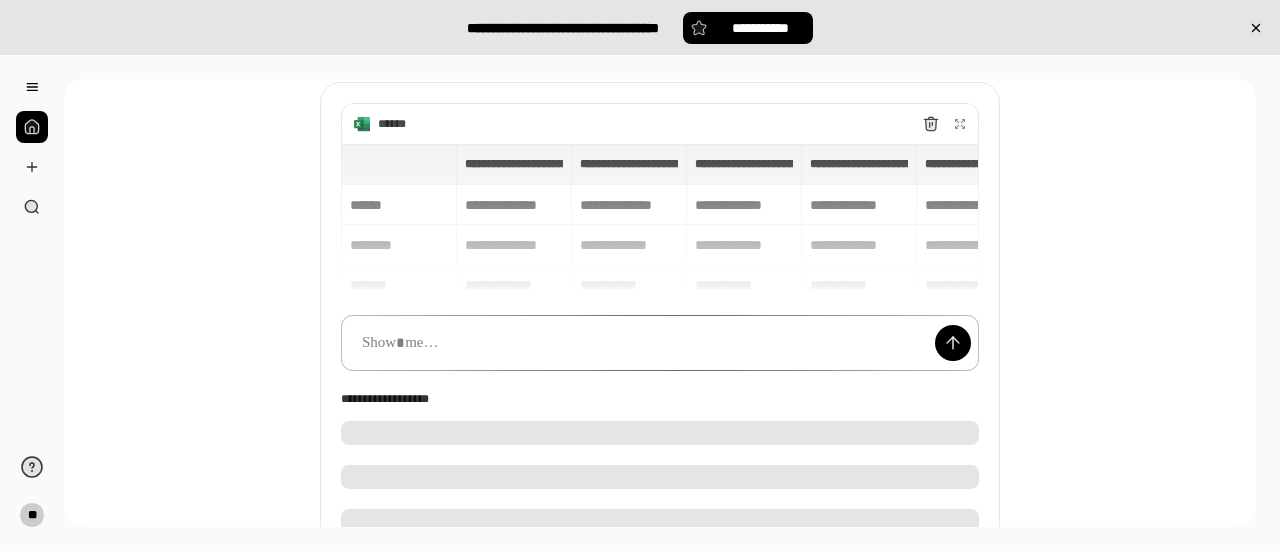 type 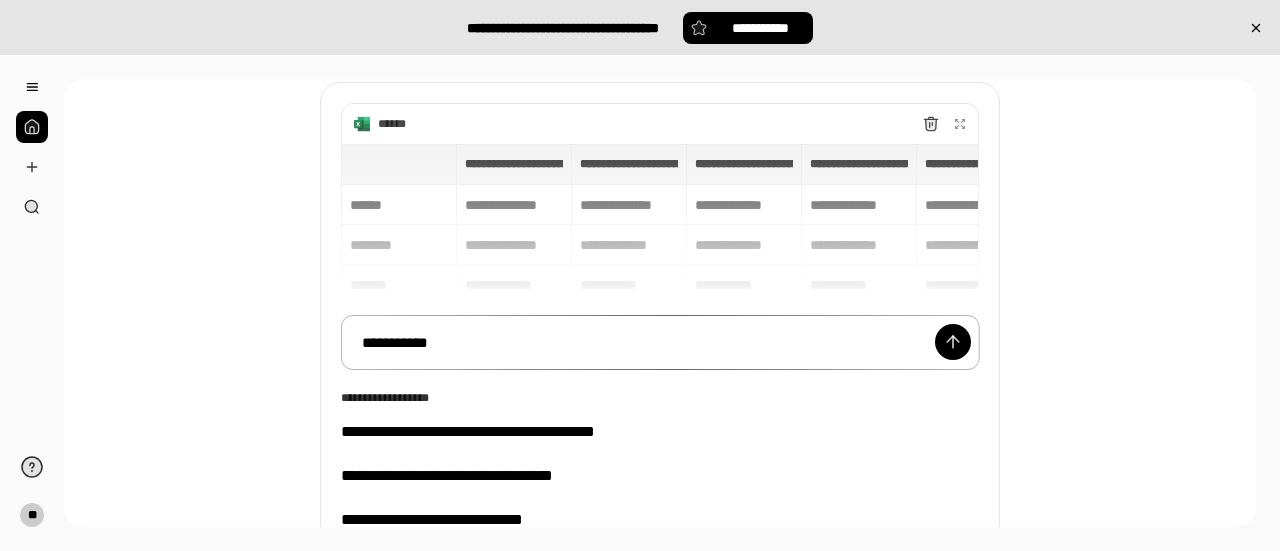 type on "**********" 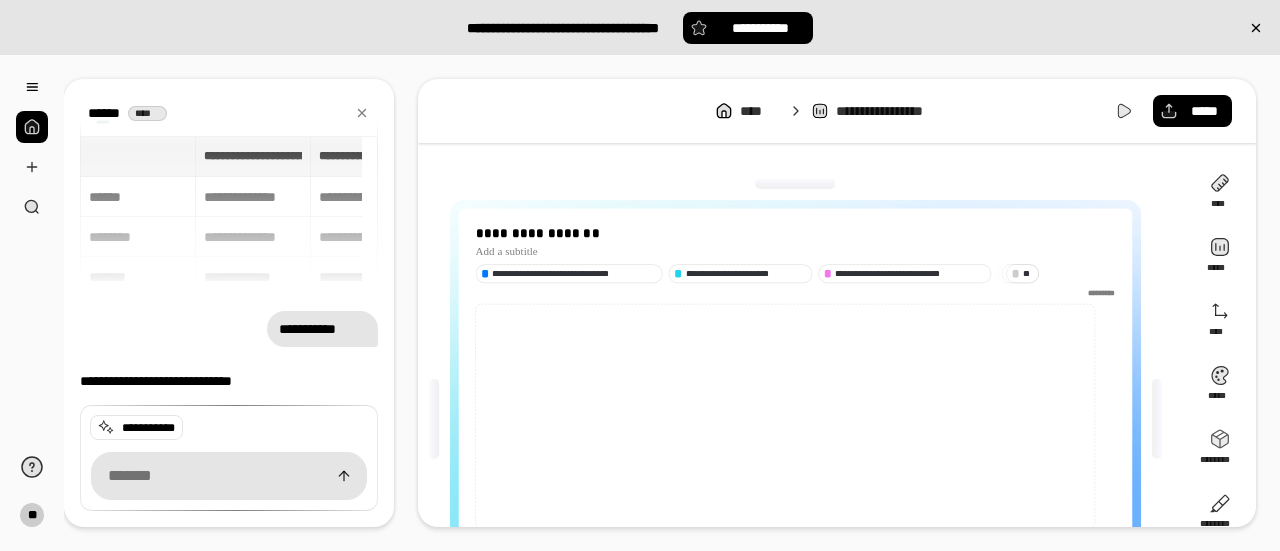 scroll, scrollTop: 148, scrollLeft: 0, axis: vertical 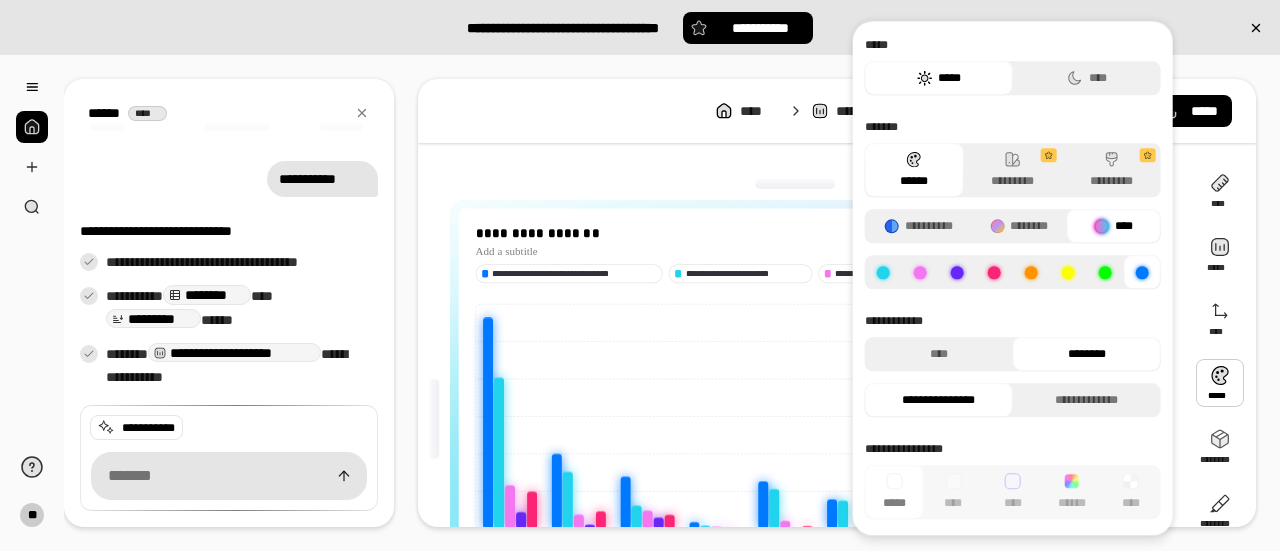 click at bounding box center [1220, 383] 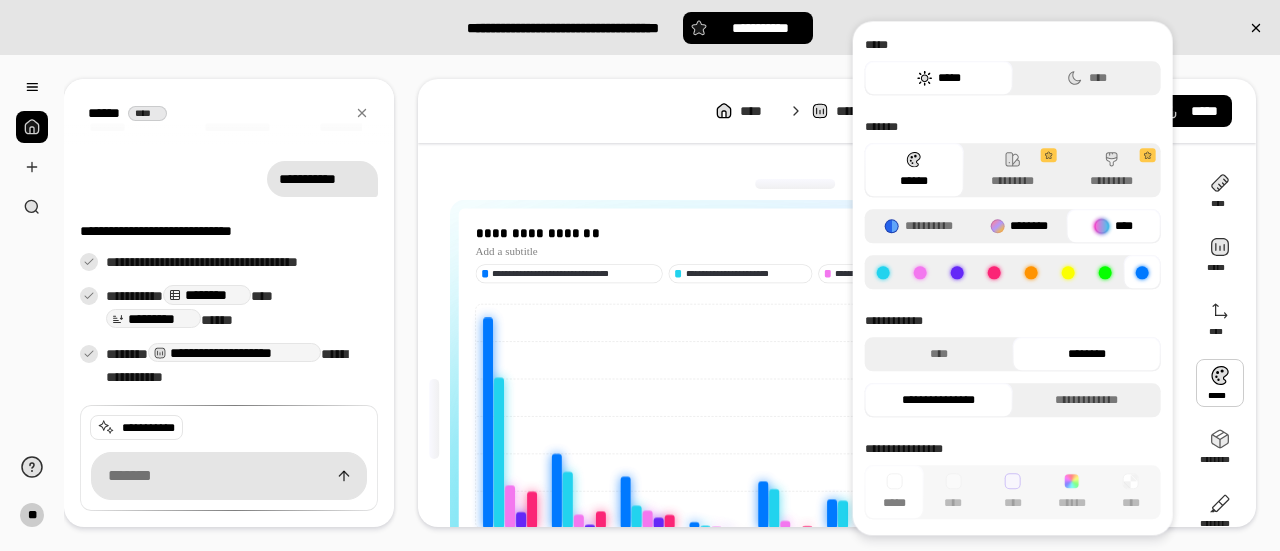 click on "********" at bounding box center [1019, 226] 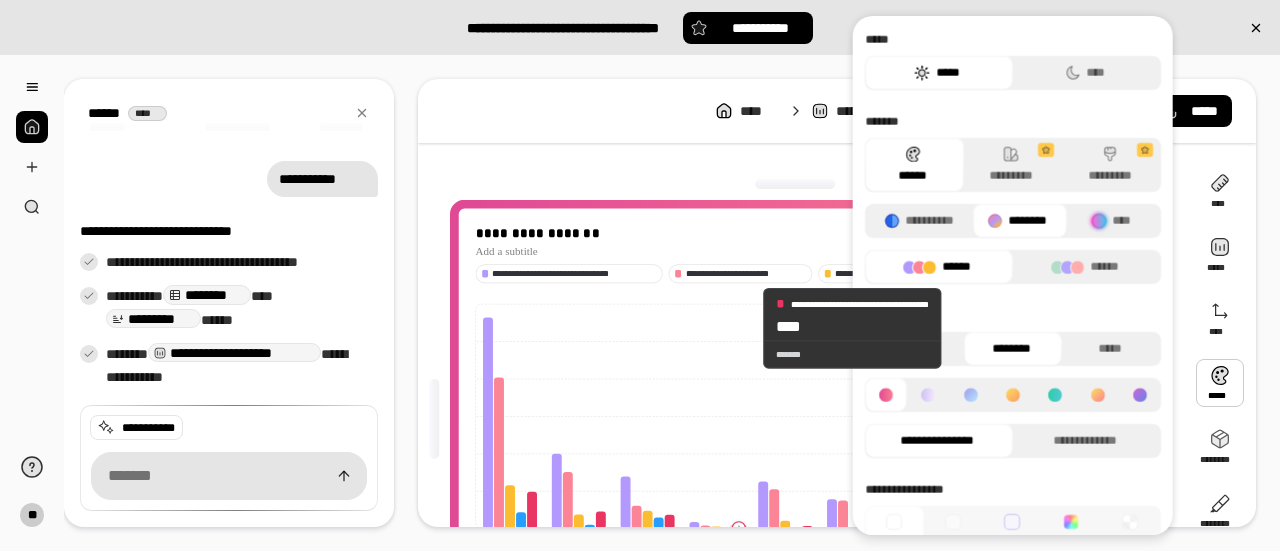 click 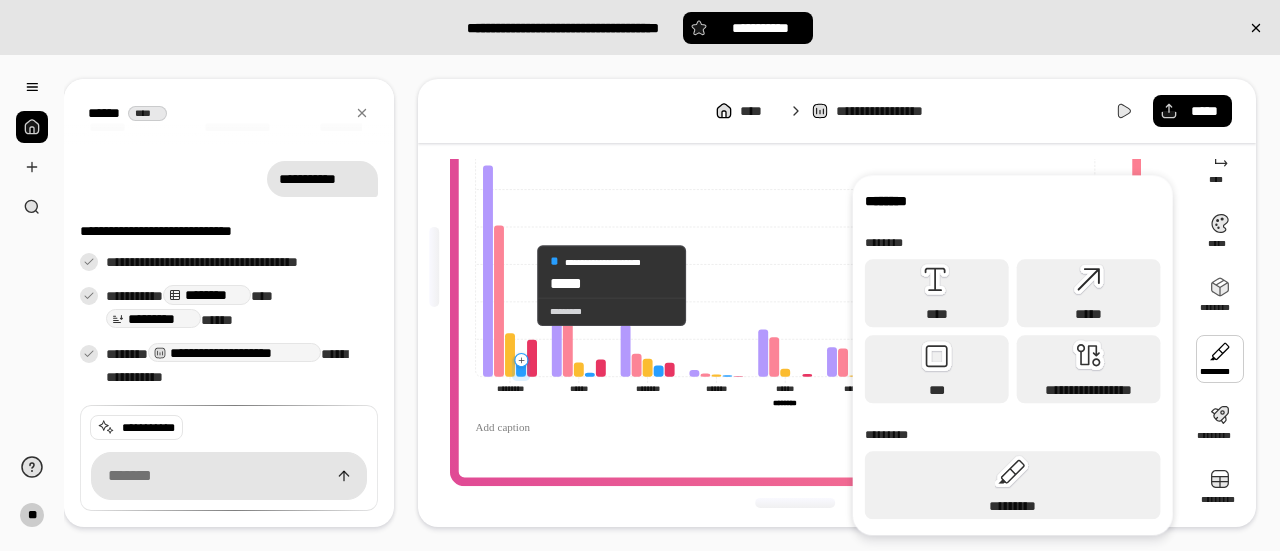 scroll, scrollTop: 52, scrollLeft: 0, axis: vertical 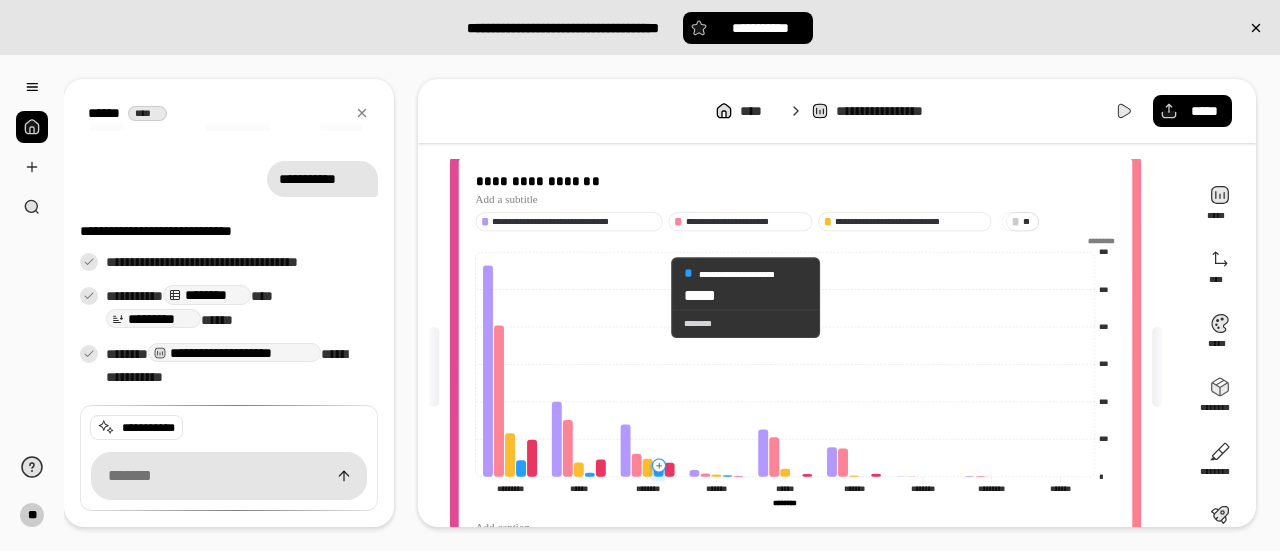 click 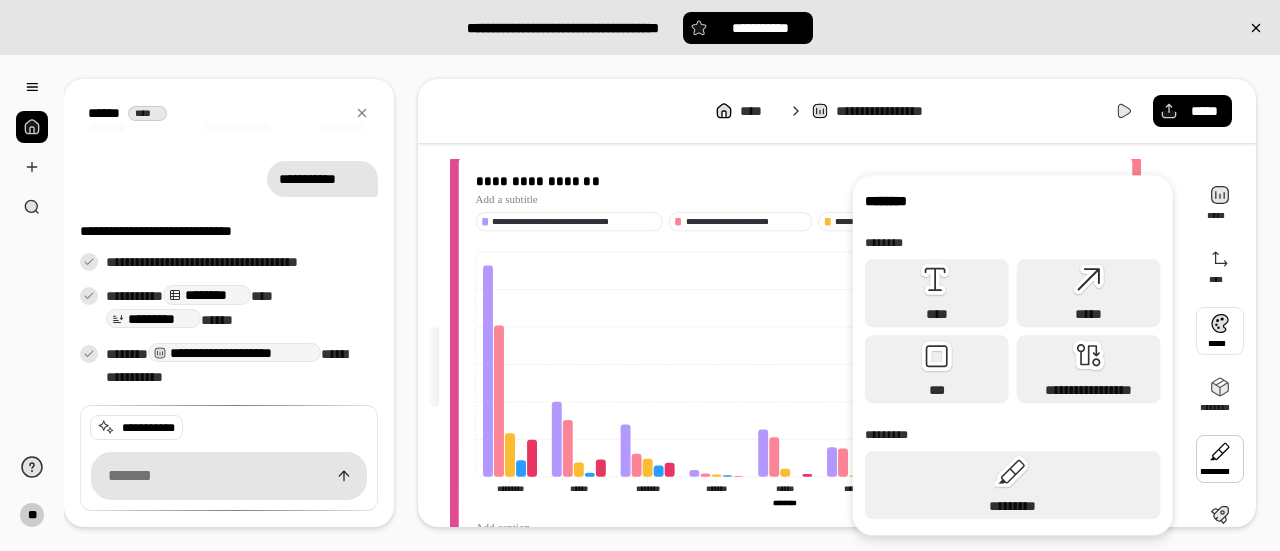 scroll, scrollTop: 152, scrollLeft: 0, axis: vertical 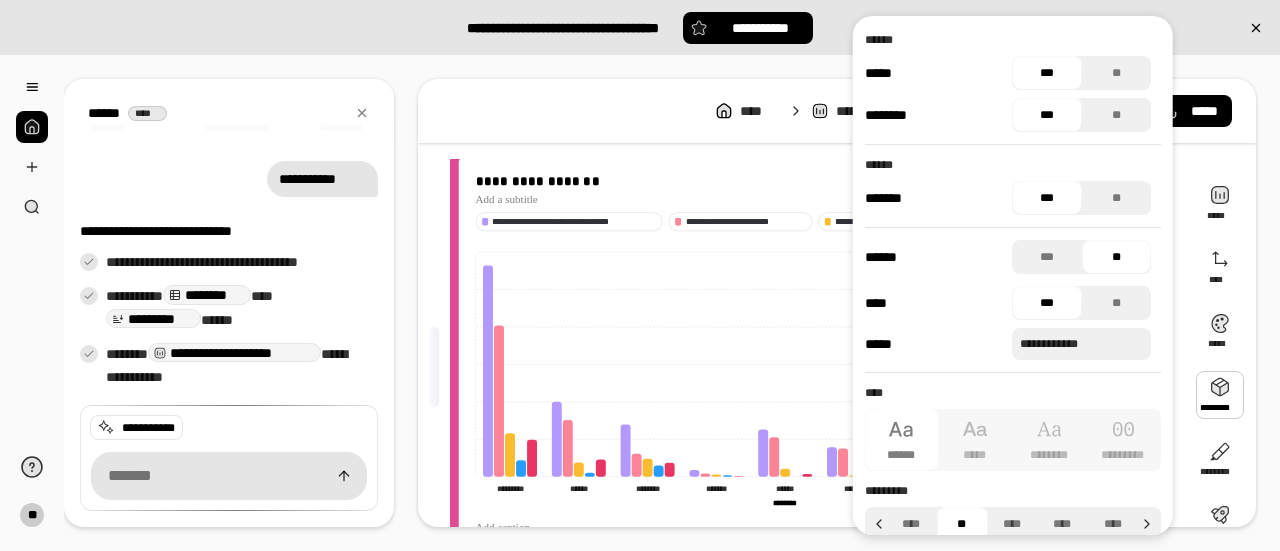 click at bounding box center [1220, 395] 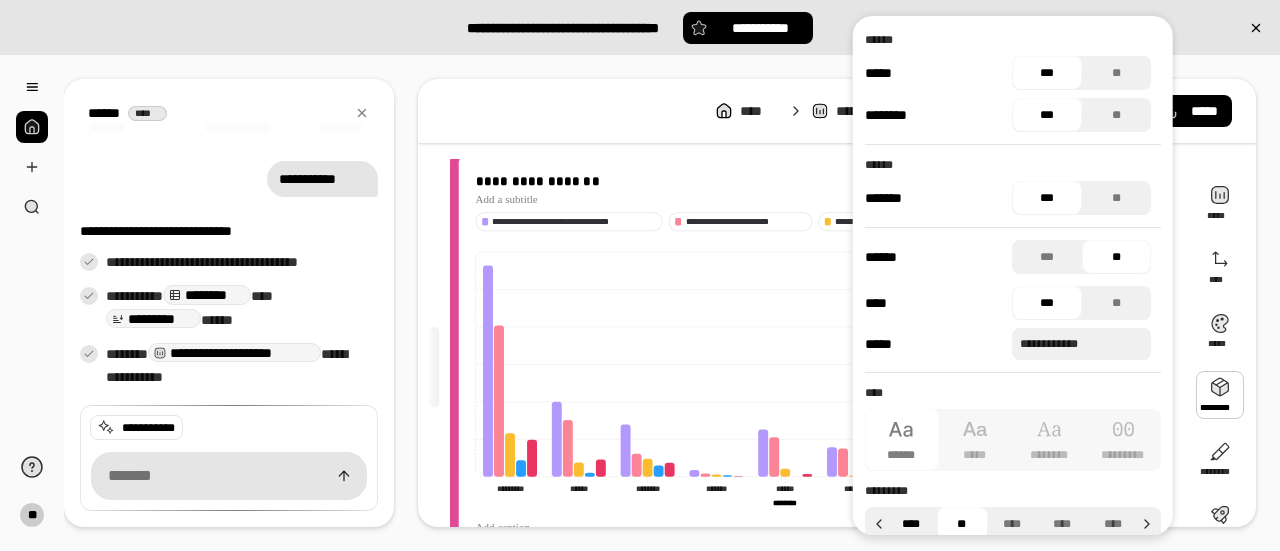 click on "****" at bounding box center [911, 524] 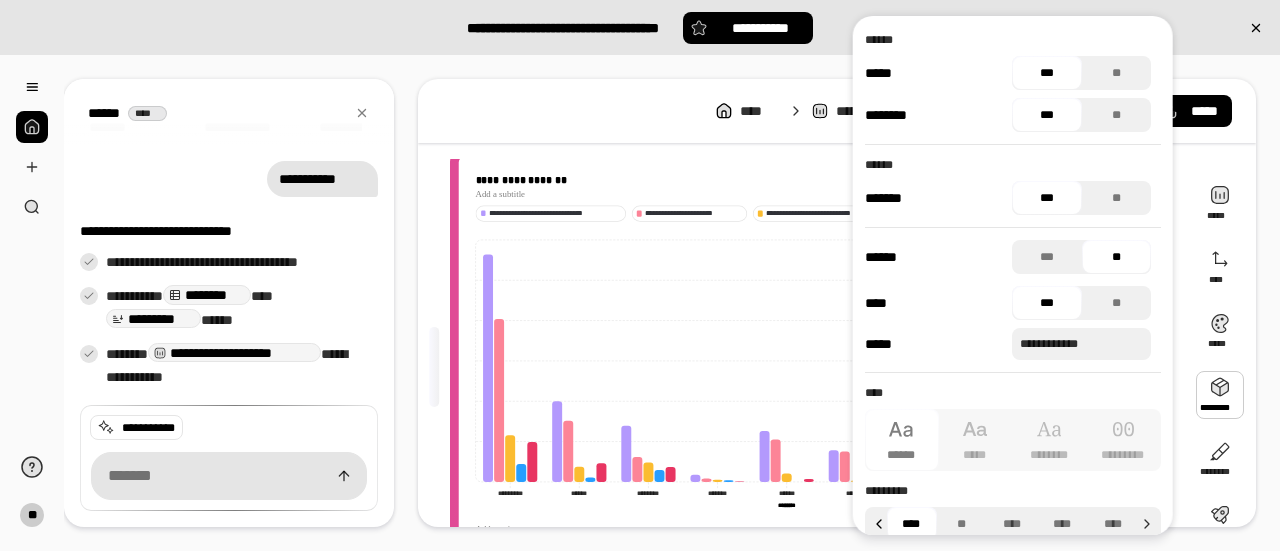 click 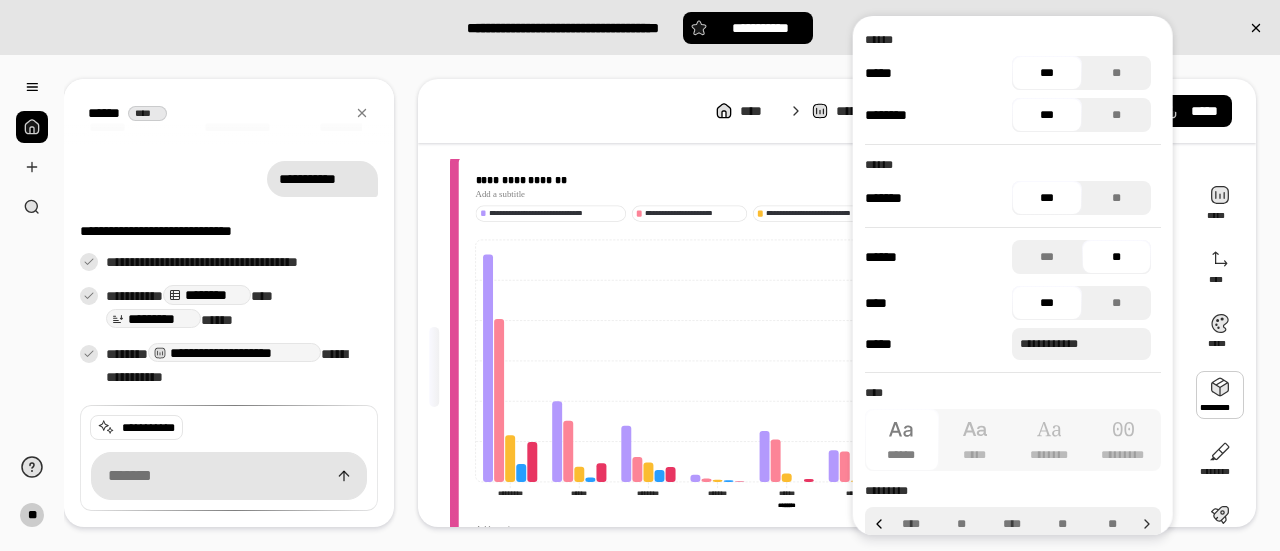 click 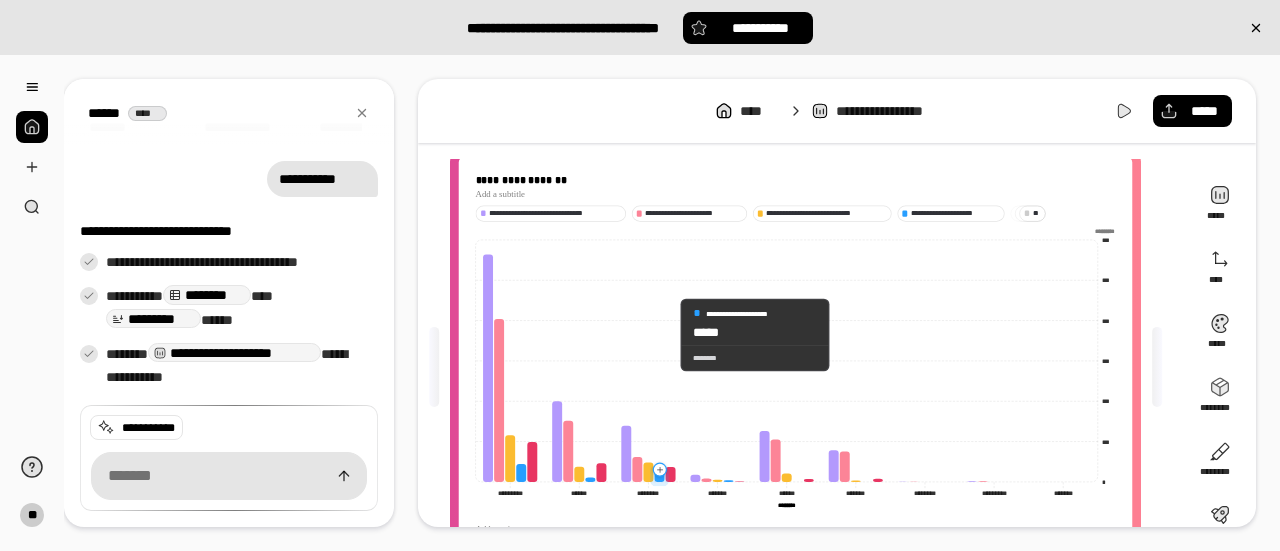 click 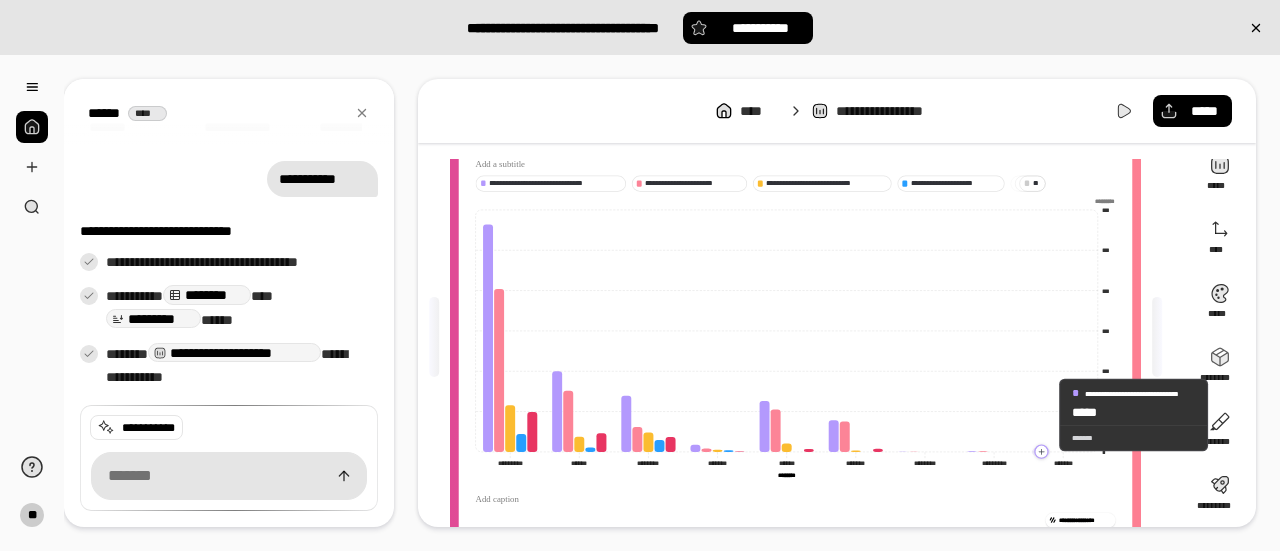 scroll, scrollTop: 52, scrollLeft: 0, axis: vertical 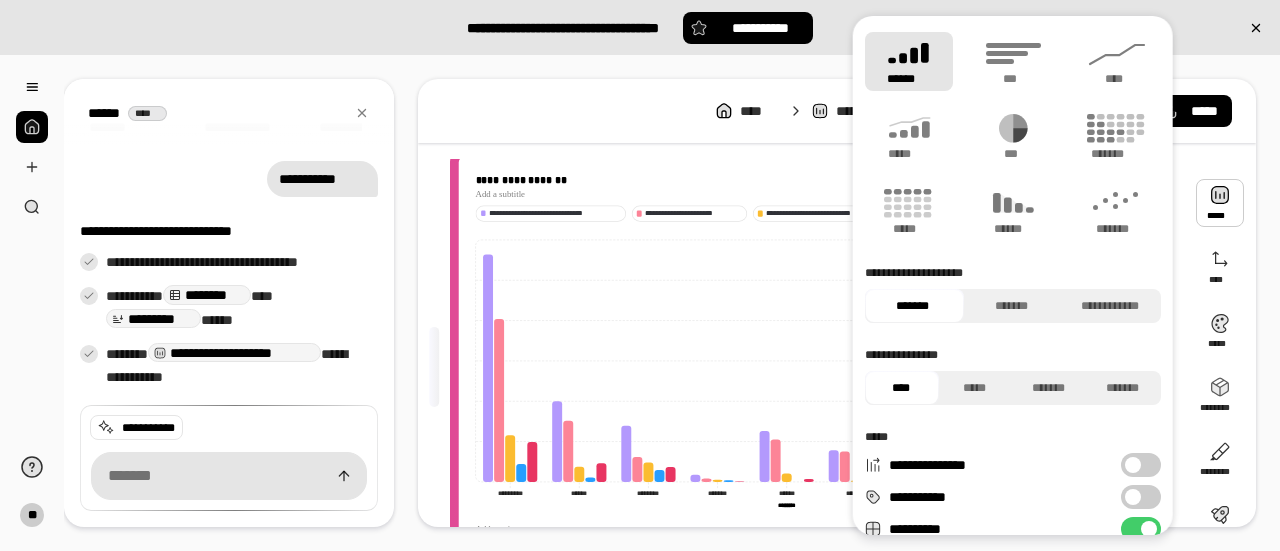 click at bounding box center (1220, 203) 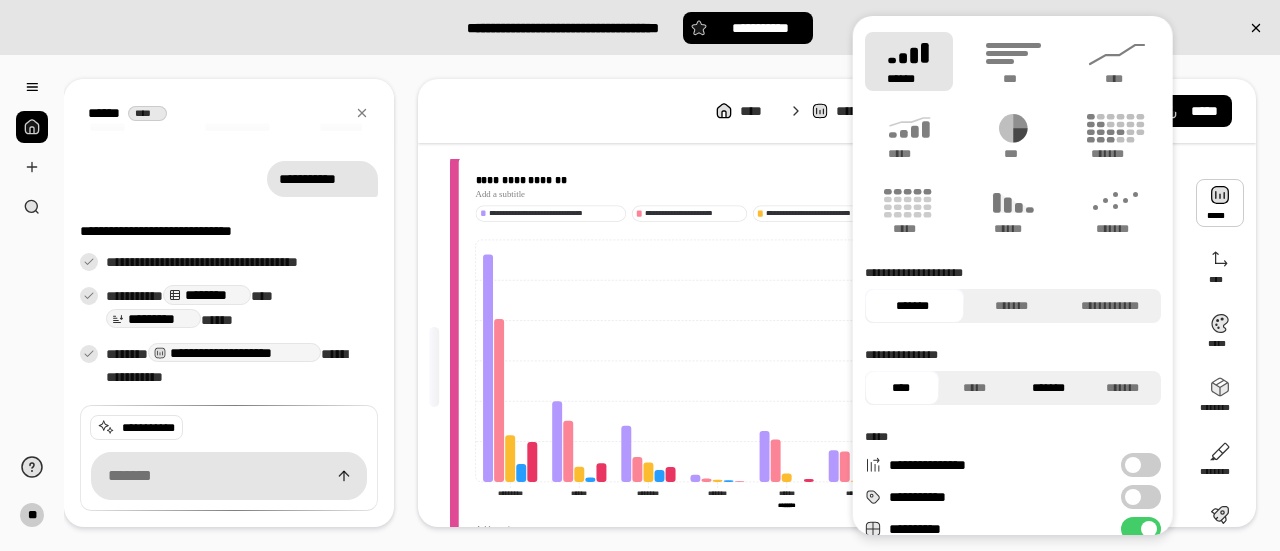 scroll, scrollTop: 100, scrollLeft: 0, axis: vertical 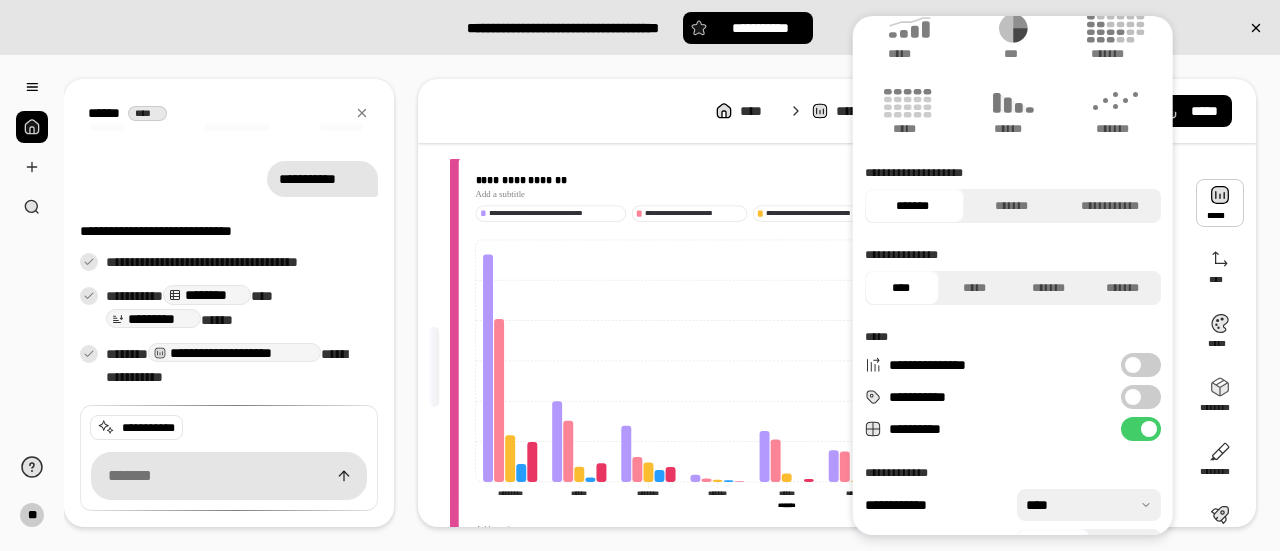 click at bounding box center (1133, 397) 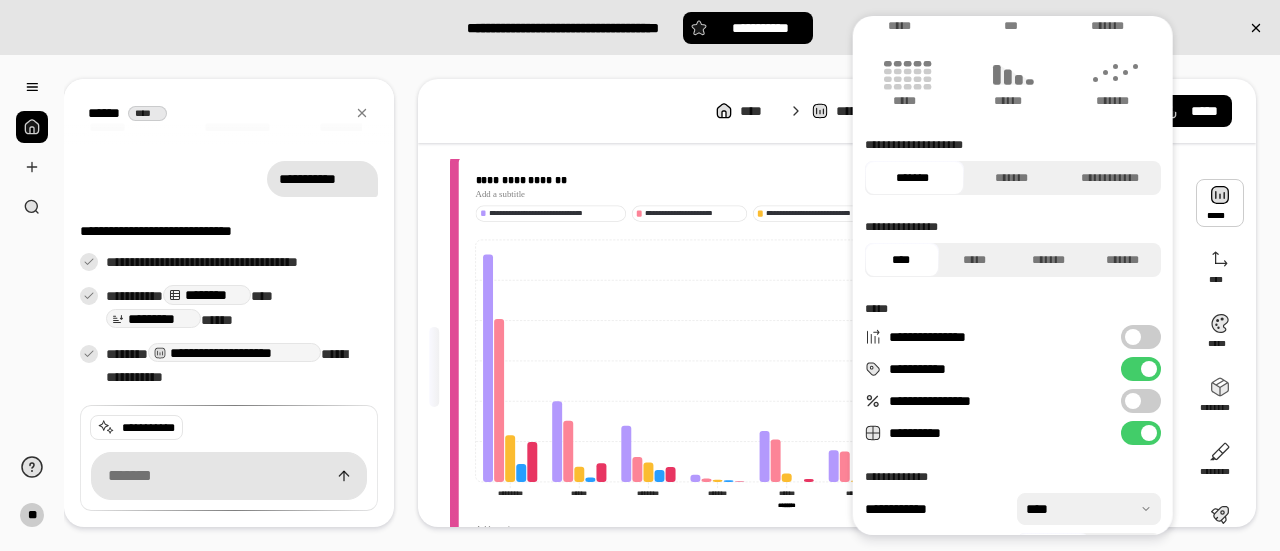 scroll, scrollTop: 176, scrollLeft: 0, axis: vertical 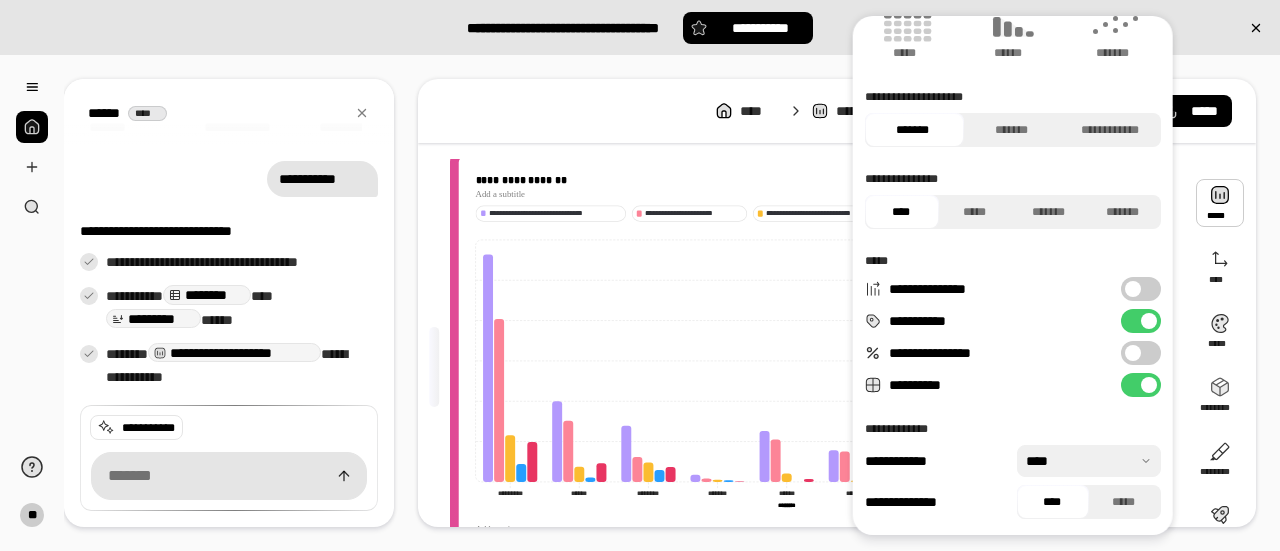 click at bounding box center (1089, 461) 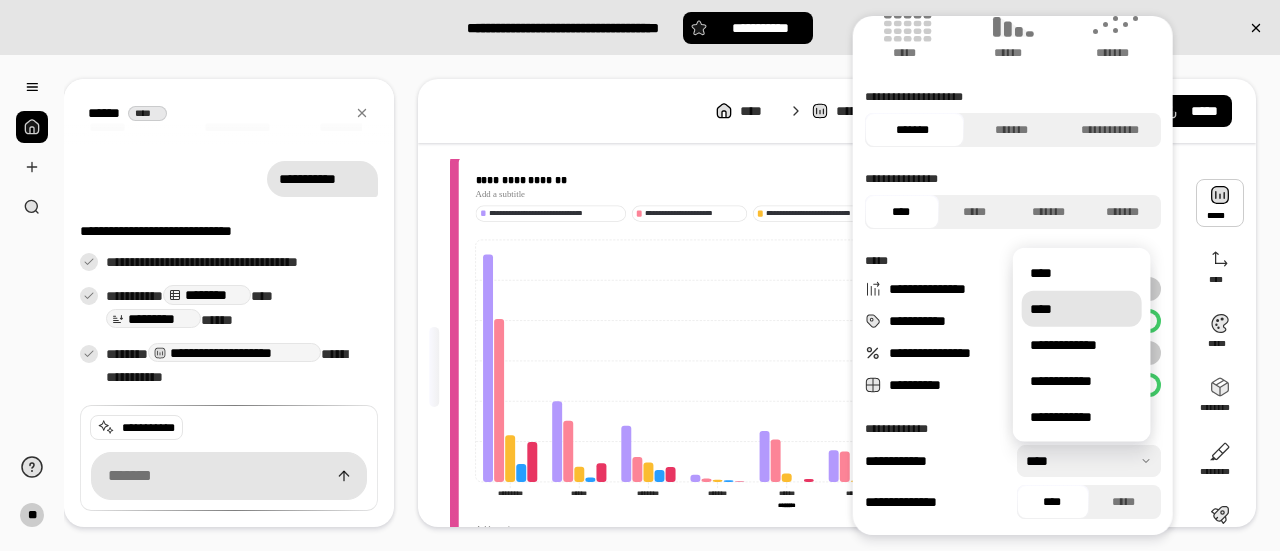 click on "****" at bounding box center (1082, 309) 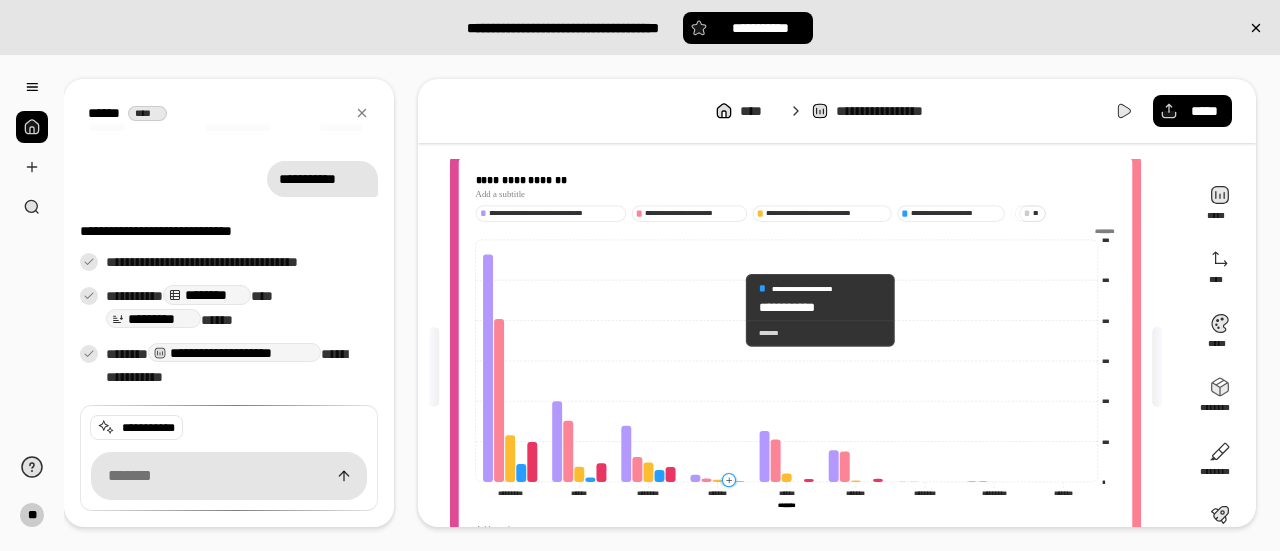 click 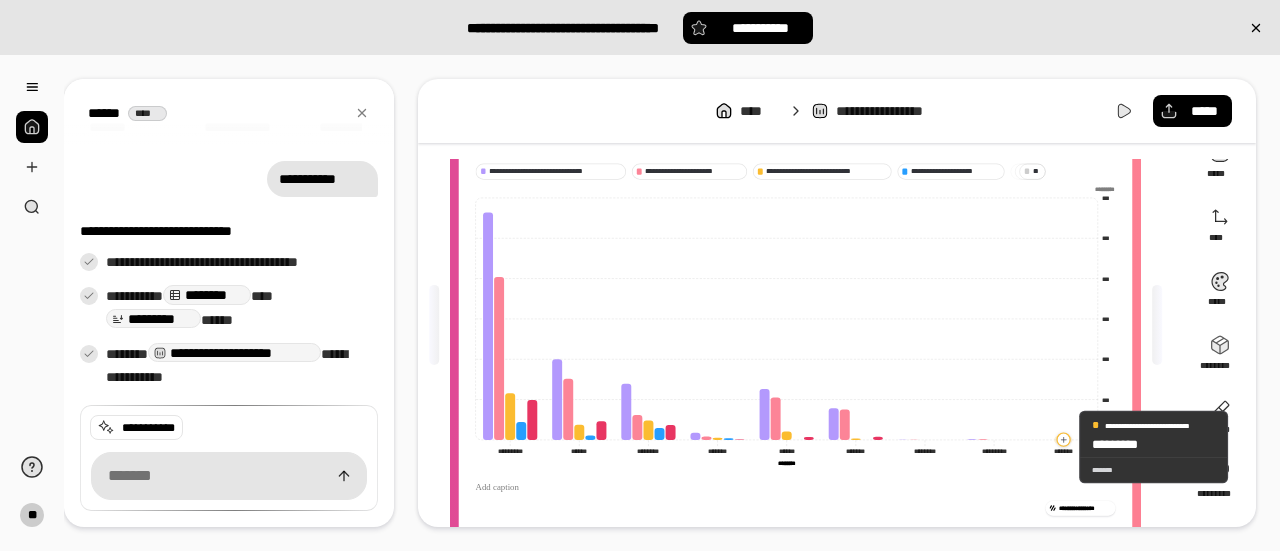 scroll, scrollTop: 152, scrollLeft: 0, axis: vertical 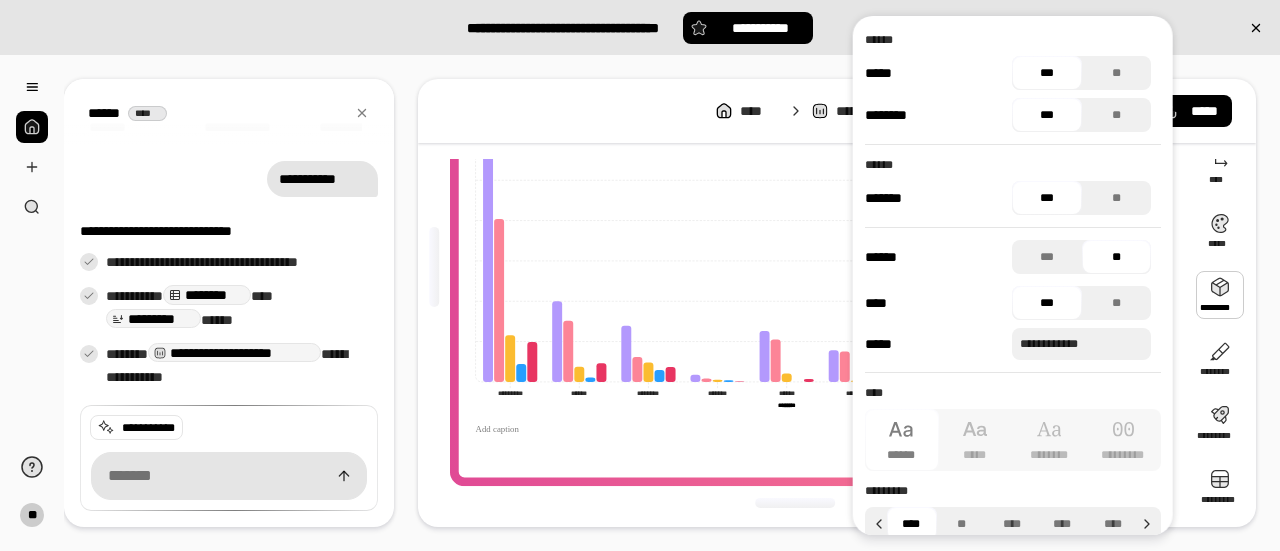 click on "*********" at bounding box center (890, 491) 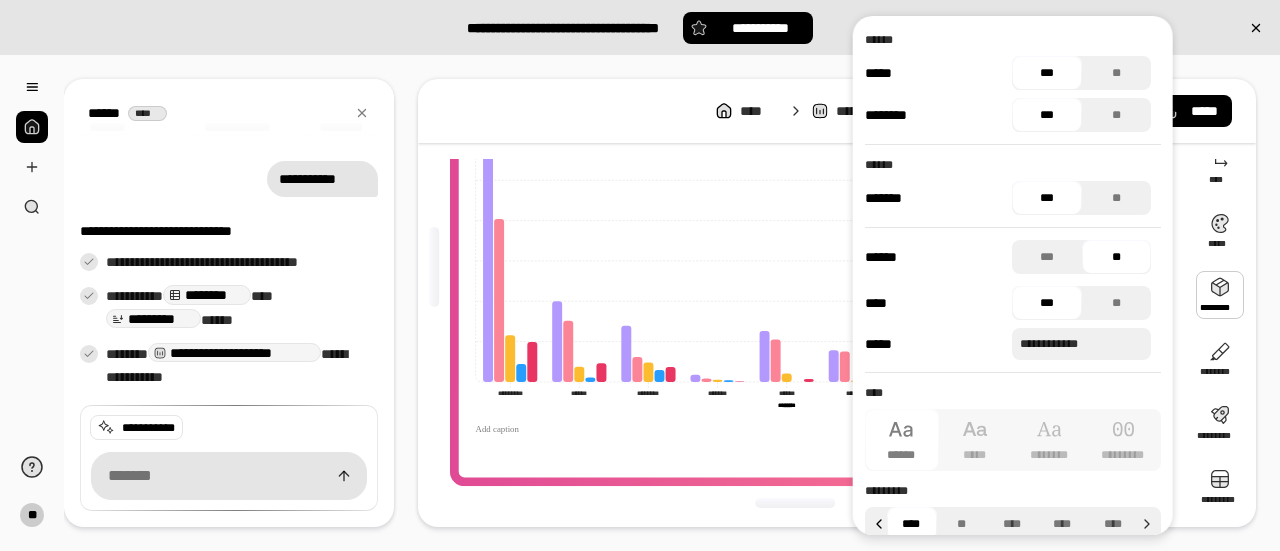 click 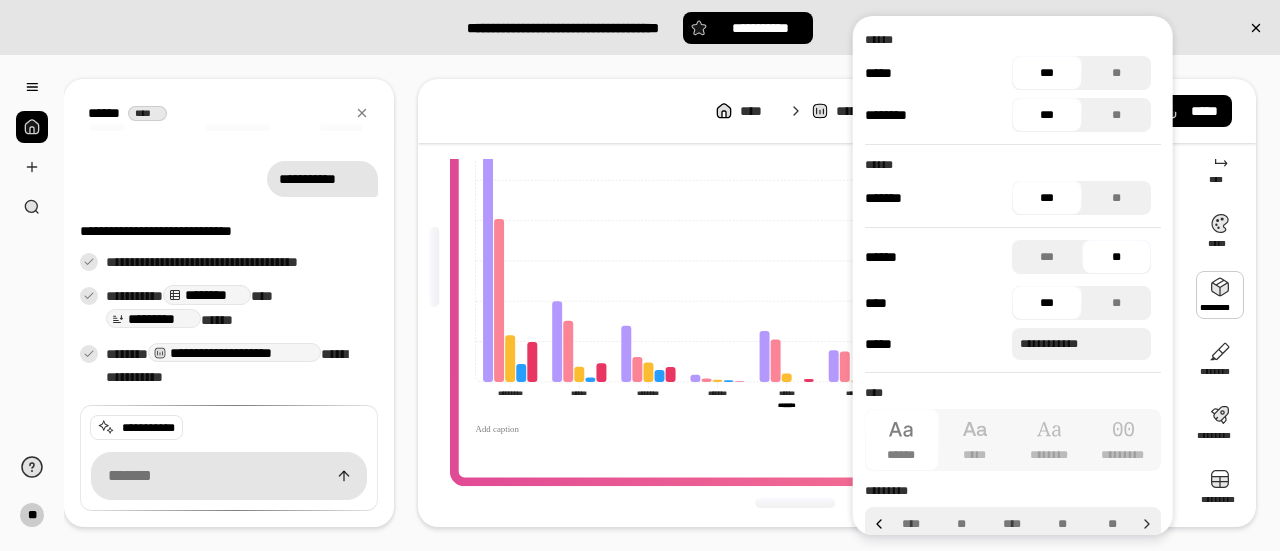 click 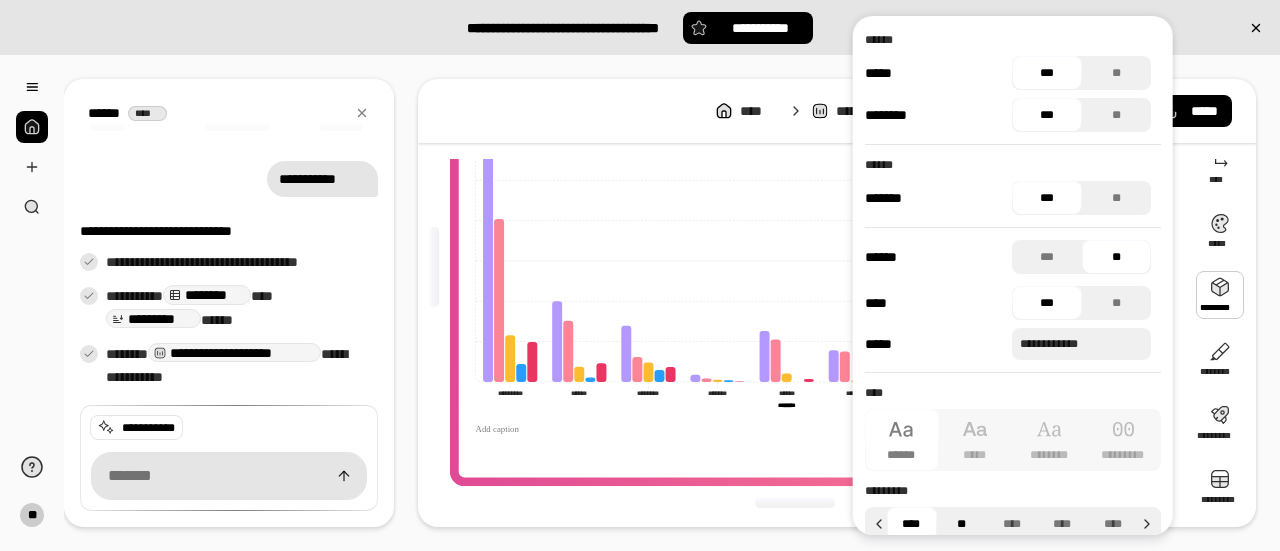 click on "**" at bounding box center (961, 524) 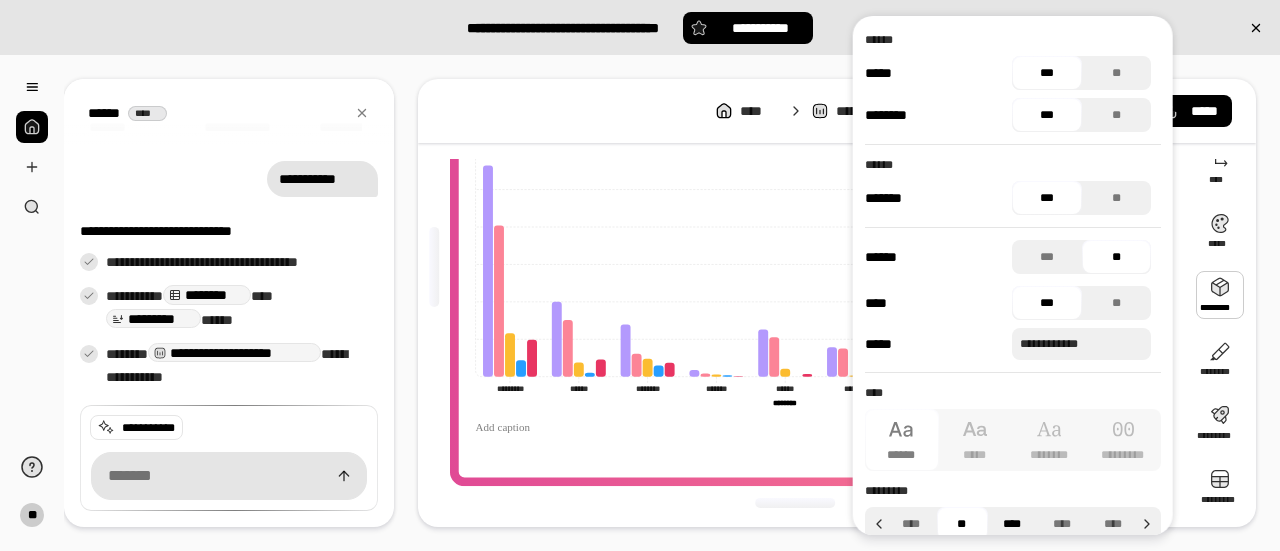 click on "****" at bounding box center [1011, 524] 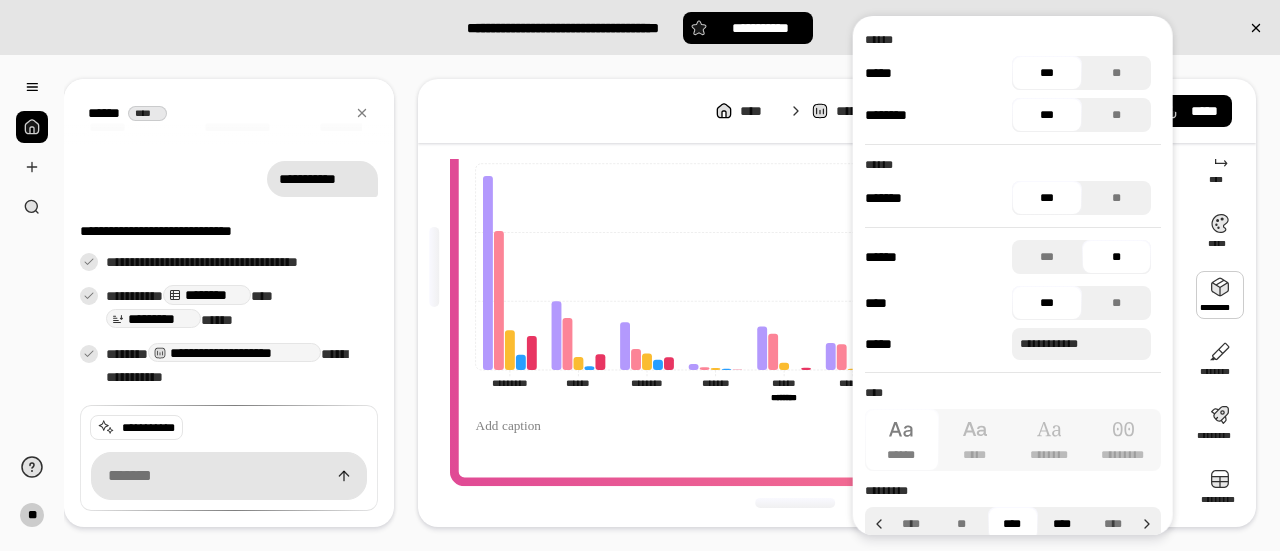 click on "****" at bounding box center [1062, 524] 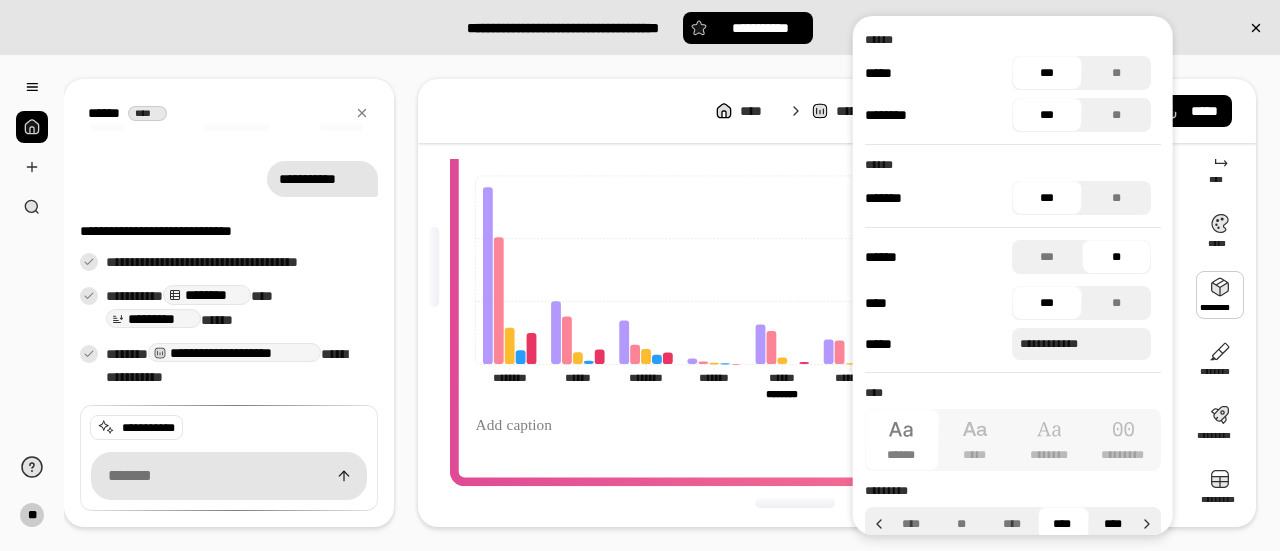 click on "****" at bounding box center [1112, 524] 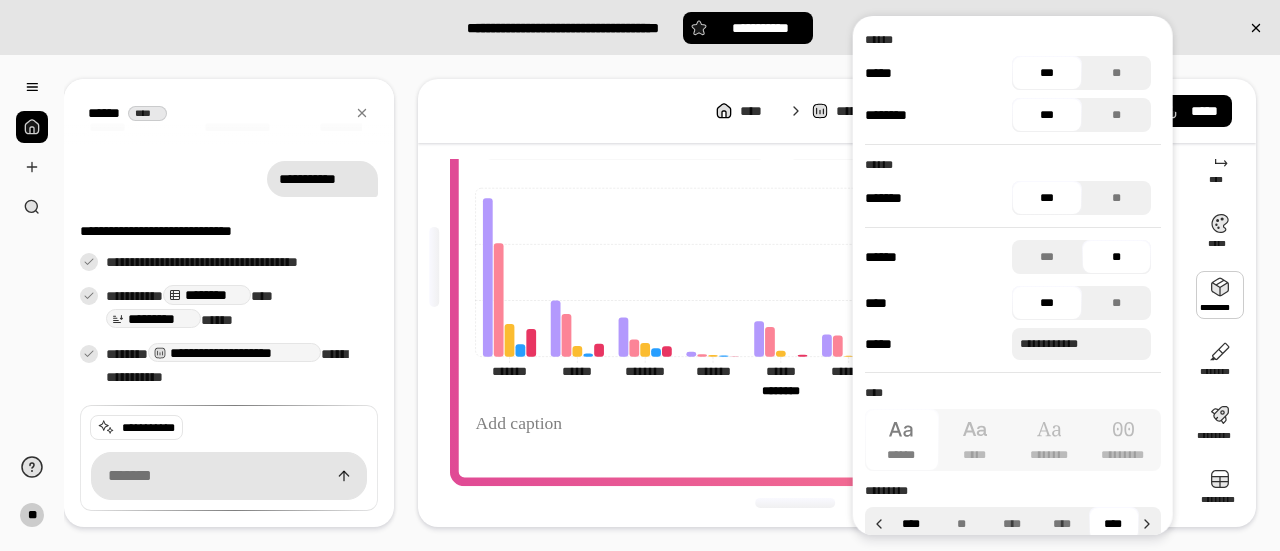 click on "****" at bounding box center (911, 524) 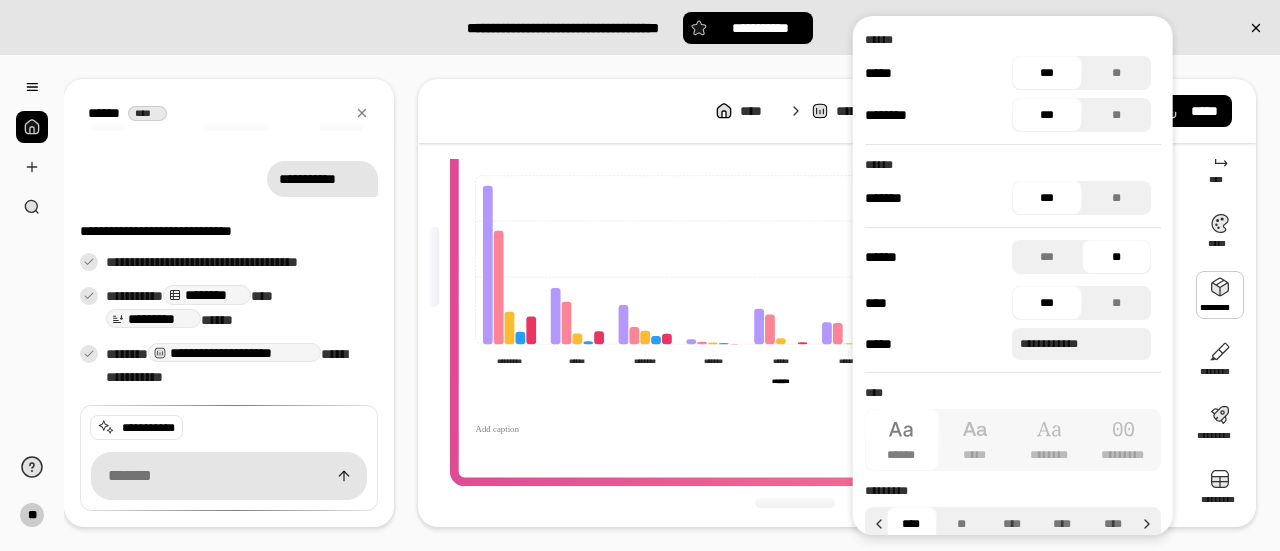 scroll, scrollTop: 128, scrollLeft: 0, axis: vertical 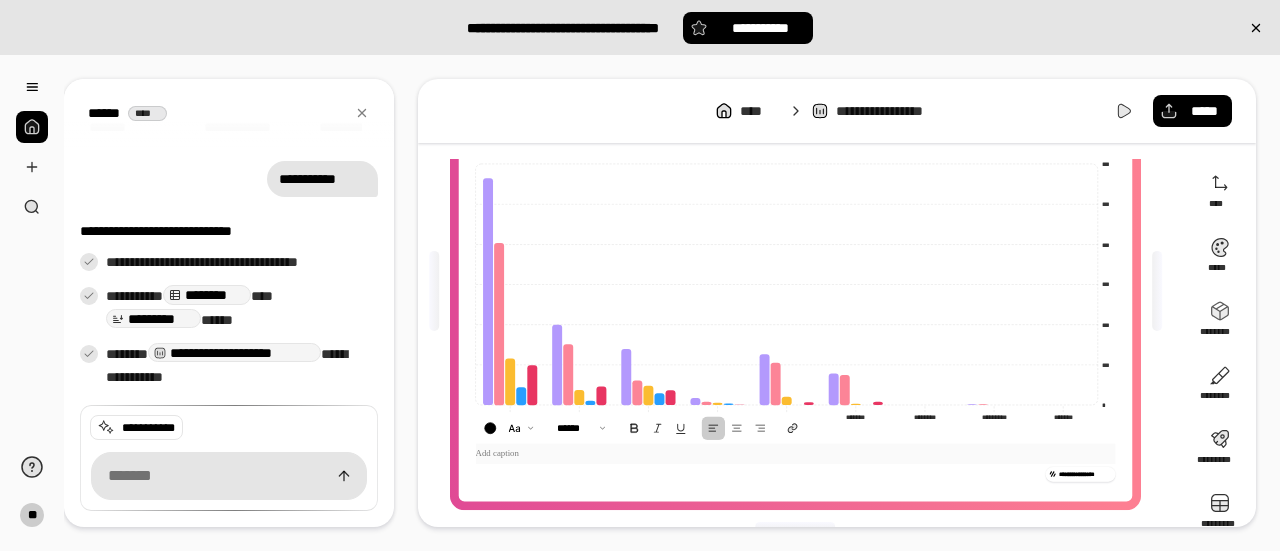 click at bounding box center [796, 454] 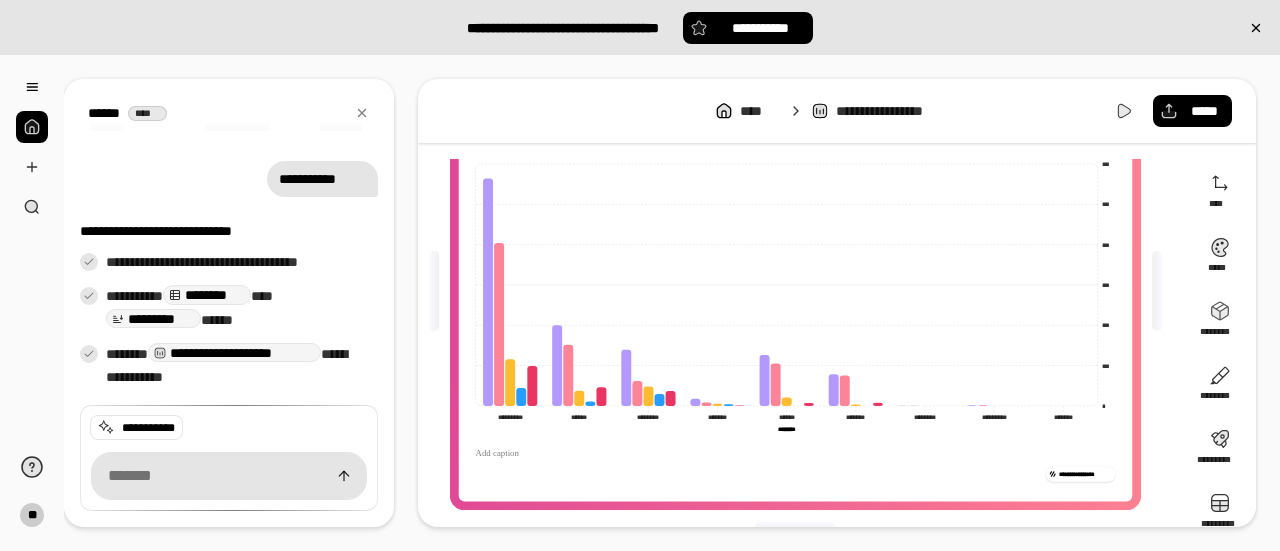 click on "**********" at bounding box center (796, 474) 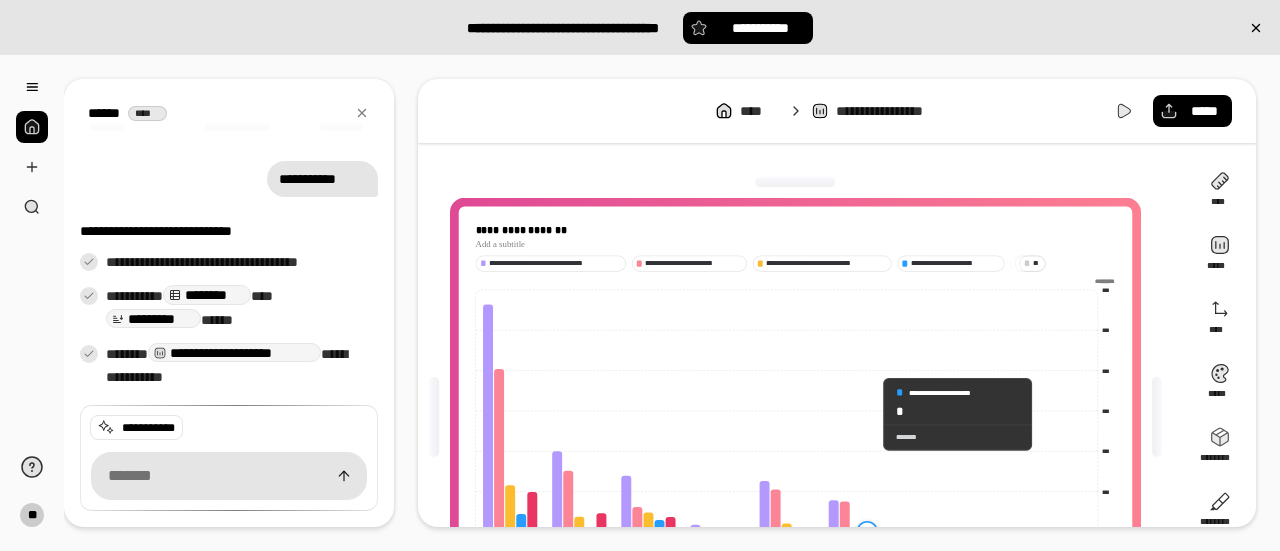 scroll, scrollTop: 0, scrollLeft: 0, axis: both 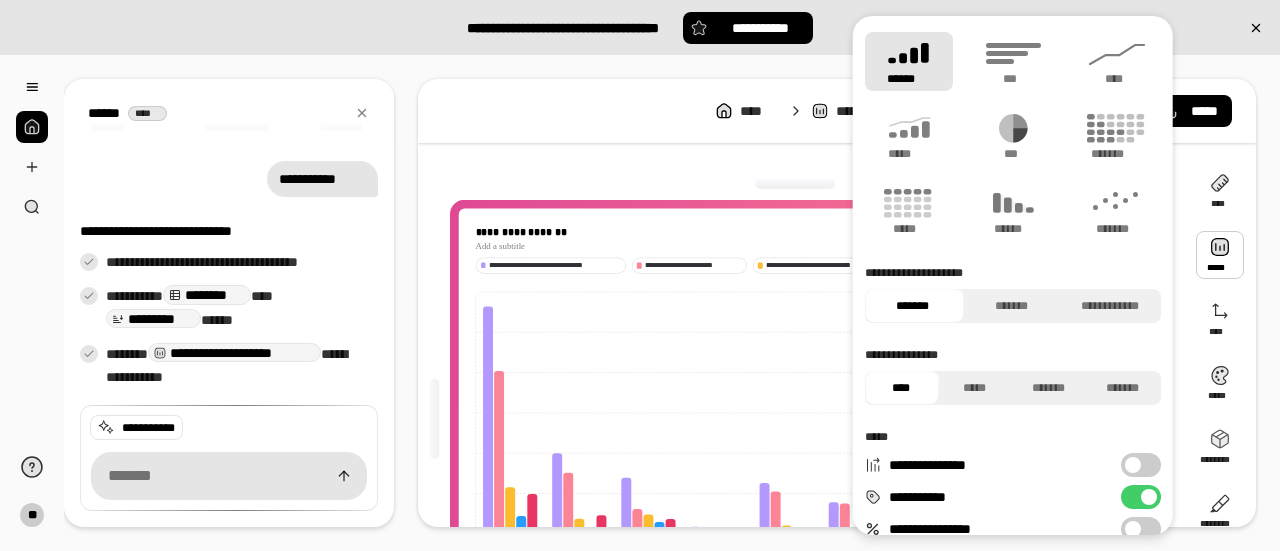 click at bounding box center [1220, 255] 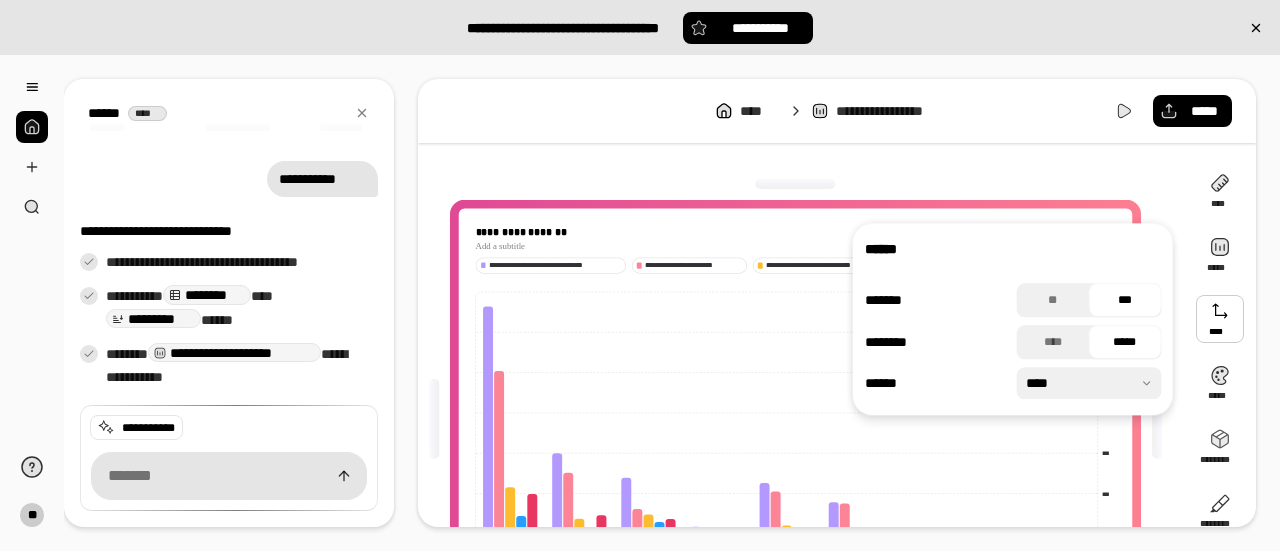 click at bounding box center (1220, 319) 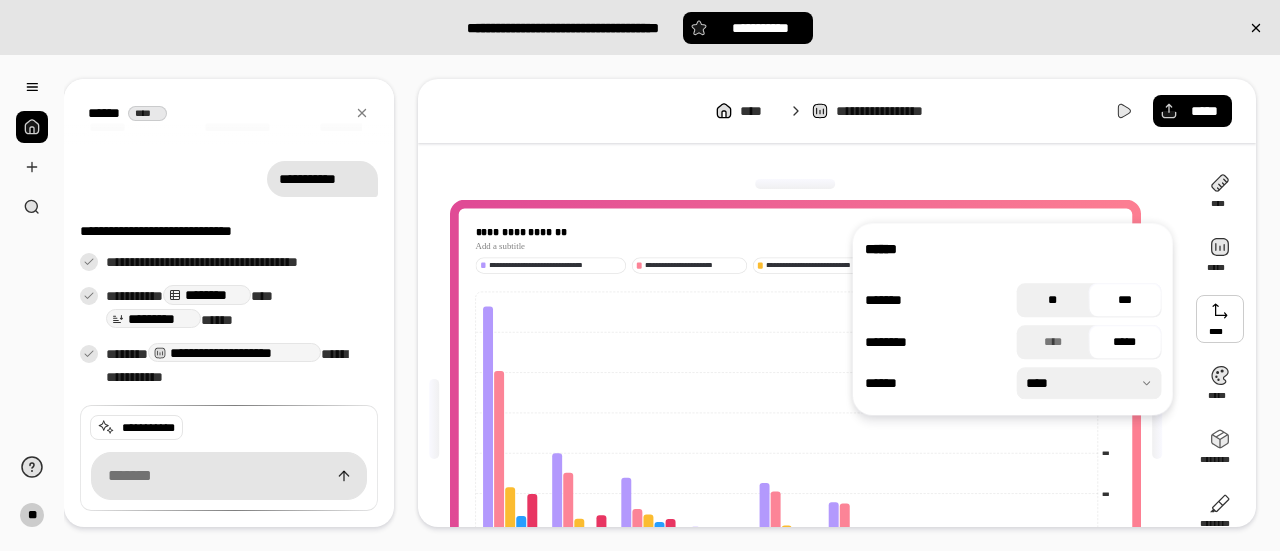 click on "**" at bounding box center (1053, 300) 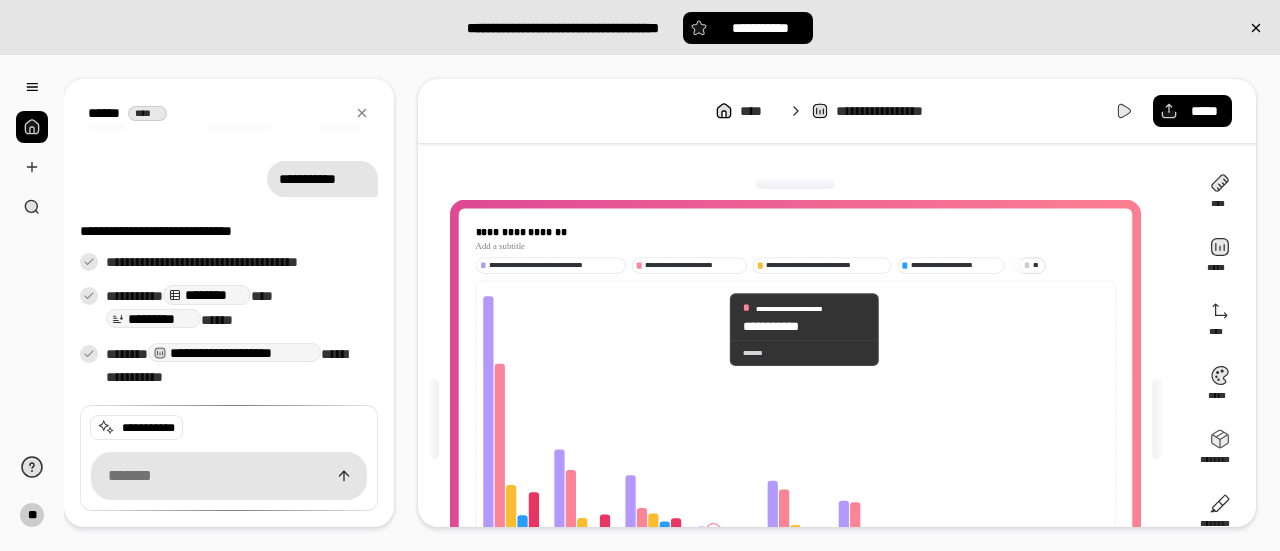 click 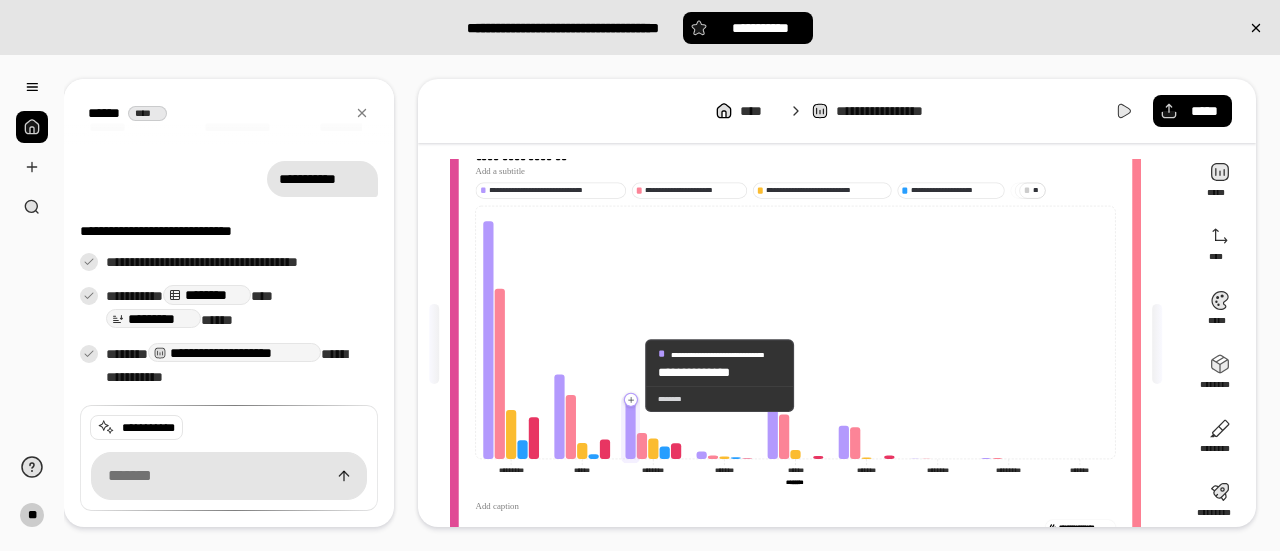 scroll, scrollTop: 0, scrollLeft: 0, axis: both 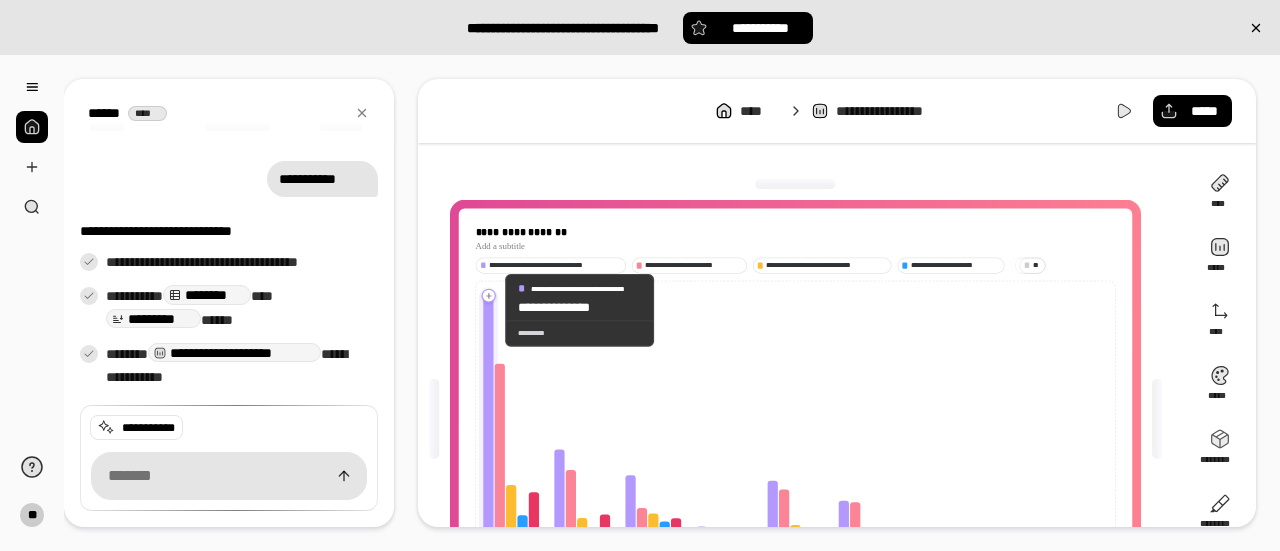 click 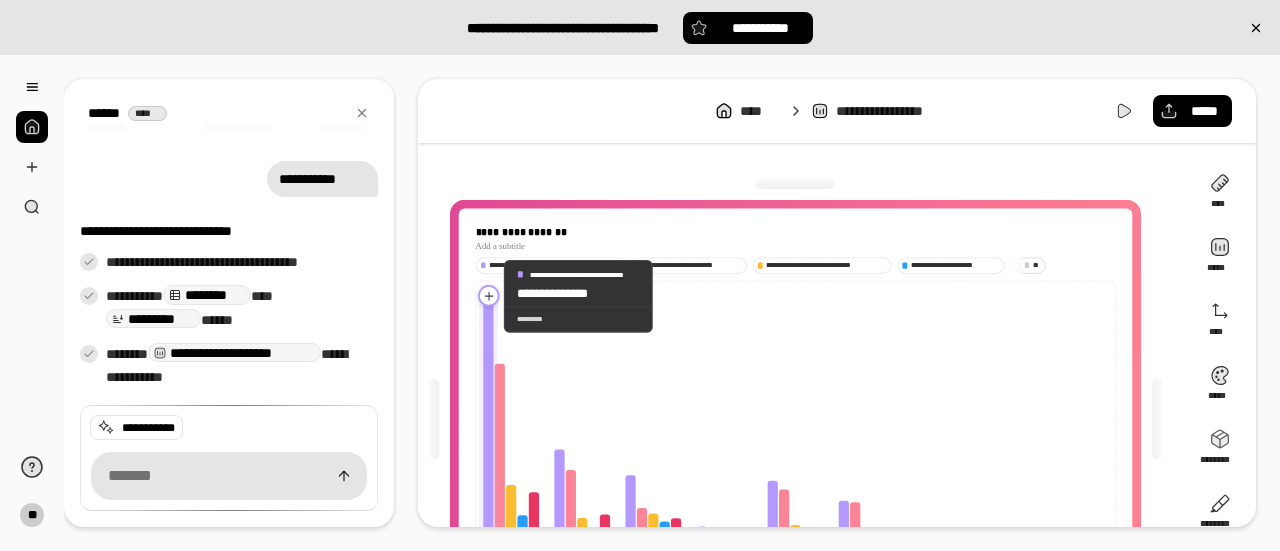 click 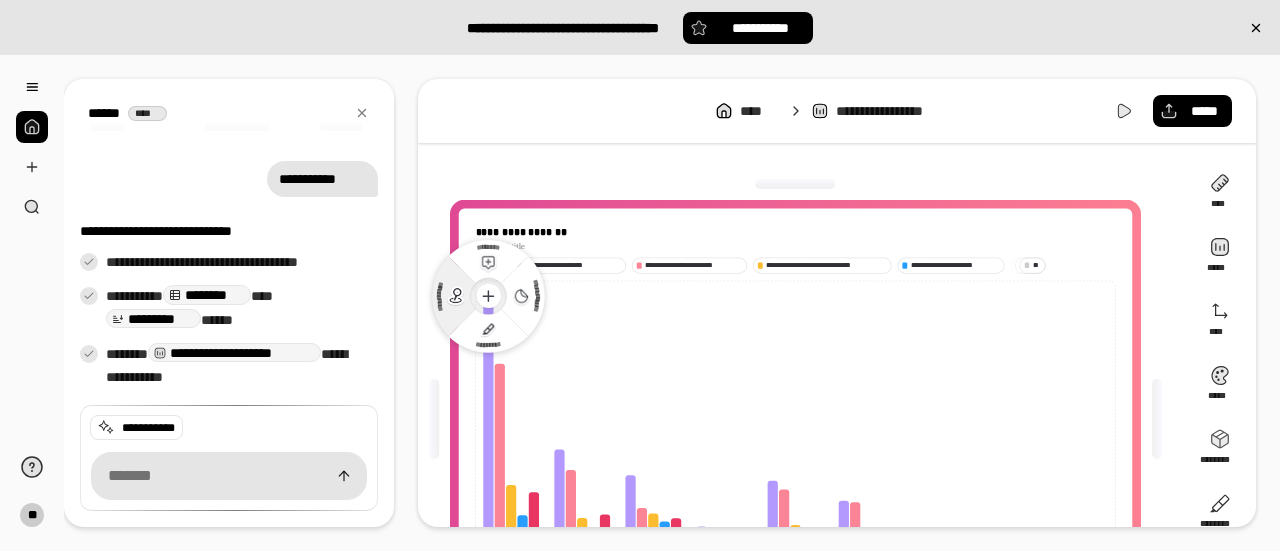click 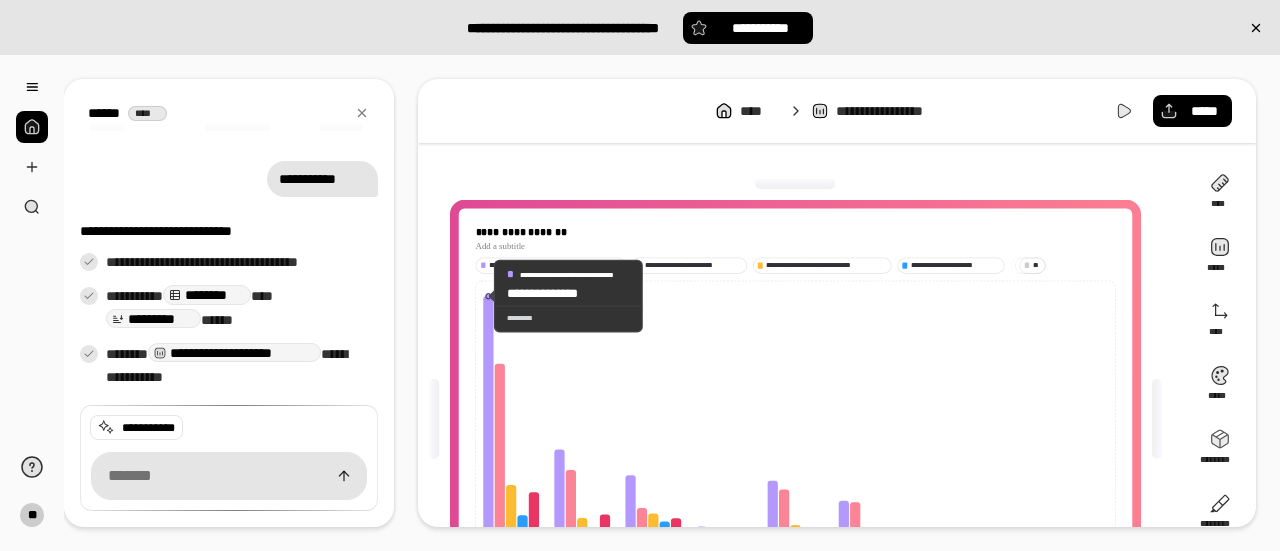drag, startPoint x: 529, startPoint y: 322, endPoint x: 548, endPoint y: 302, distance: 27.58623 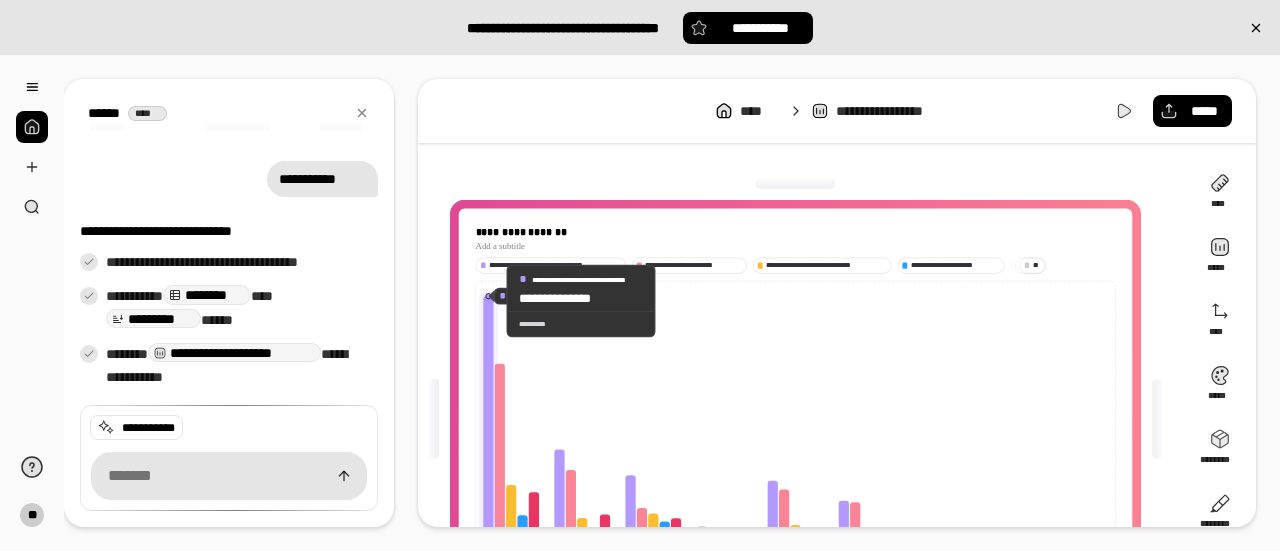 click 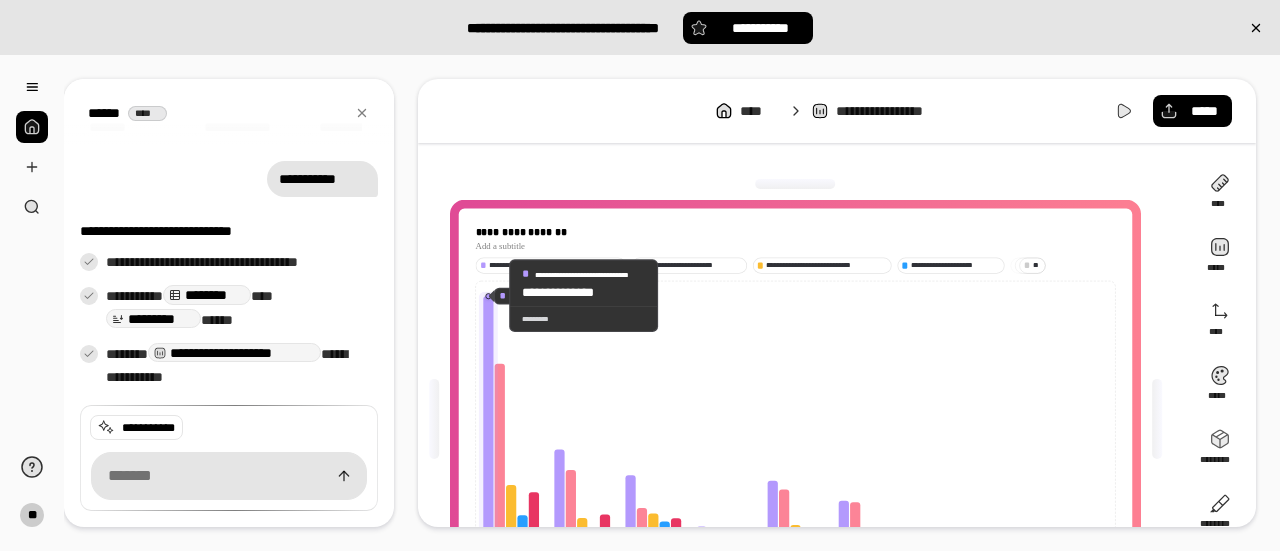 click 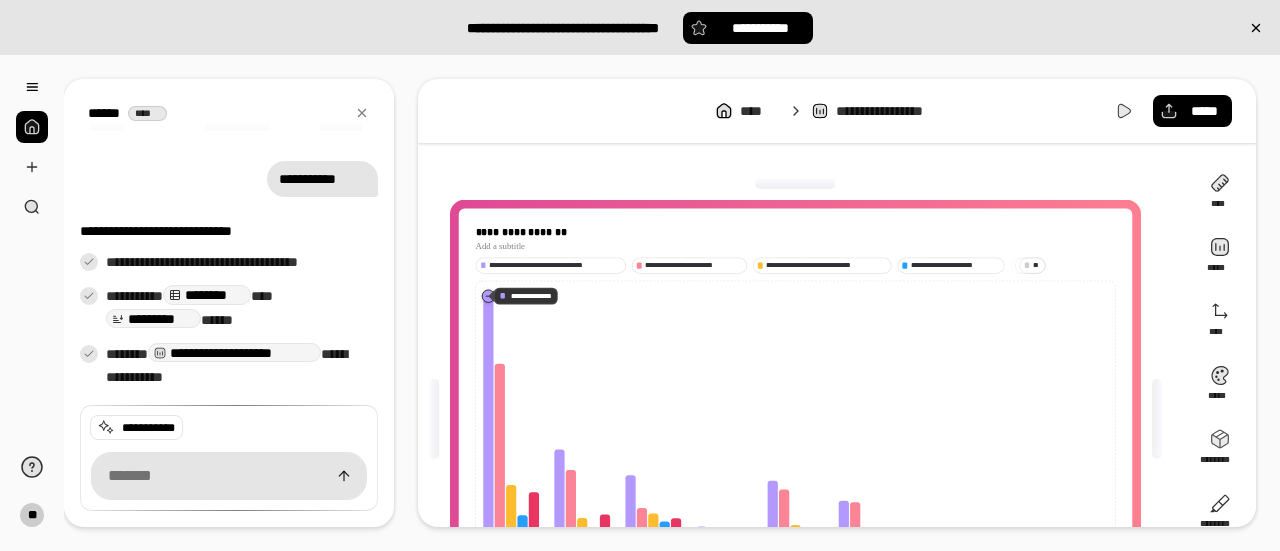click 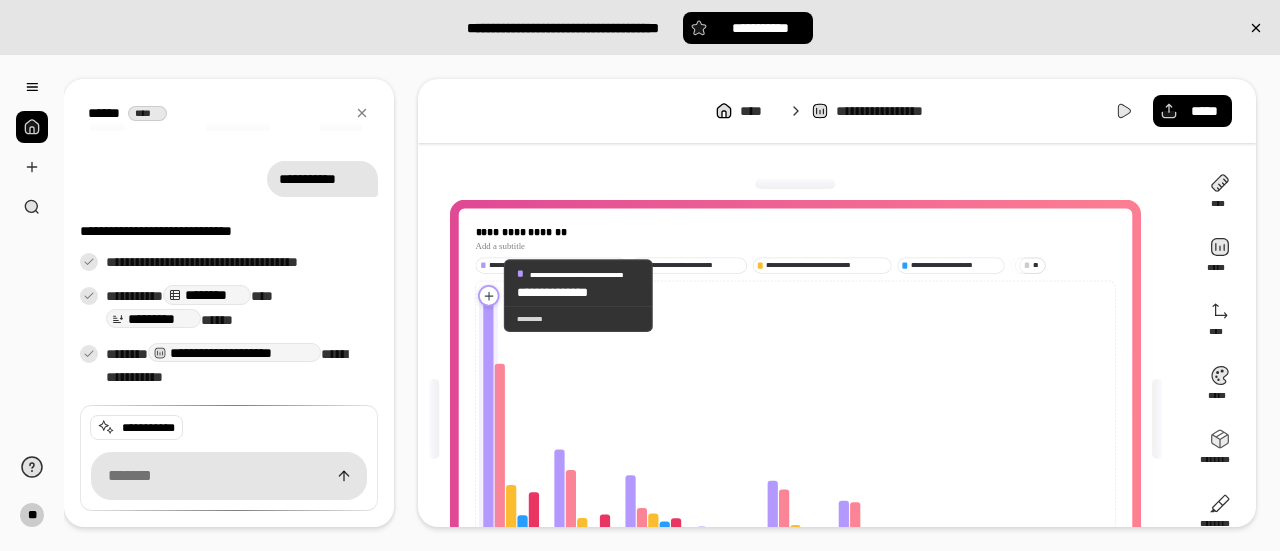 click 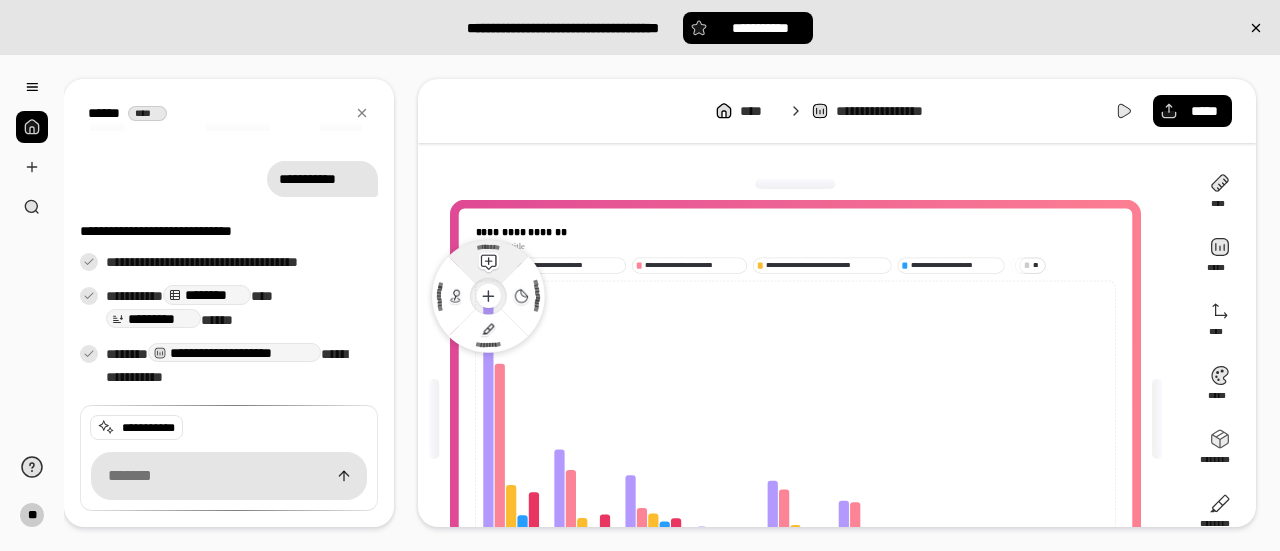 click 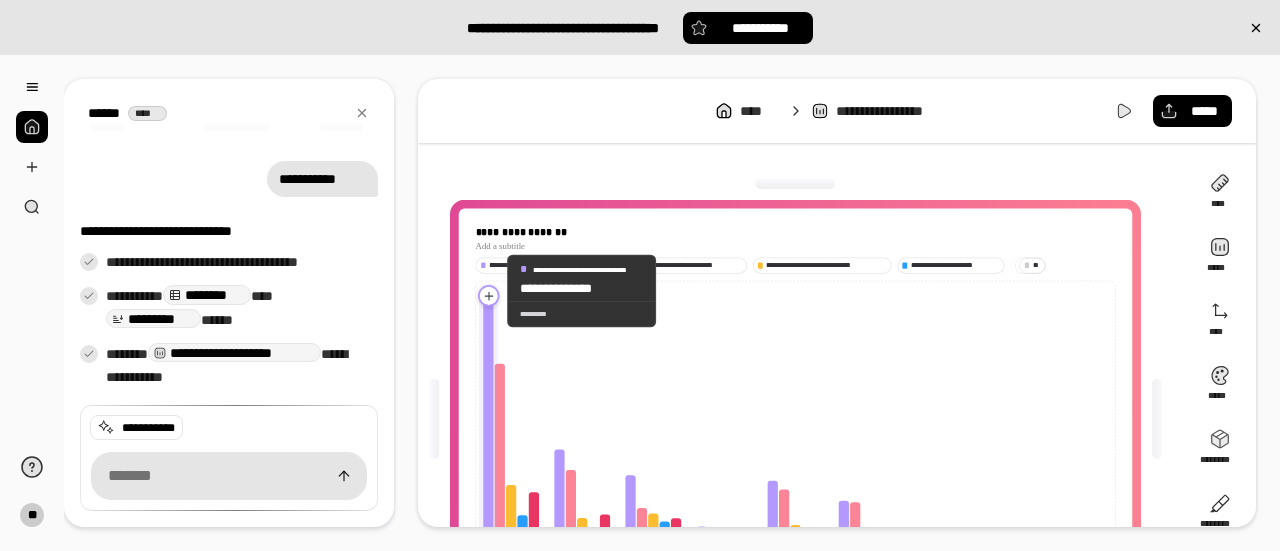 click 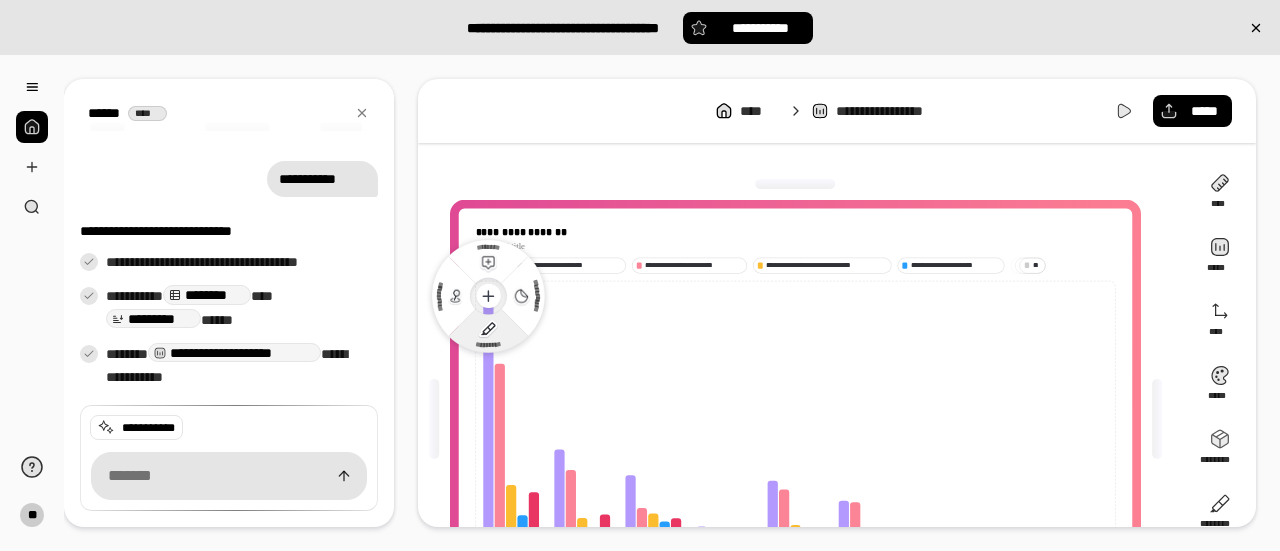click 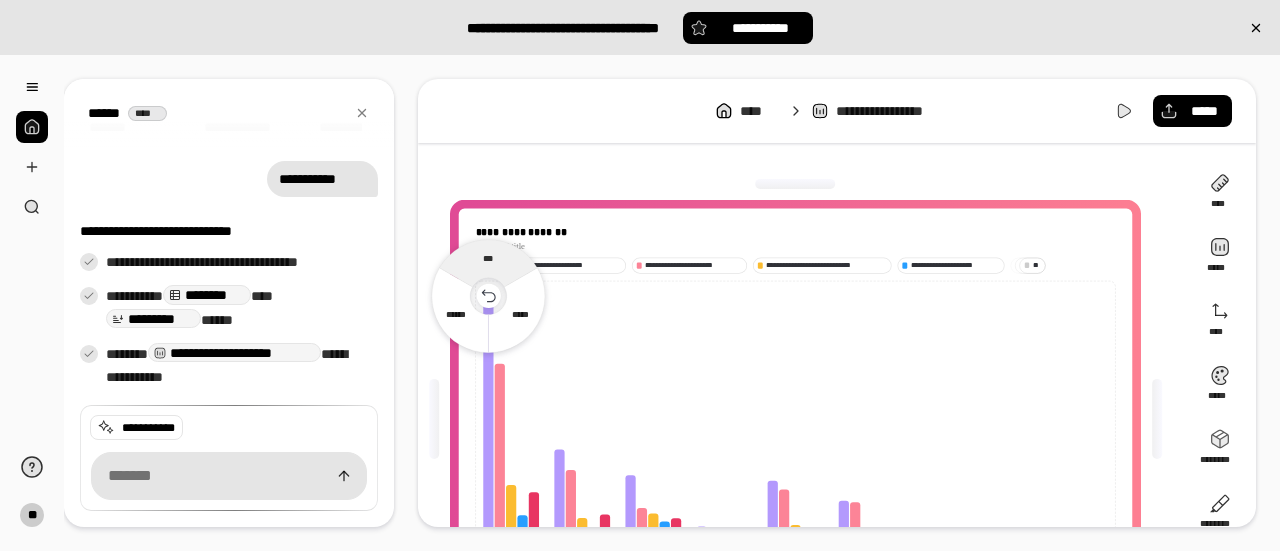 click 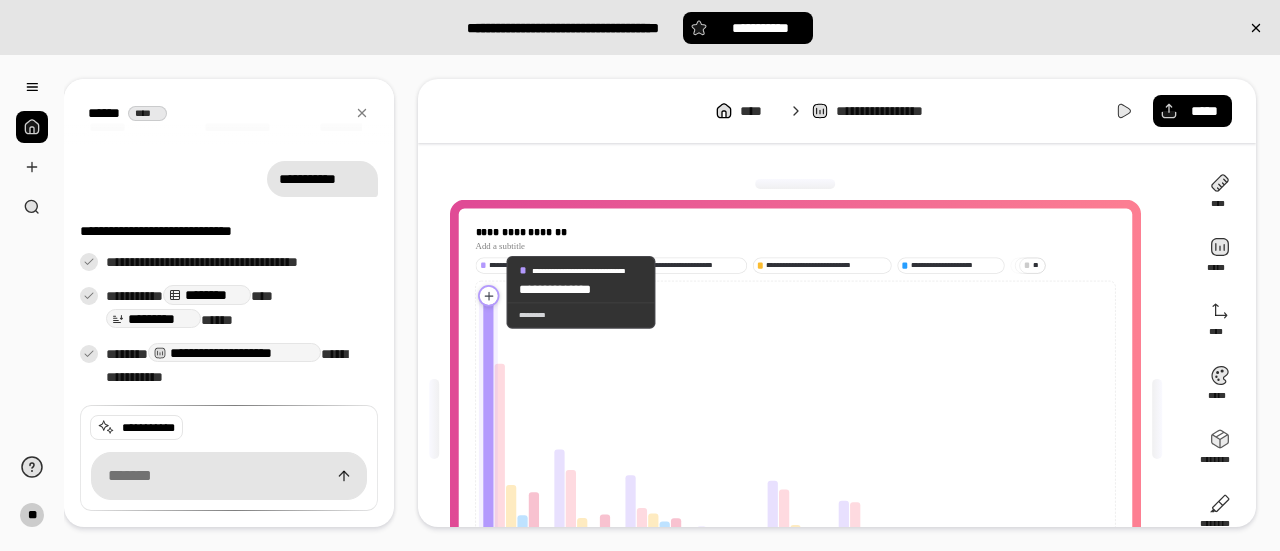 click 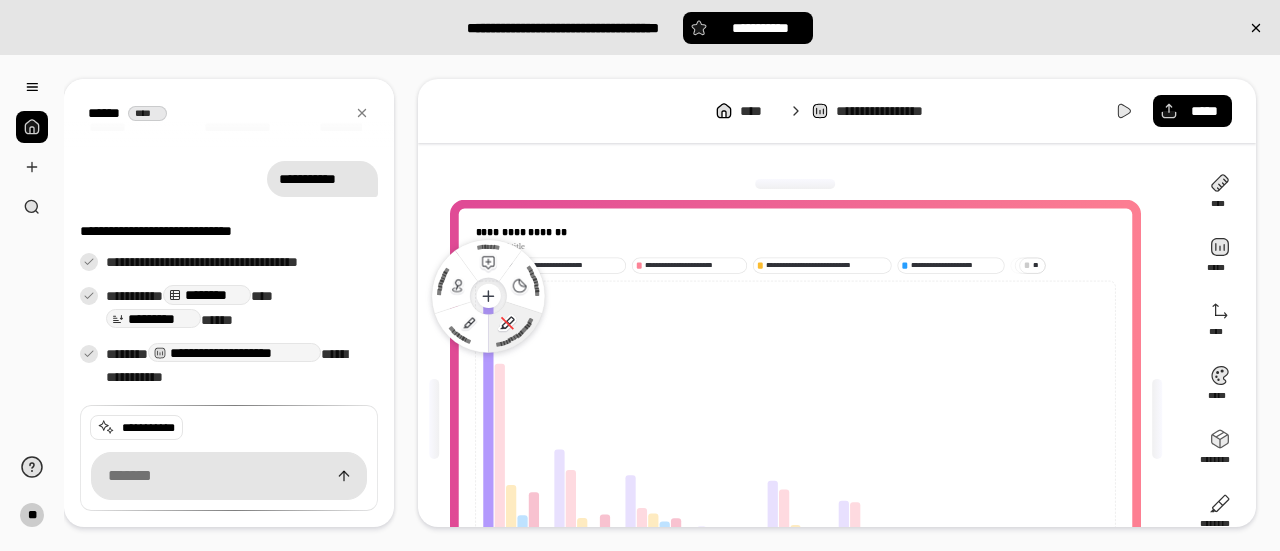 click 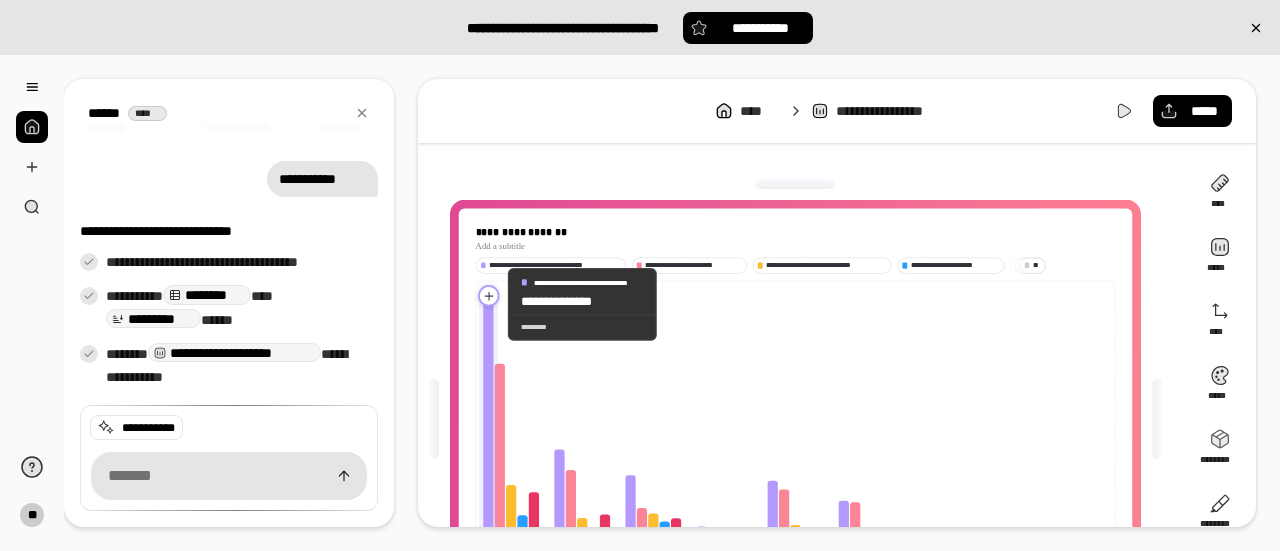 click 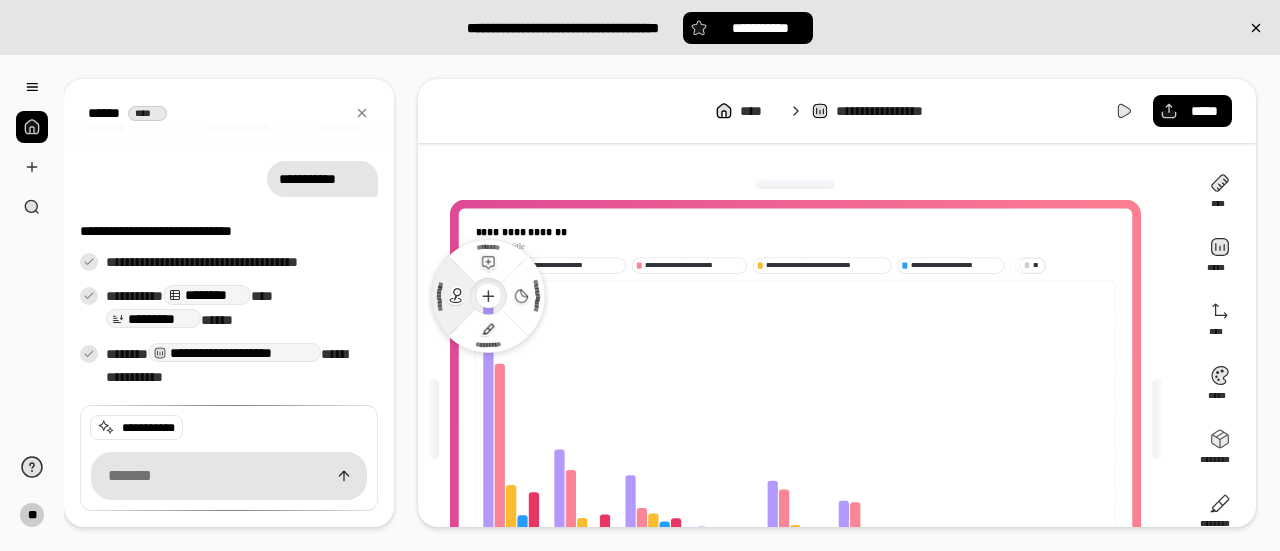 click 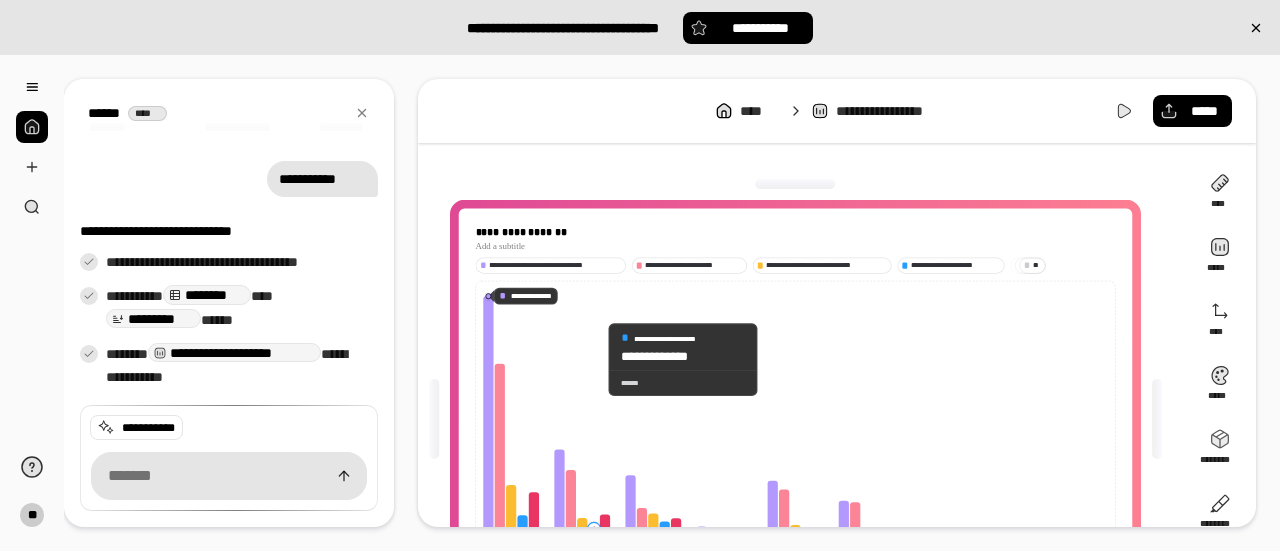 click 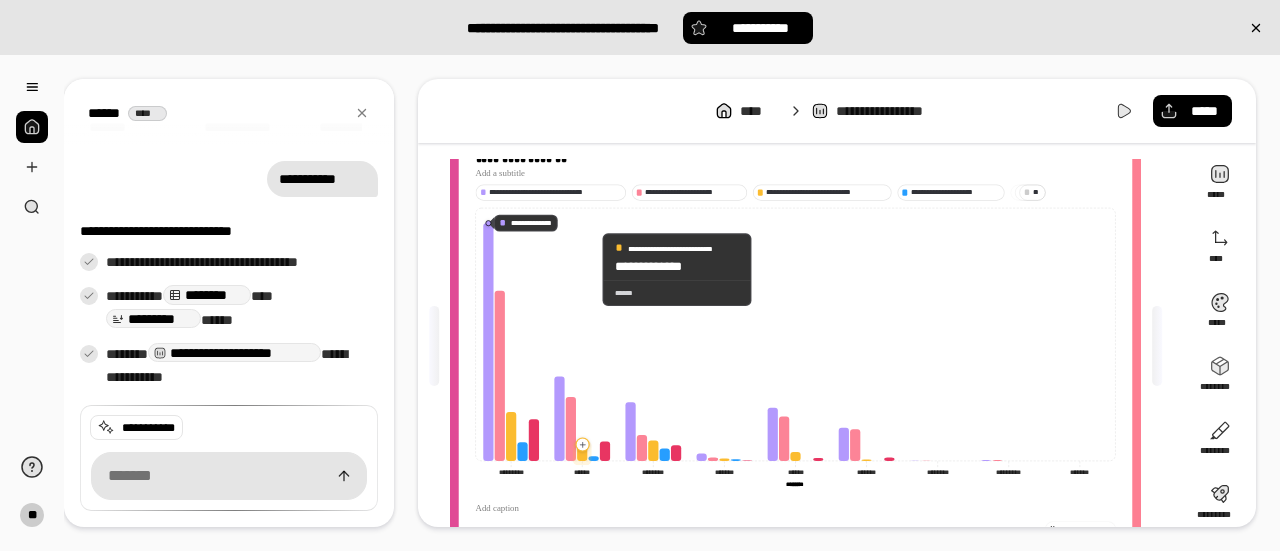 scroll, scrollTop: 0, scrollLeft: 0, axis: both 